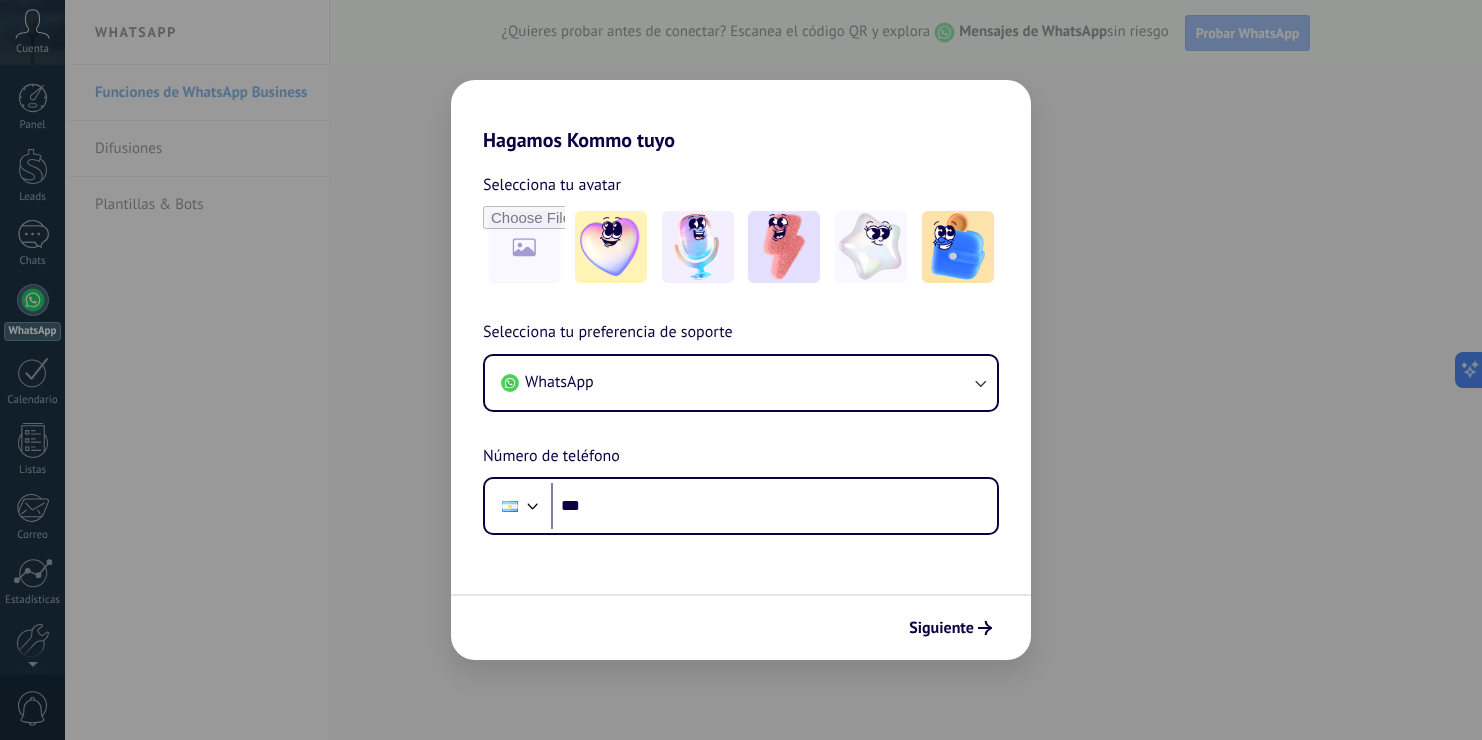 scroll, scrollTop: 0, scrollLeft: 0, axis: both 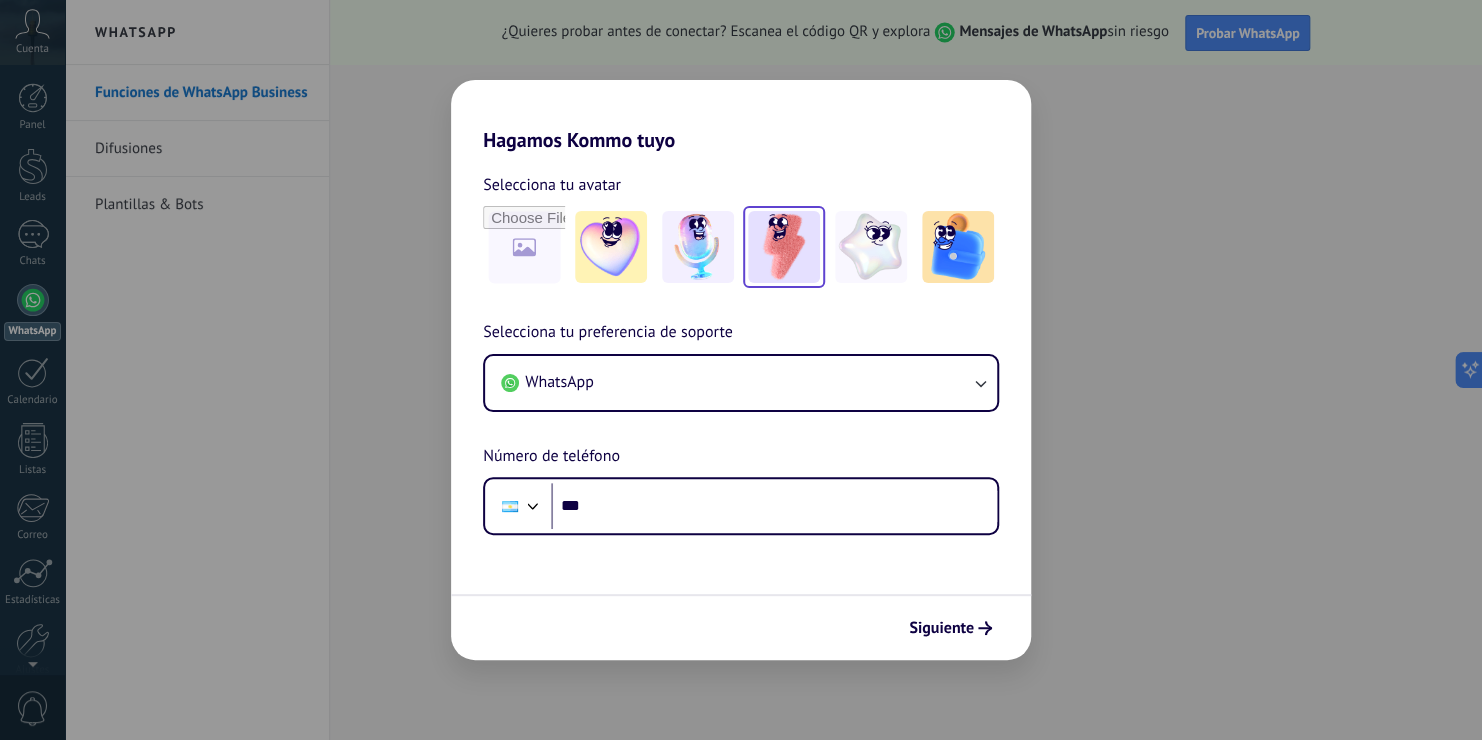 click at bounding box center [784, 247] 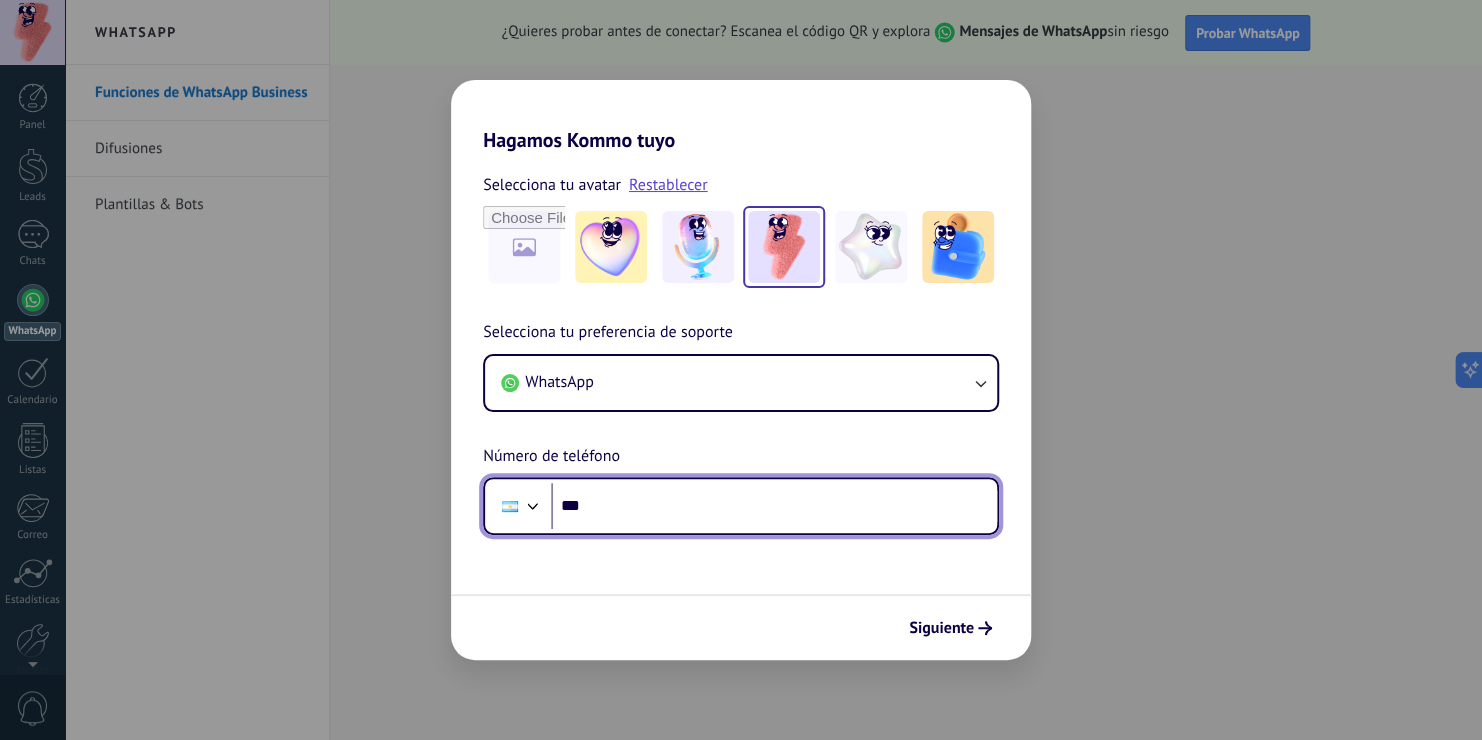 click on "***" at bounding box center (774, 506) 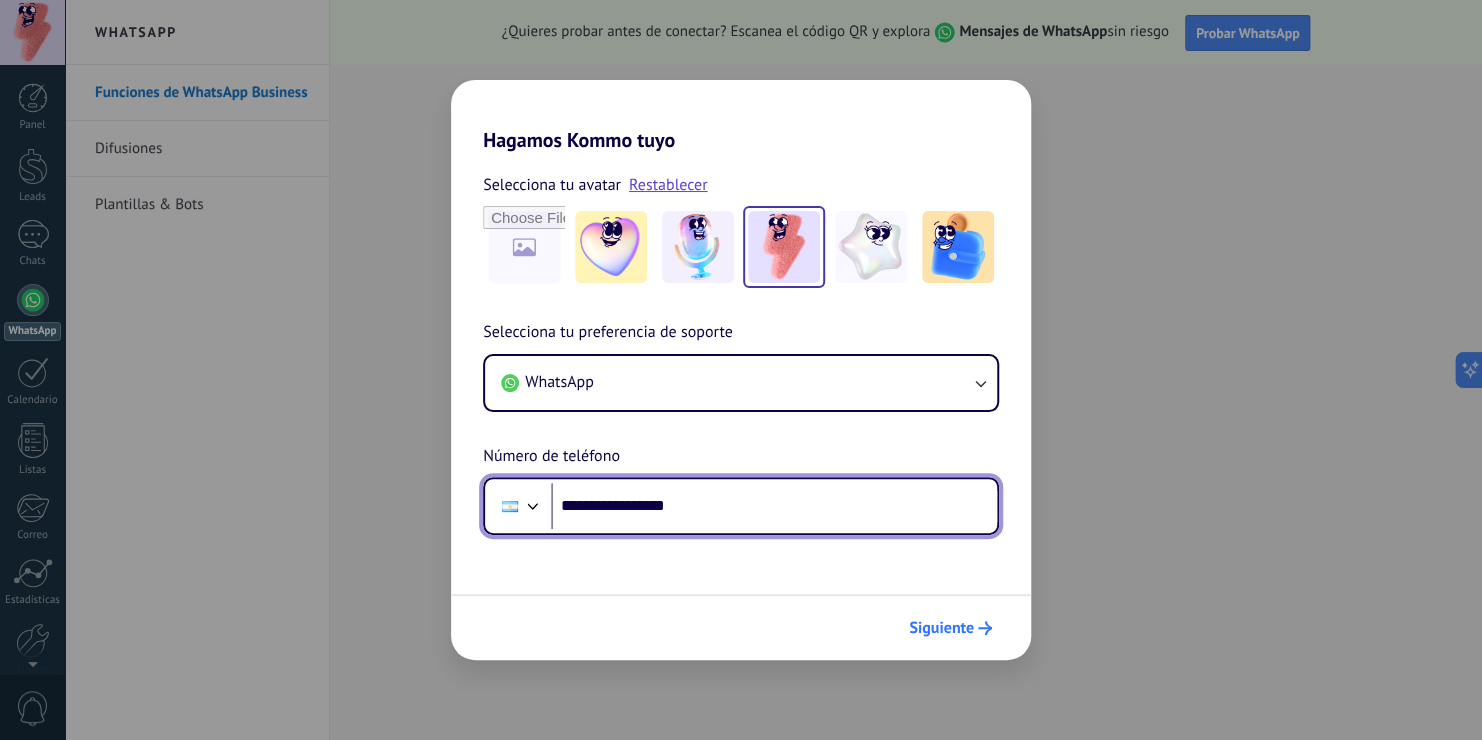 type on "**********" 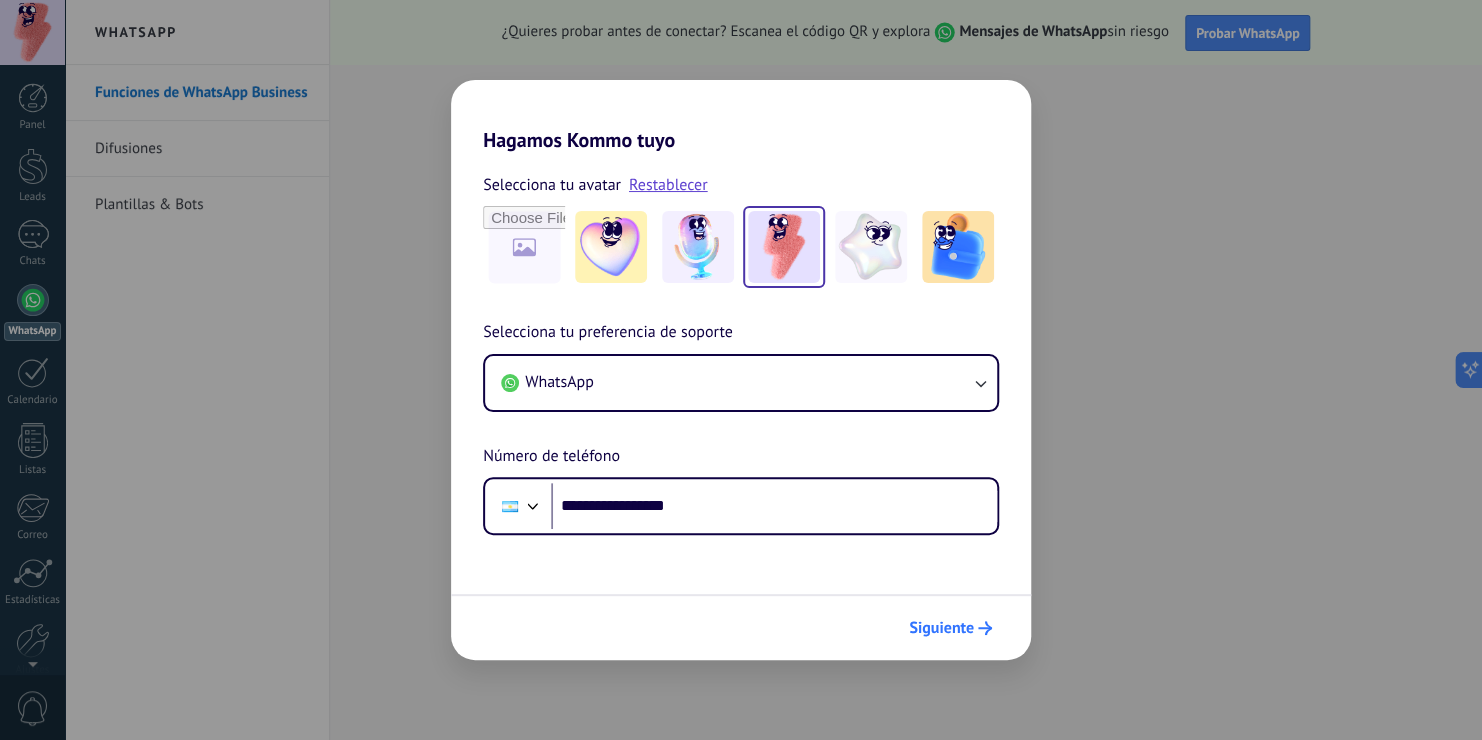 scroll, scrollTop: 0, scrollLeft: 0, axis: both 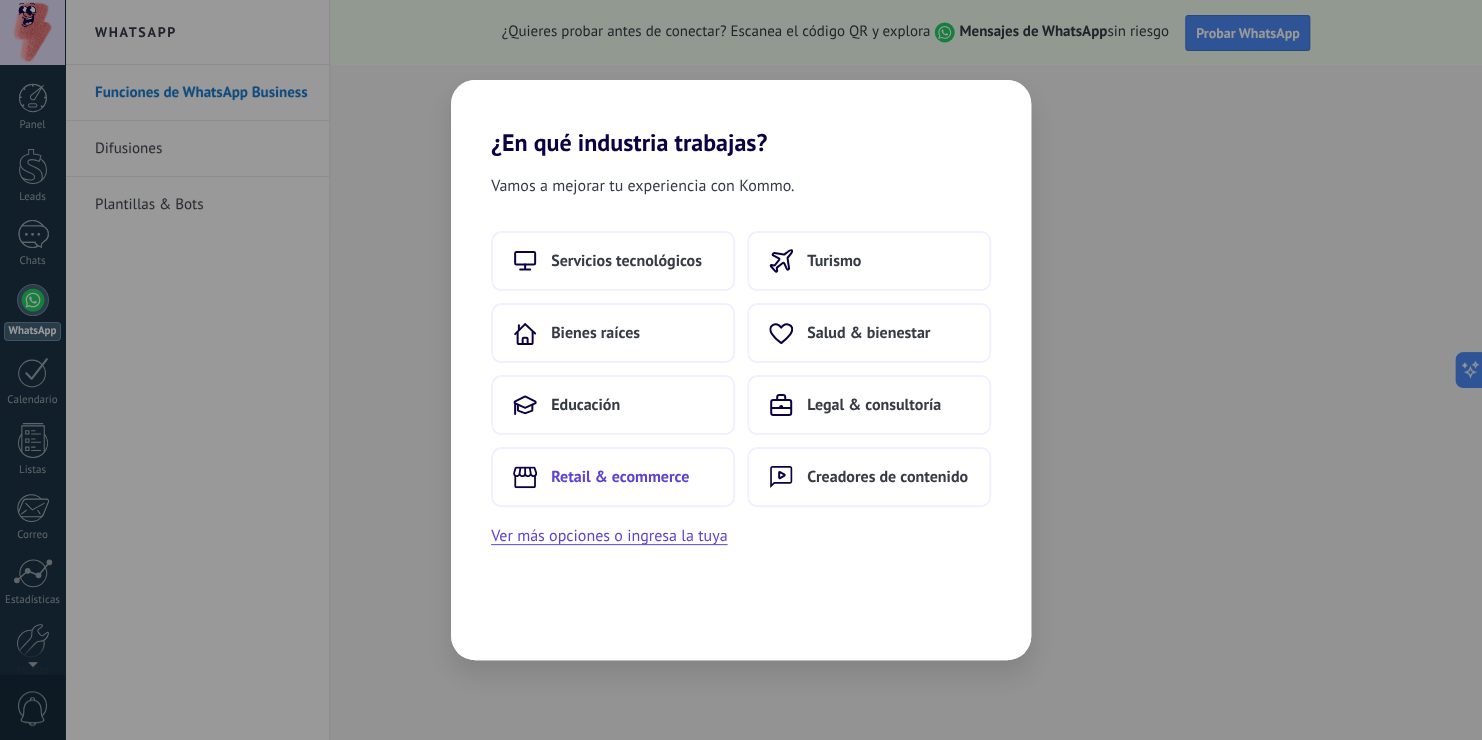 click on "Retail & ecommerce" at bounding box center (620, 477) 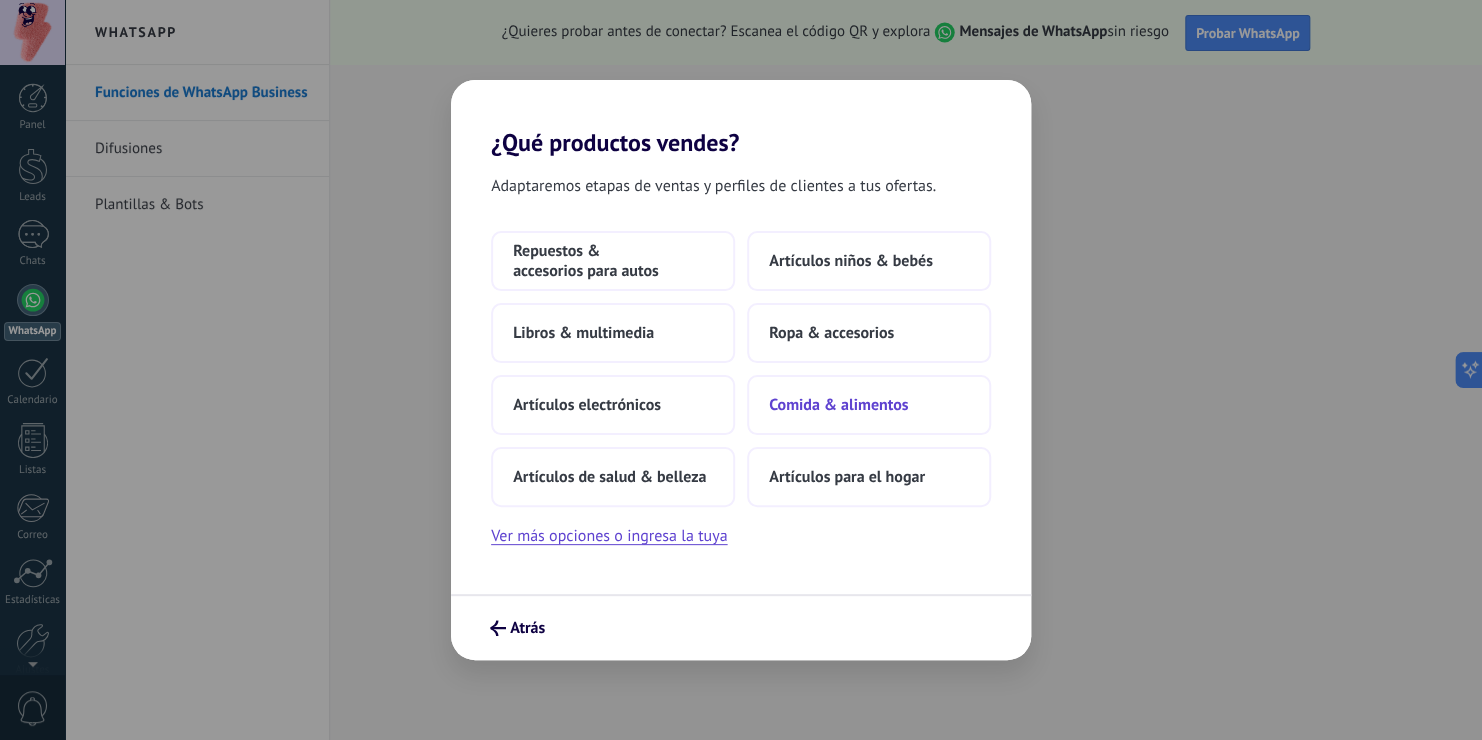 click on "Comida & alimentos" at bounding box center (838, 405) 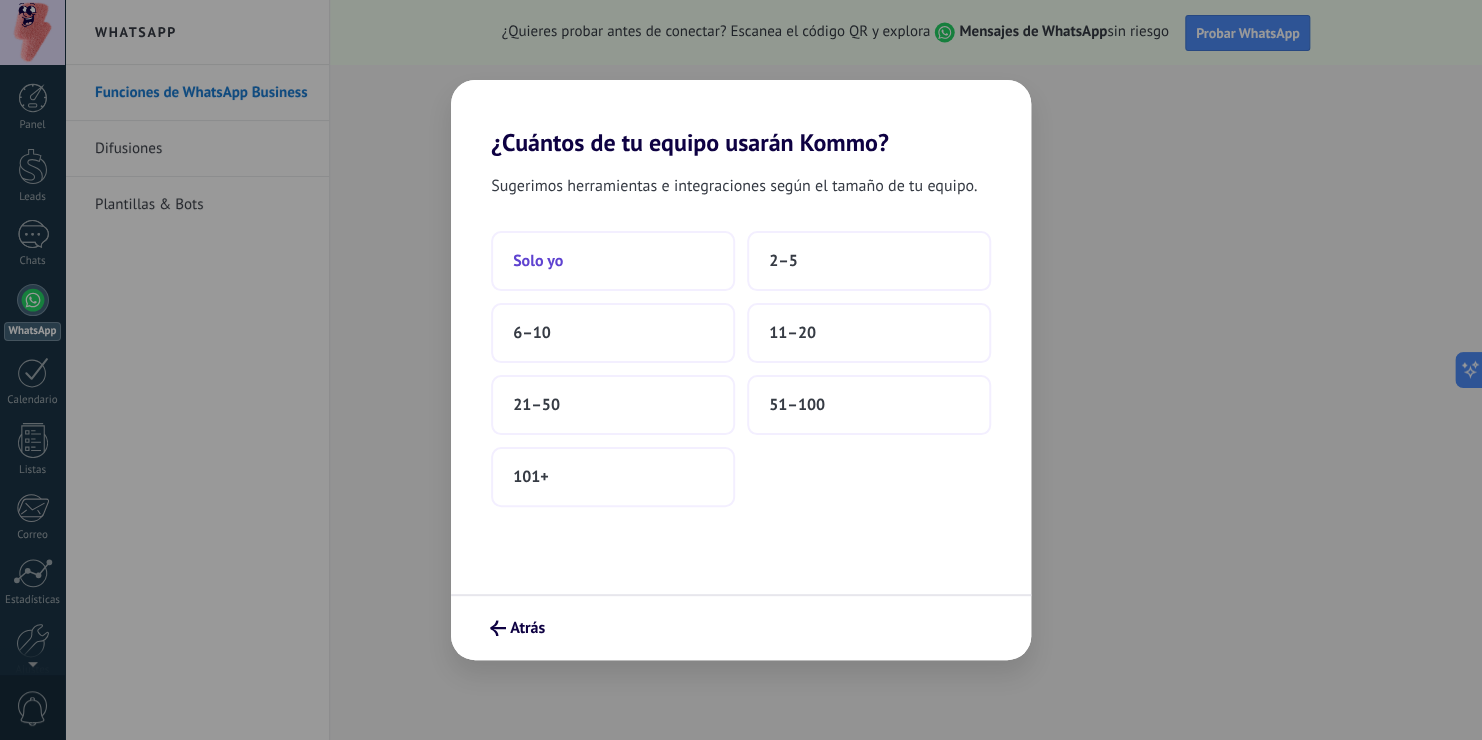 click on "Solo yo" at bounding box center (613, 261) 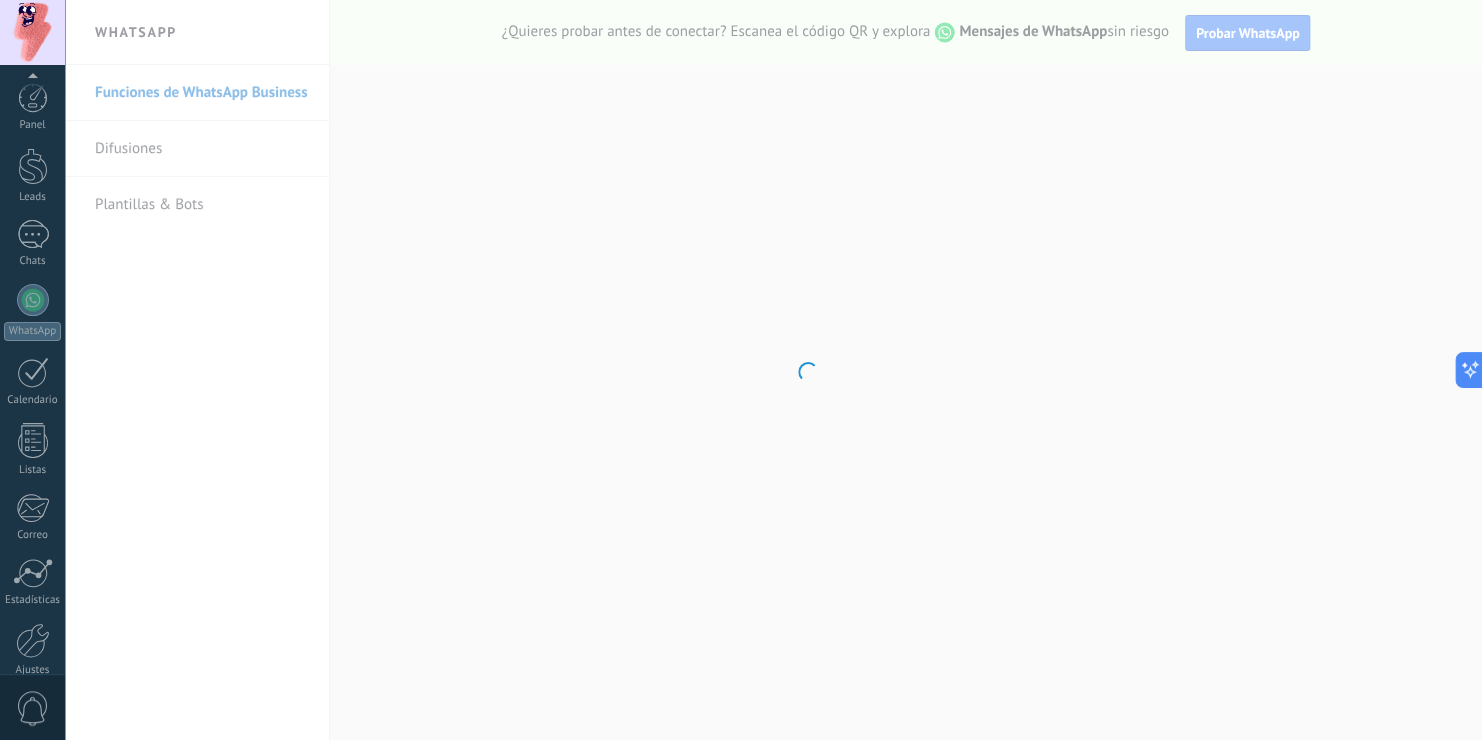 scroll, scrollTop: 91, scrollLeft: 0, axis: vertical 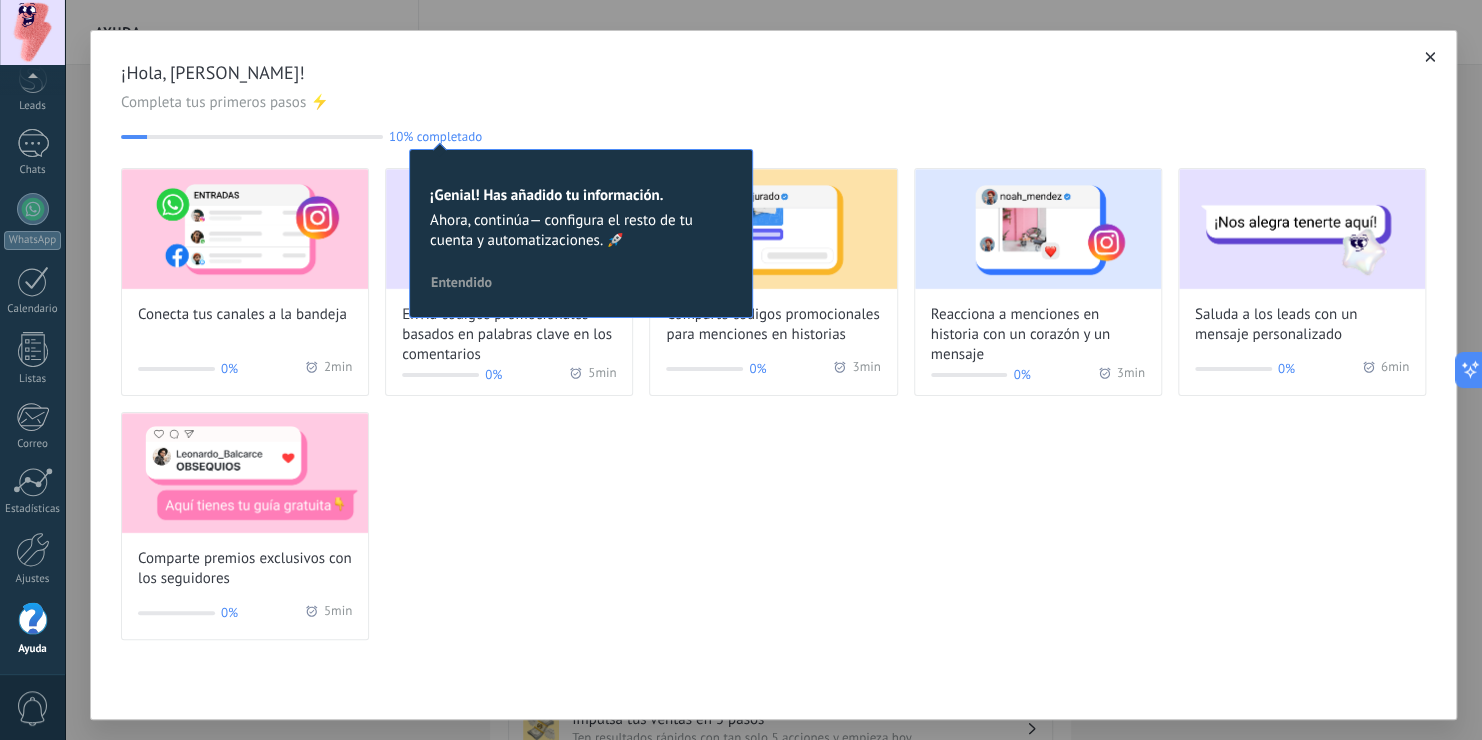 click on "Completa tus primeros pasos ⚡" at bounding box center (773, 103) 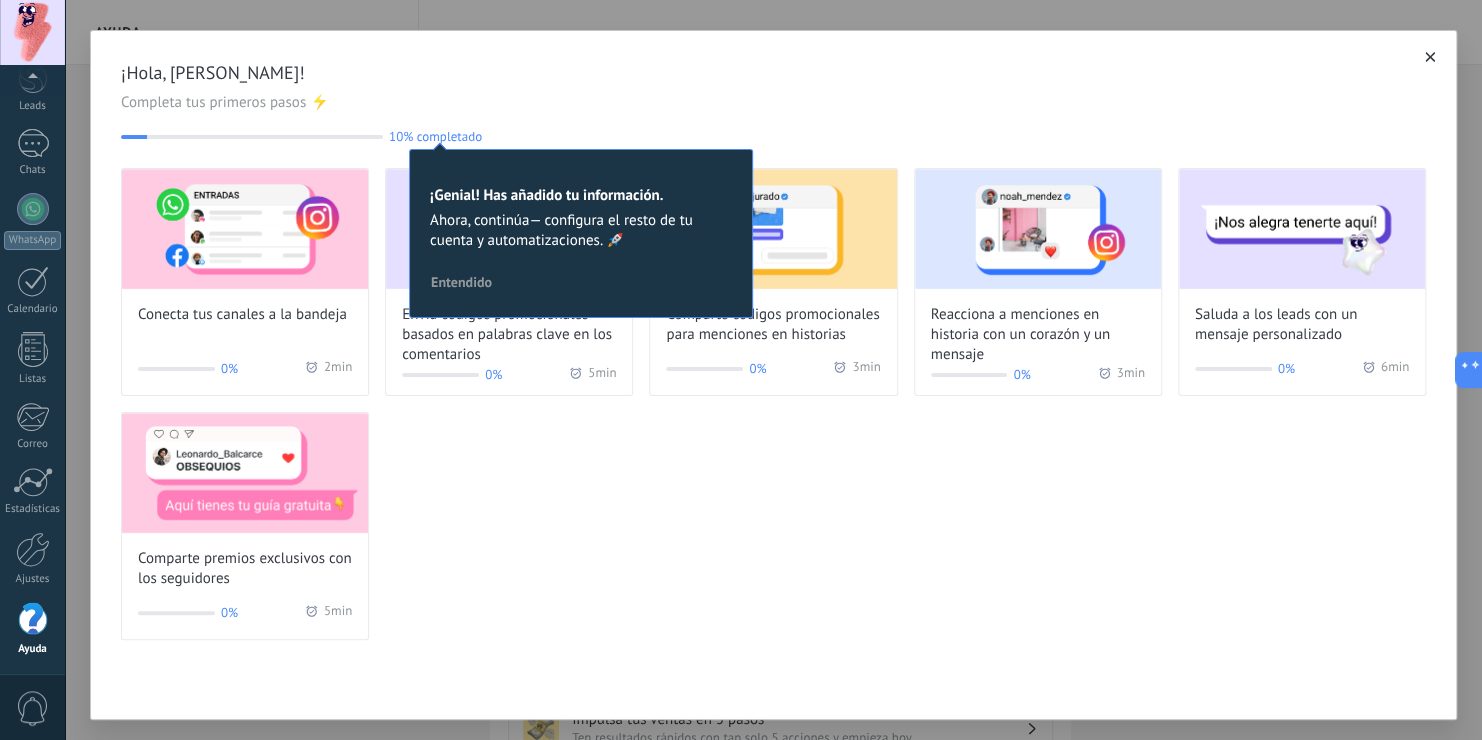 drag, startPoint x: 457, startPoint y: 260, endPoint x: 457, endPoint y: 273, distance: 13 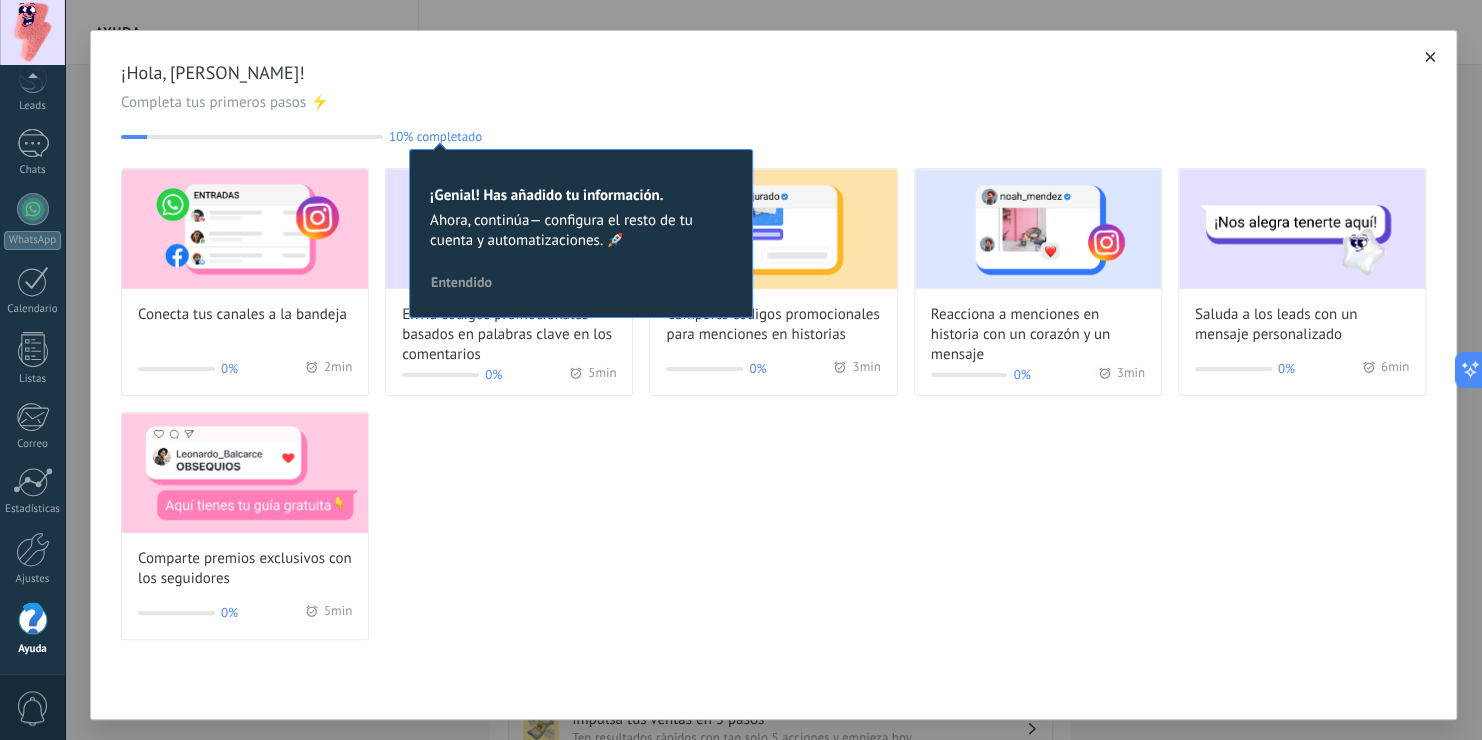 click on "Entendido" at bounding box center [461, 282] 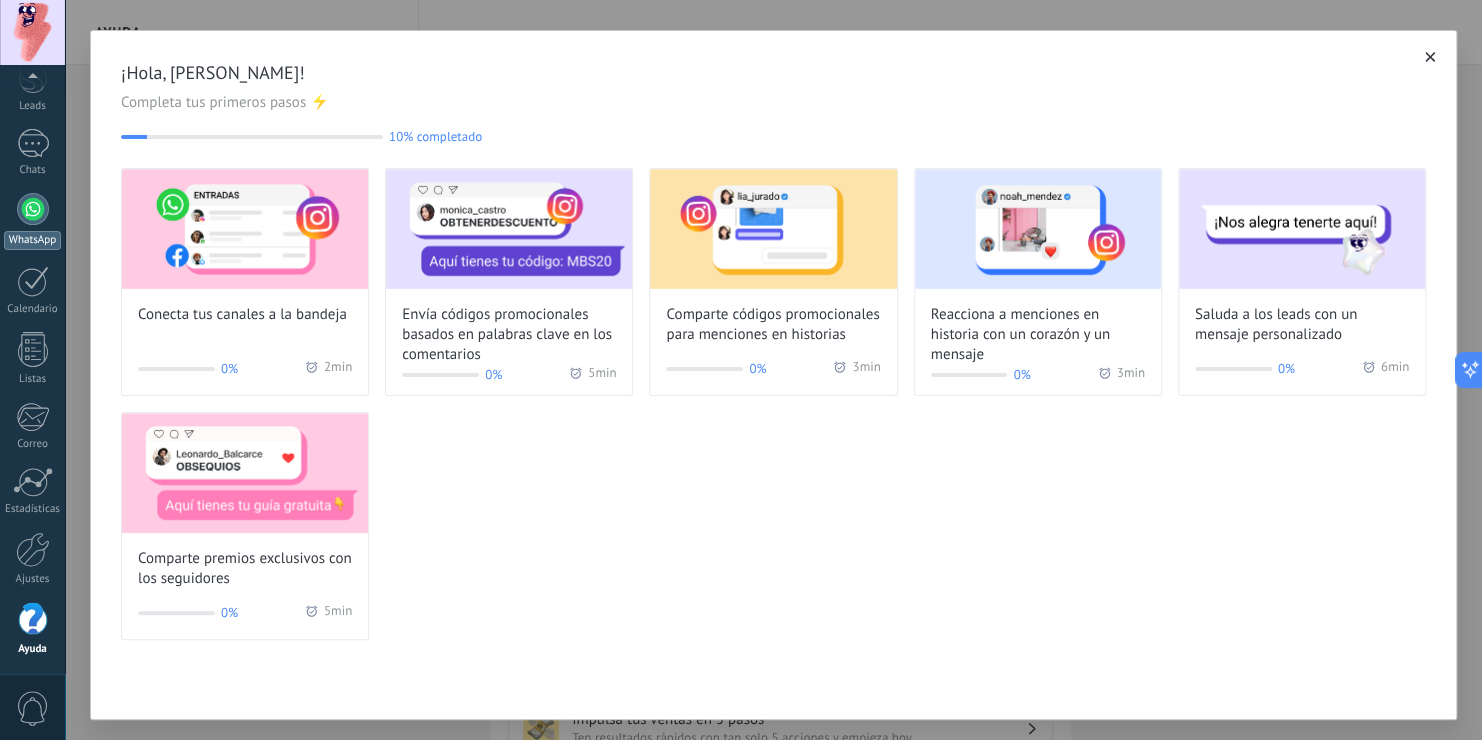 click at bounding box center (33, 209) 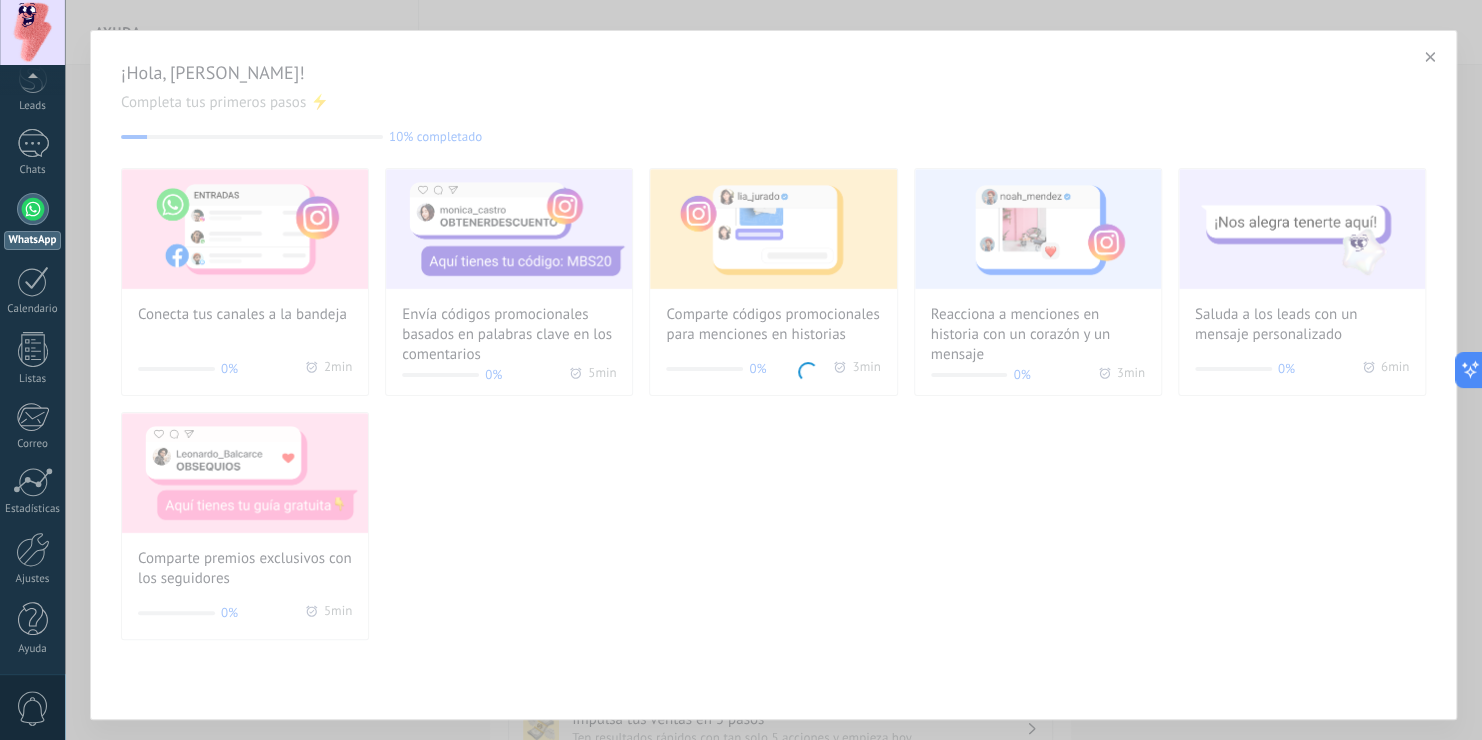 scroll, scrollTop: 0, scrollLeft: 0, axis: both 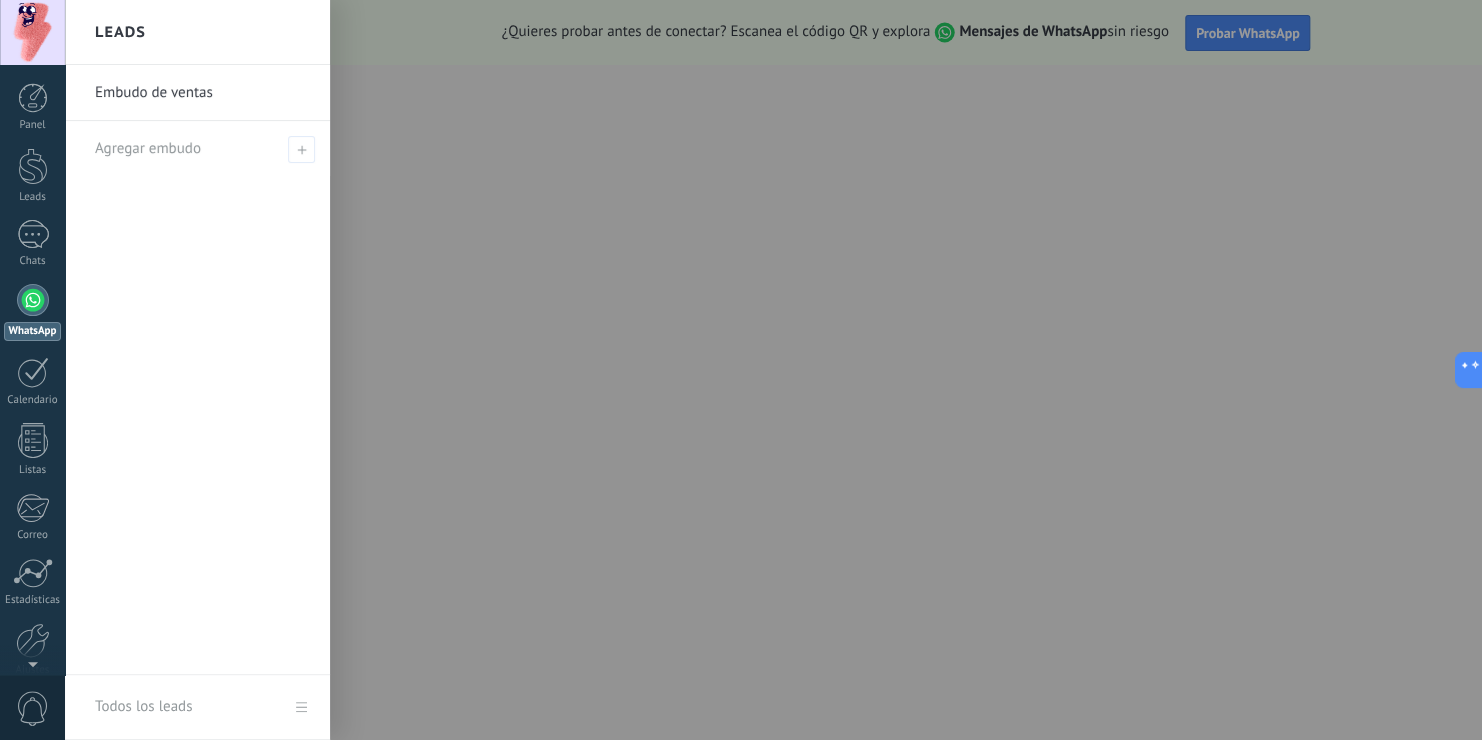 click at bounding box center [806, 370] 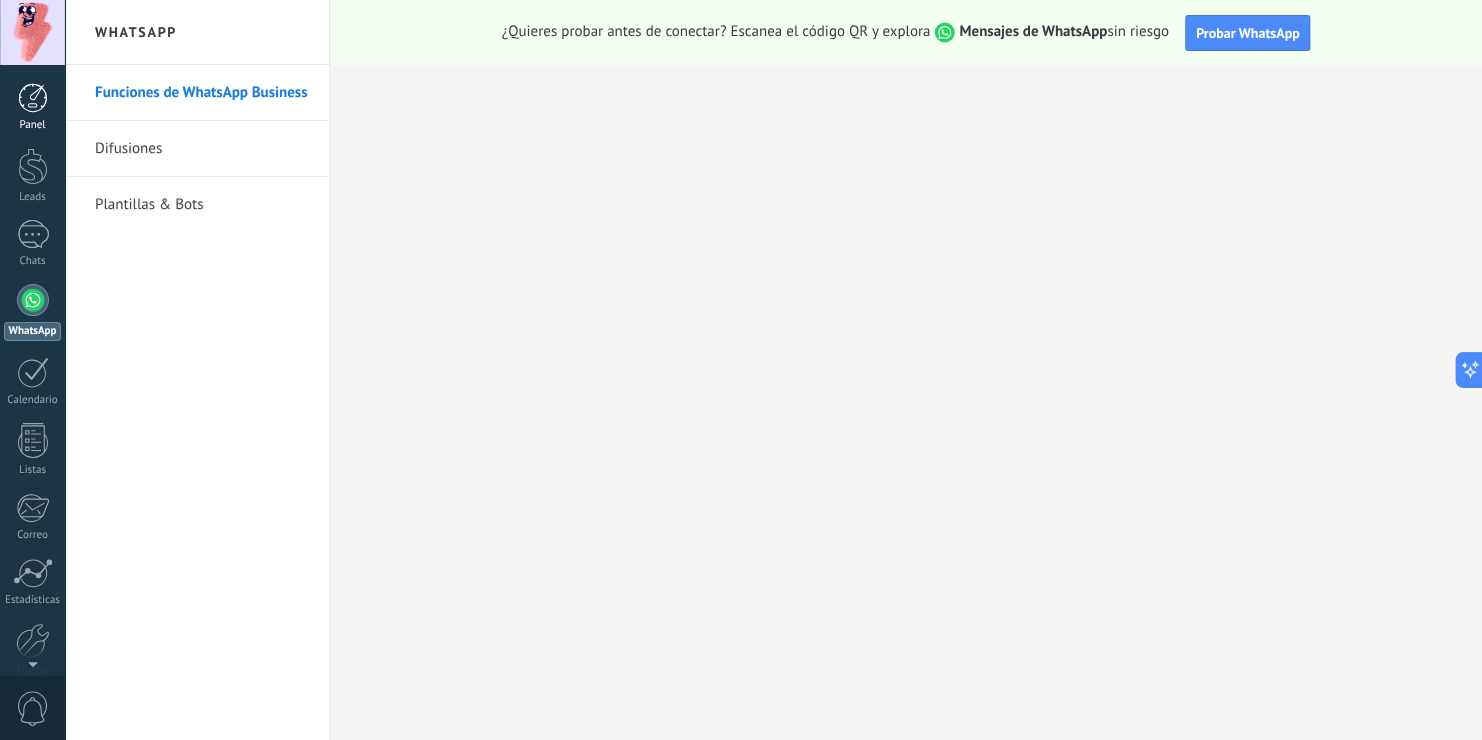 click at bounding box center [33, 98] 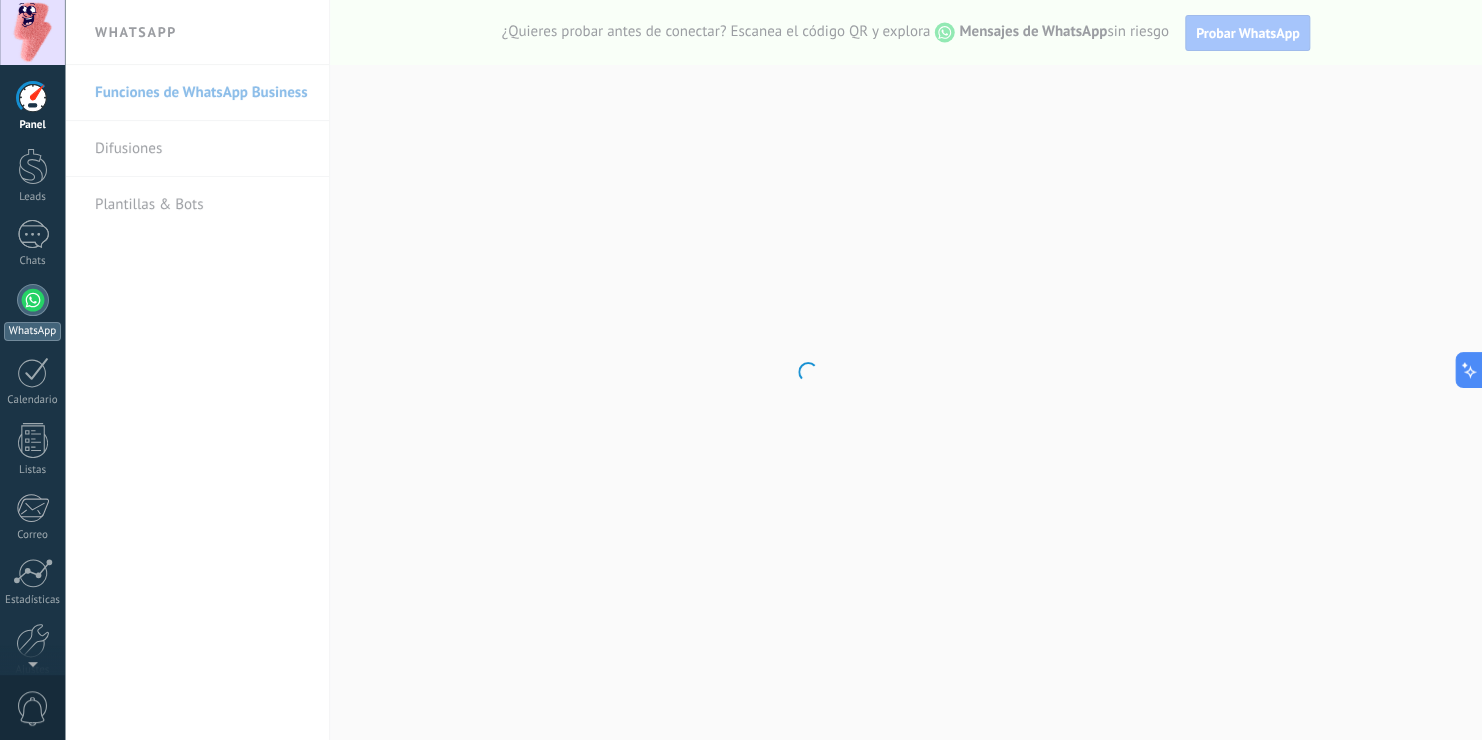 click at bounding box center (33, 300) 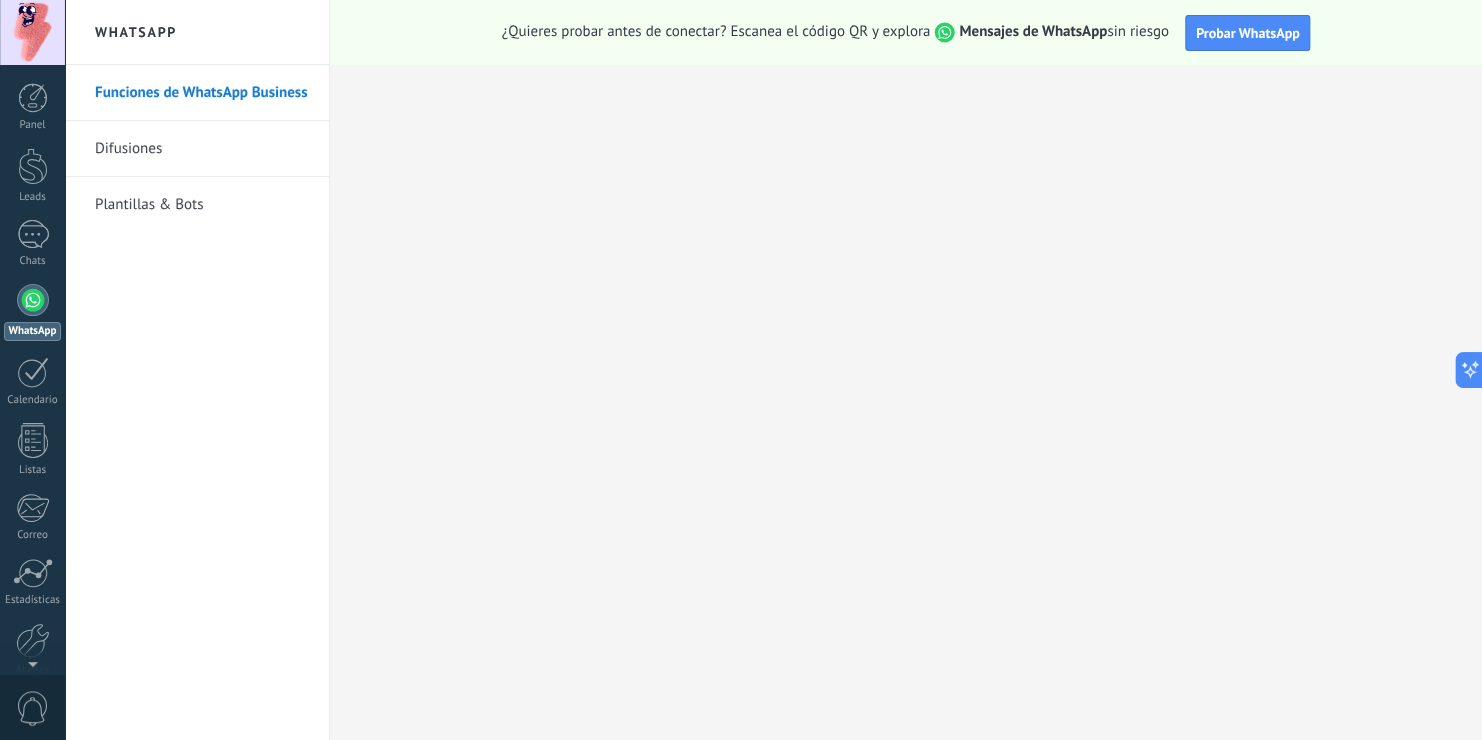 click on "Difusiones" at bounding box center [202, 149] 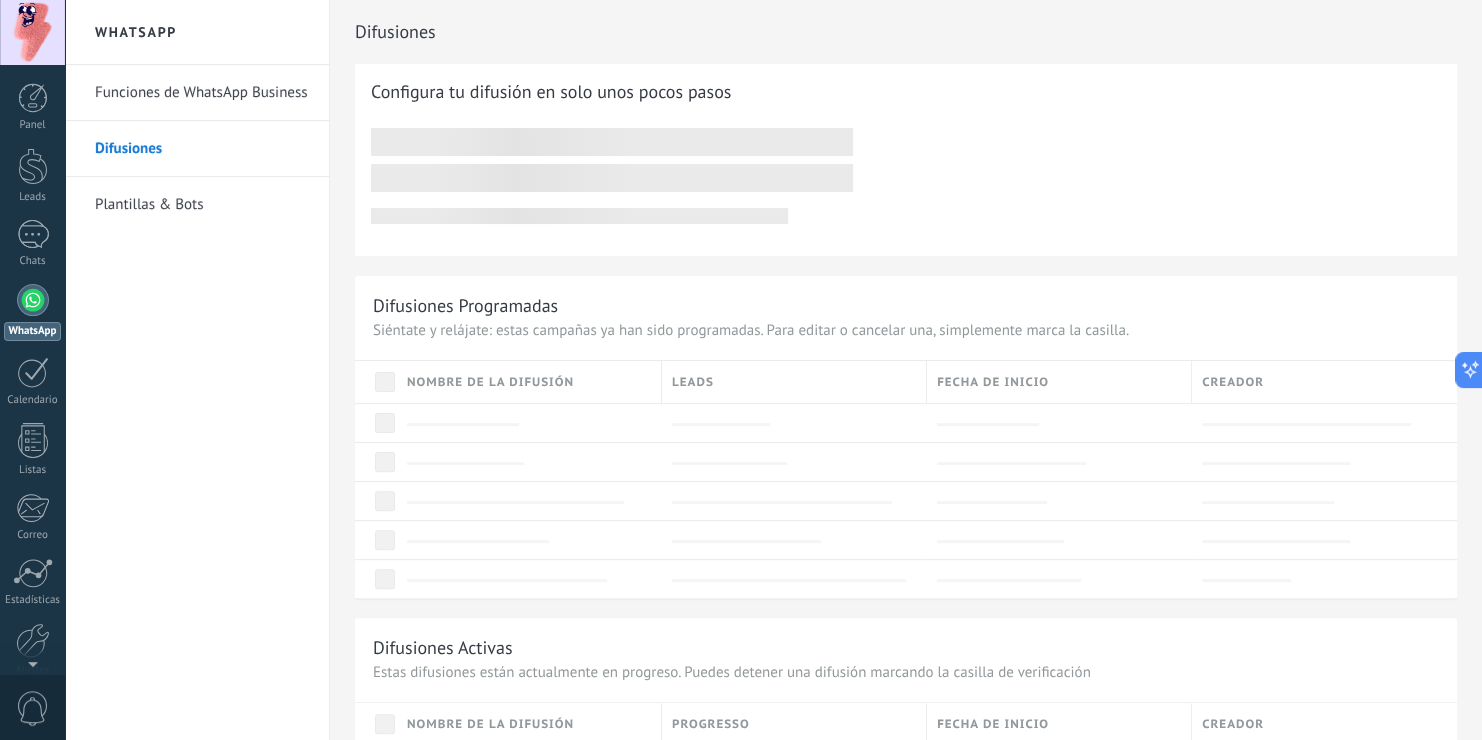 click on "Plantillas & Bots" at bounding box center [202, 205] 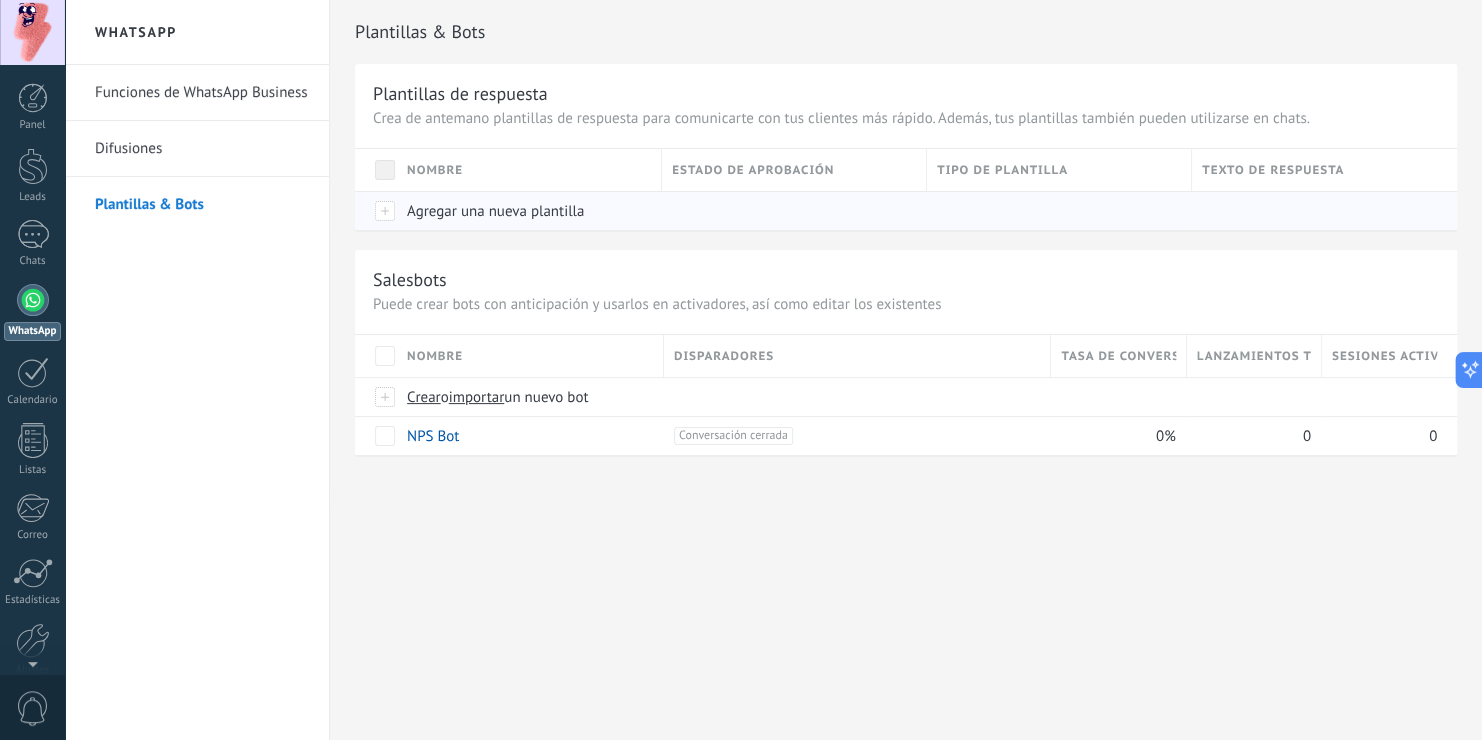 click on "Agregar una nueva plantilla" at bounding box center [495, 211] 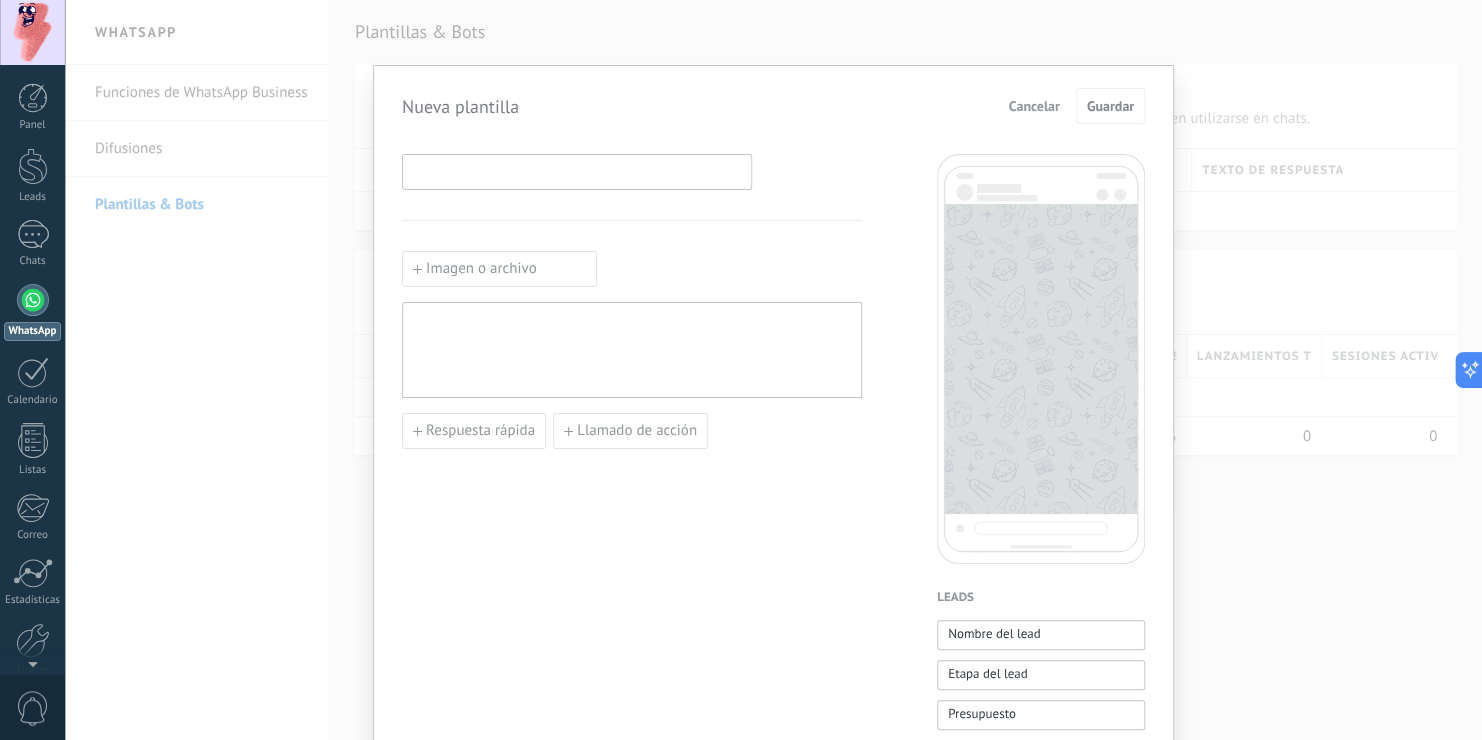 click at bounding box center (577, 171) 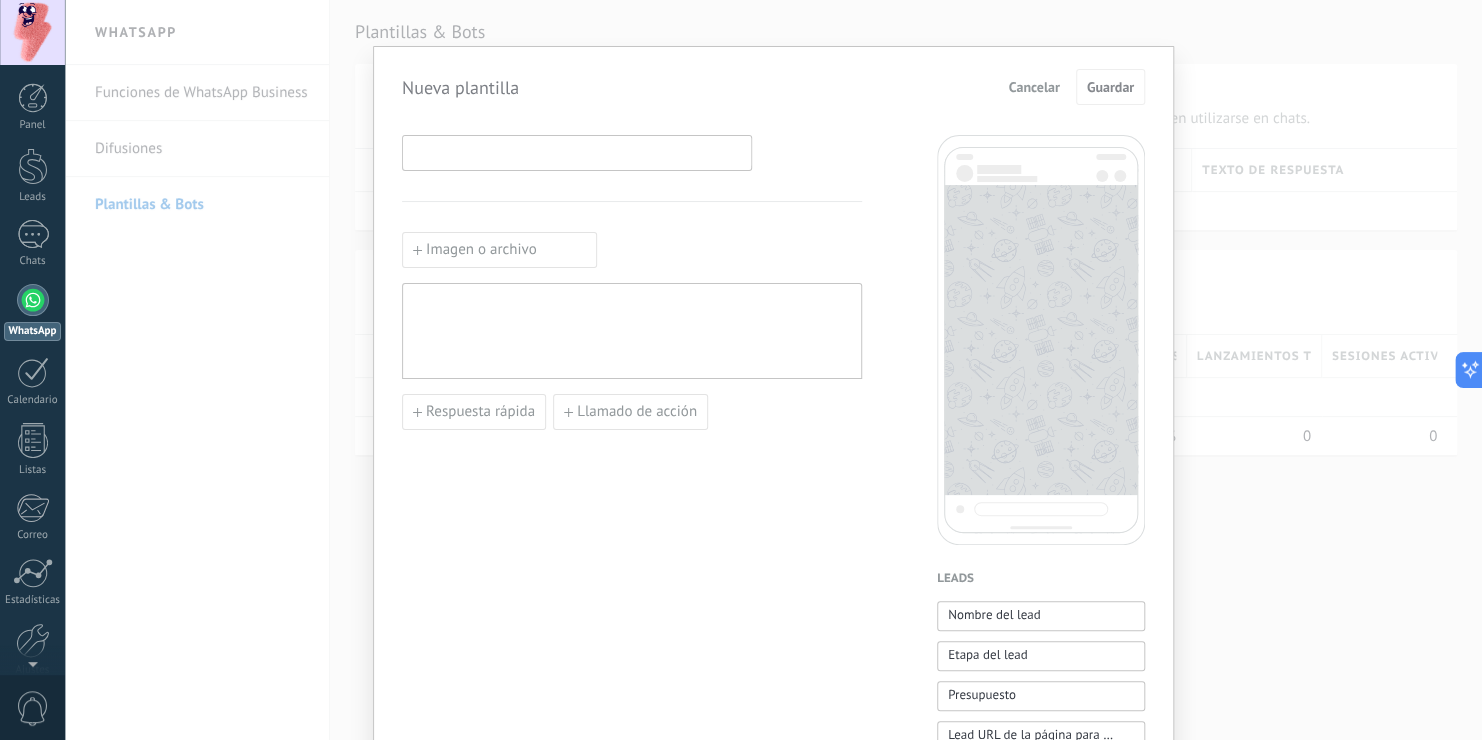 scroll, scrollTop: 12, scrollLeft: 0, axis: vertical 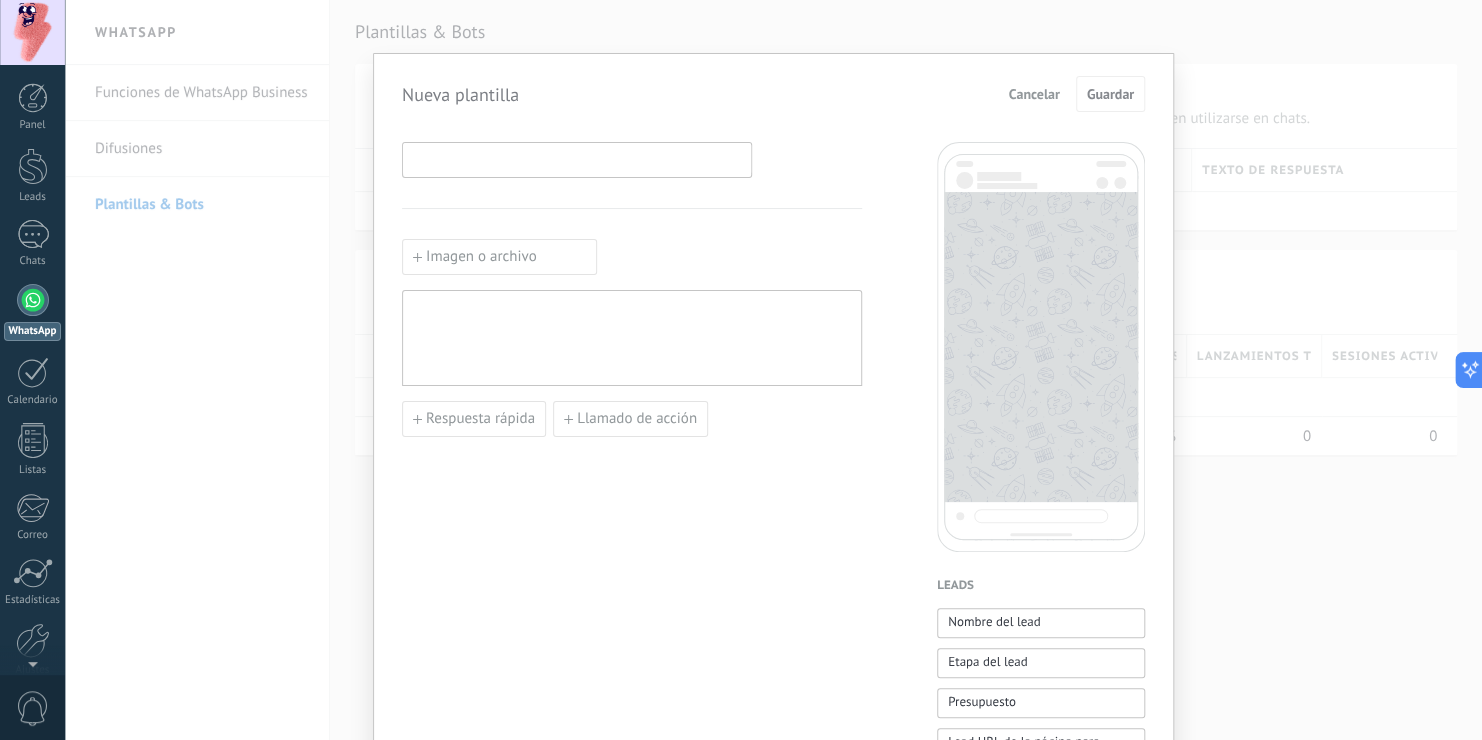 click at bounding box center [577, 159] 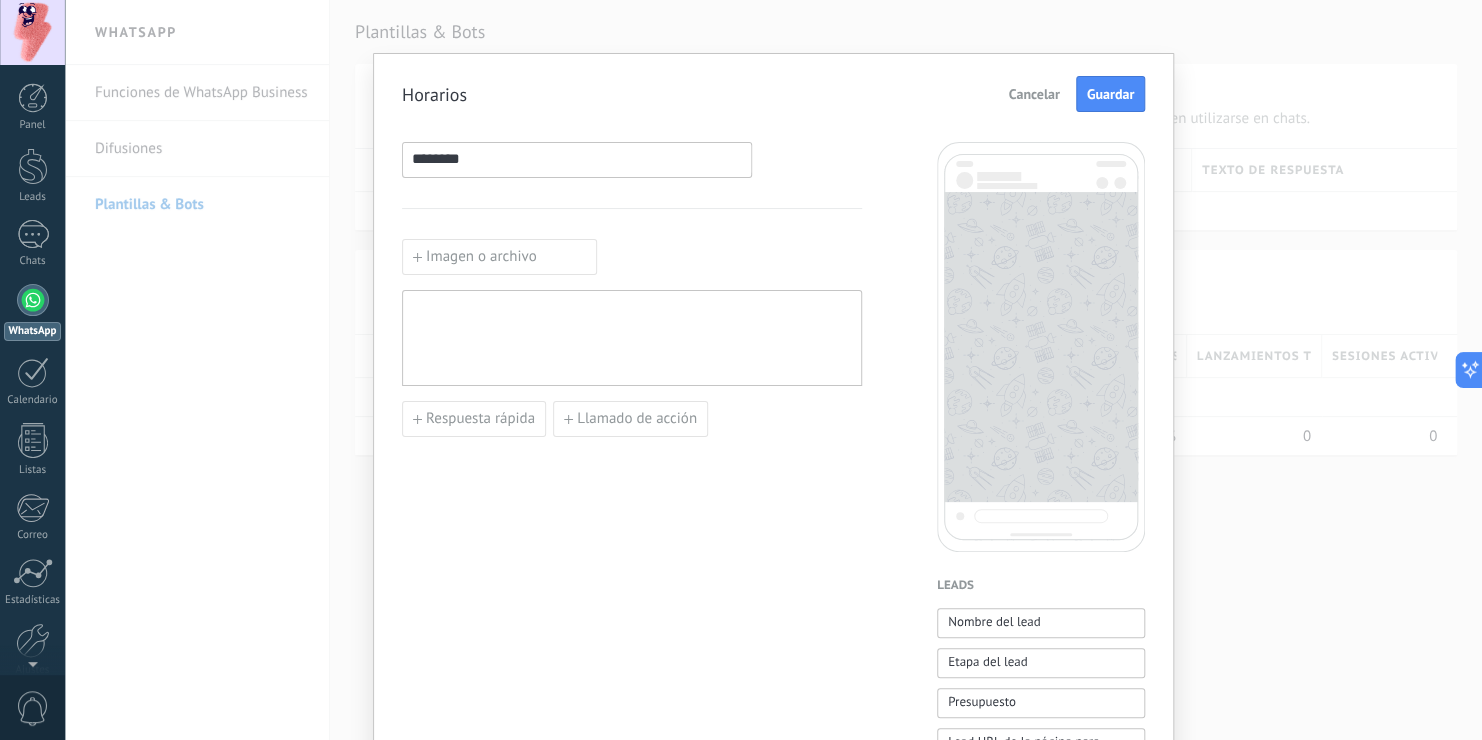 type on "********" 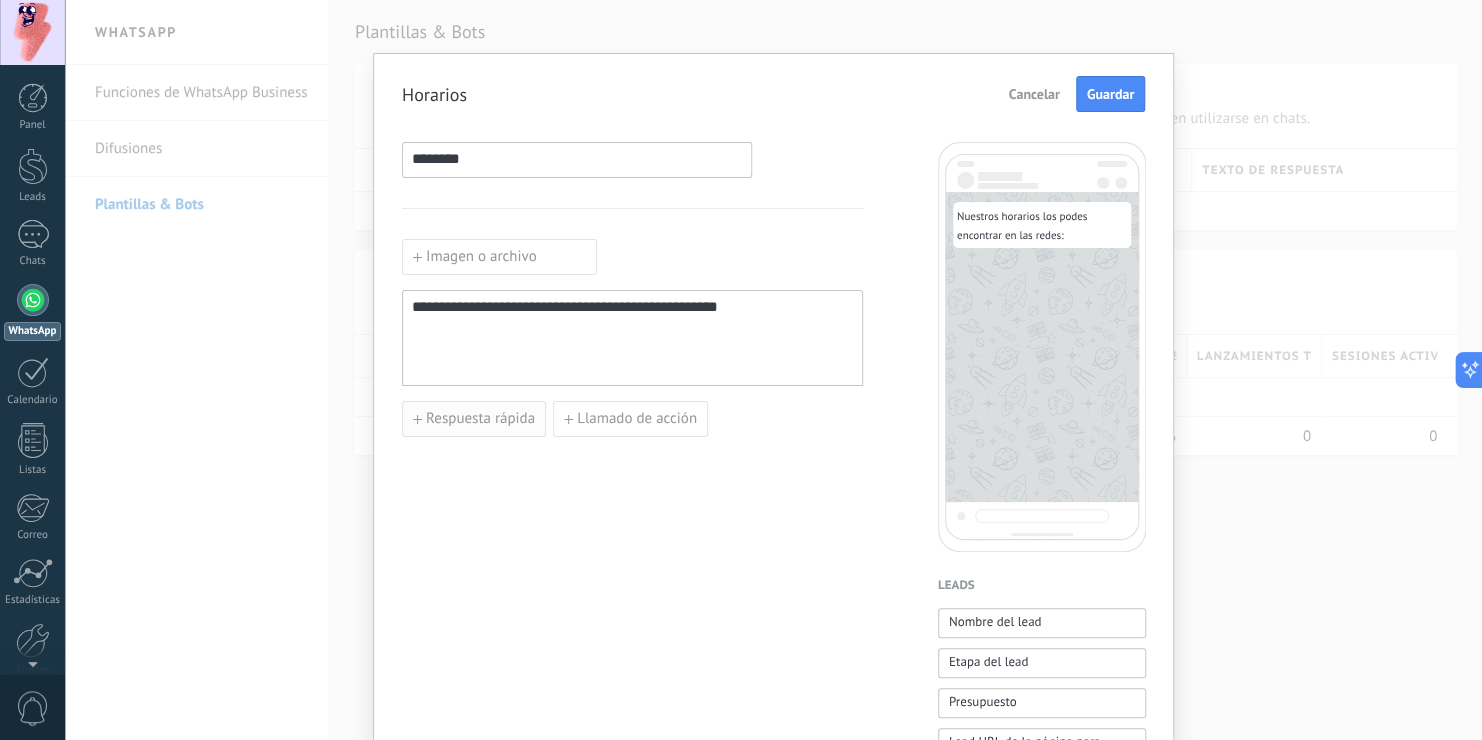 click on "Respuesta rápida" at bounding box center (474, 419) 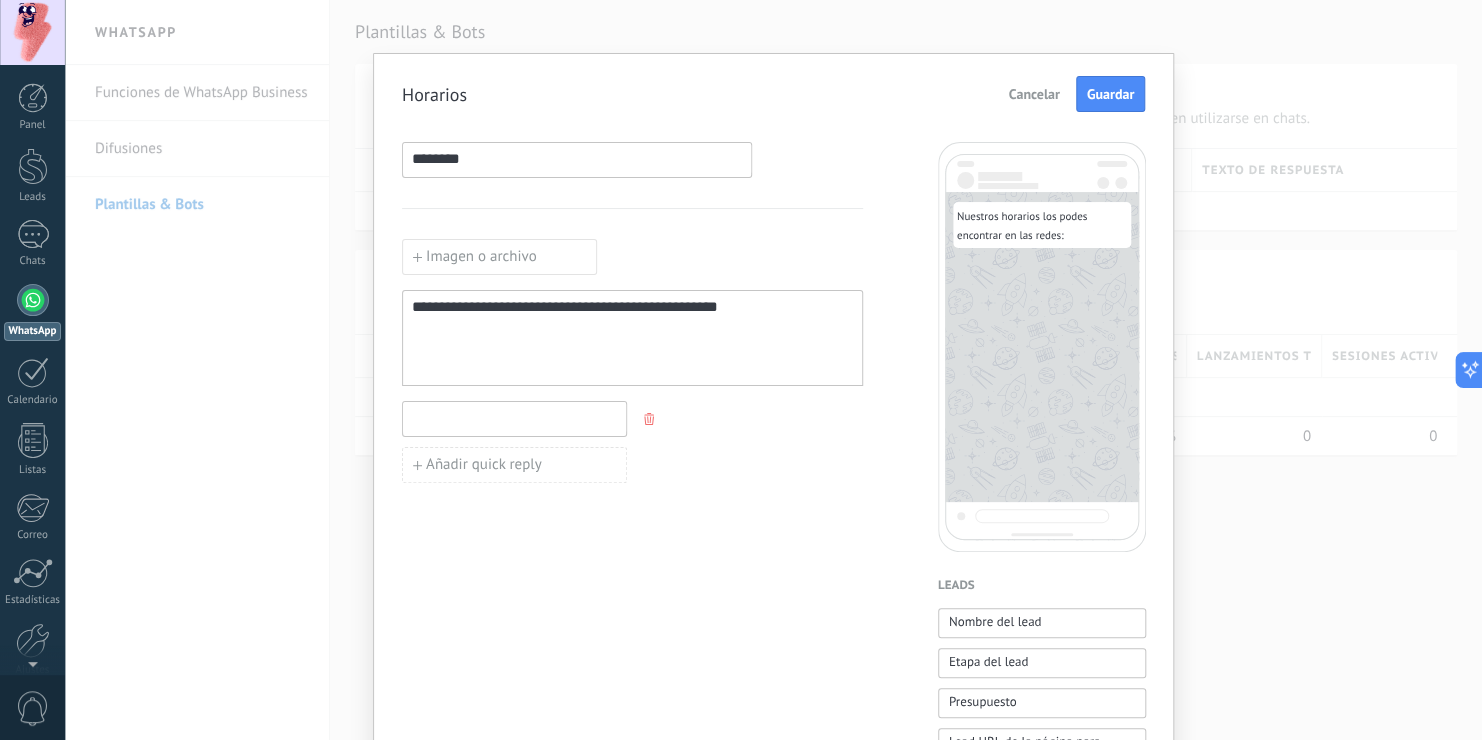 click at bounding box center [514, 418] 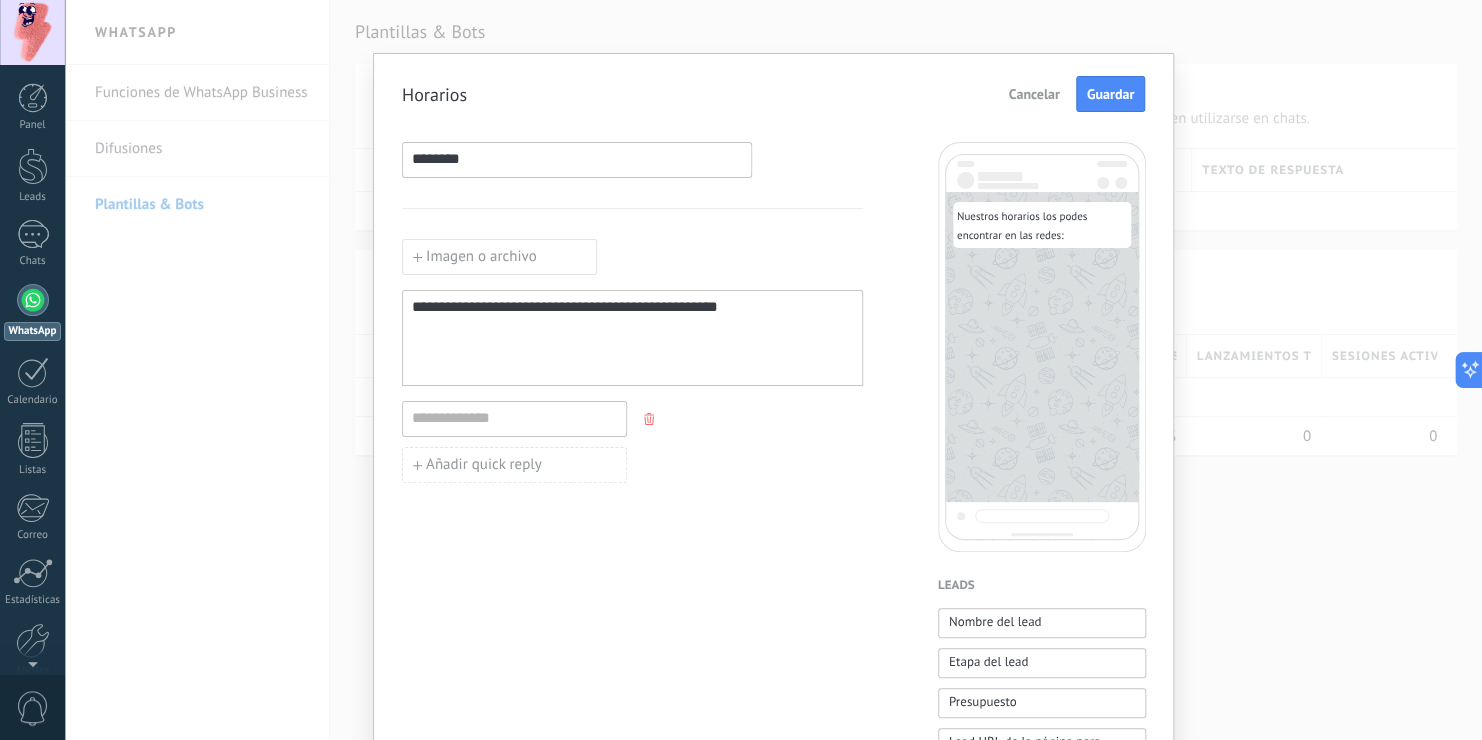 click at bounding box center [651, 419] 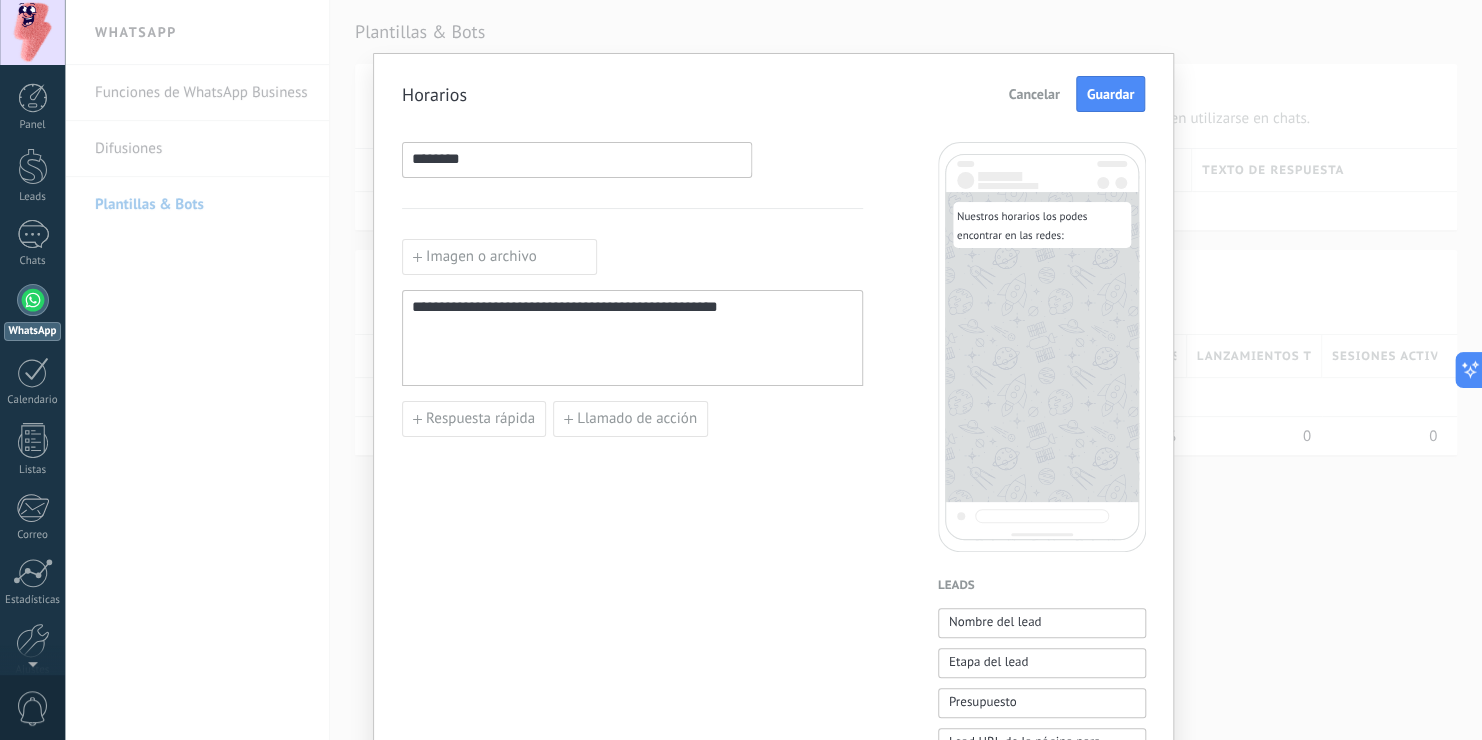 click on "Llamado de acción" at bounding box center (637, 419) 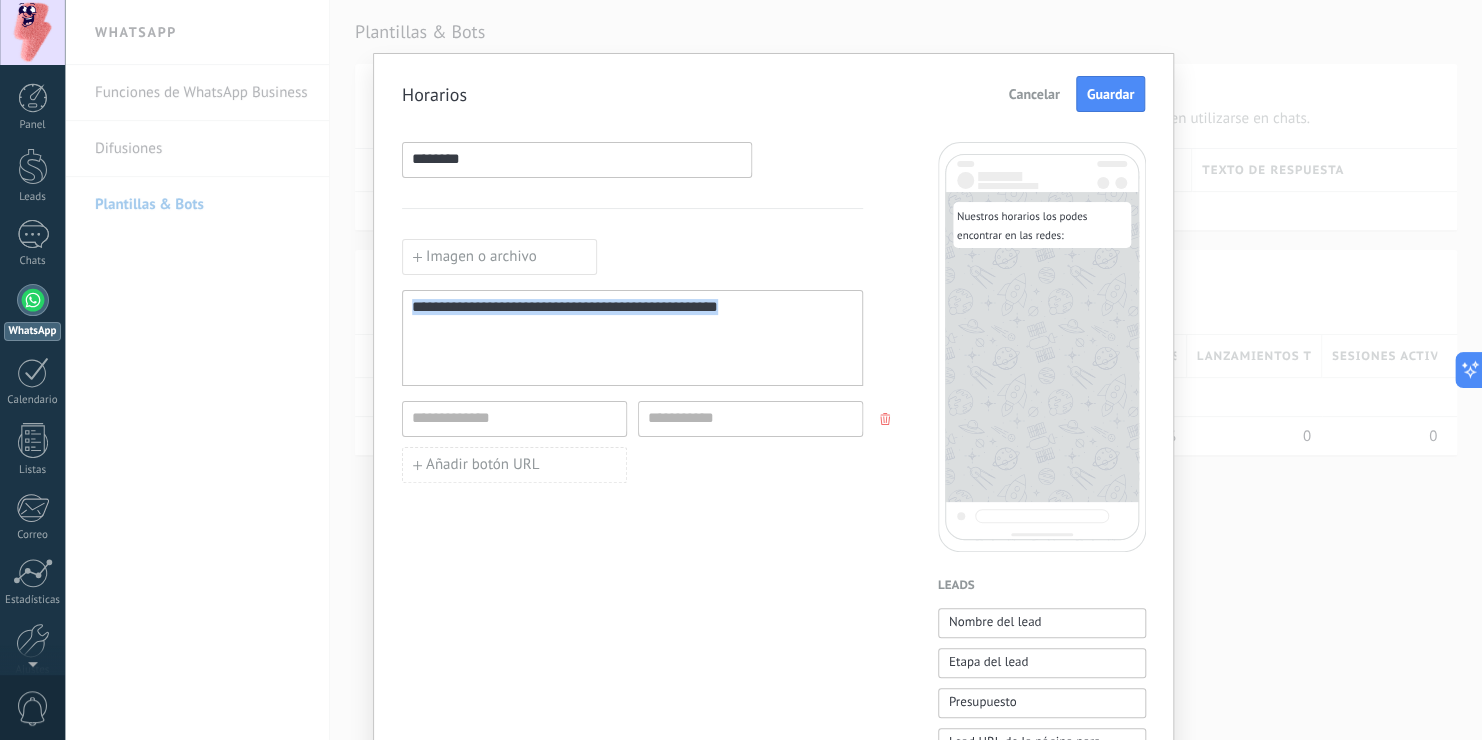 drag, startPoint x: 756, startPoint y: 302, endPoint x: 181, endPoint y: 275, distance: 575.63354 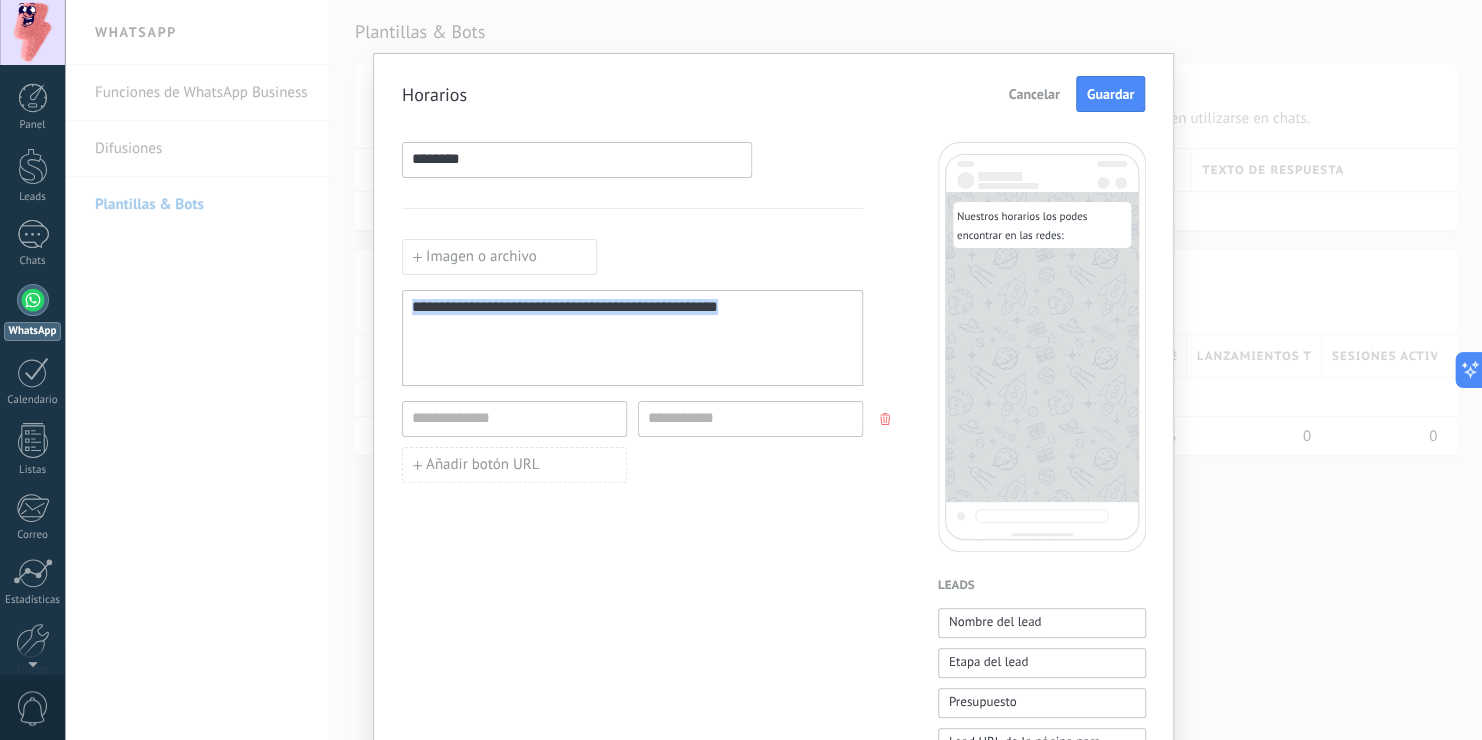 click on "**********" at bounding box center [773, 370] 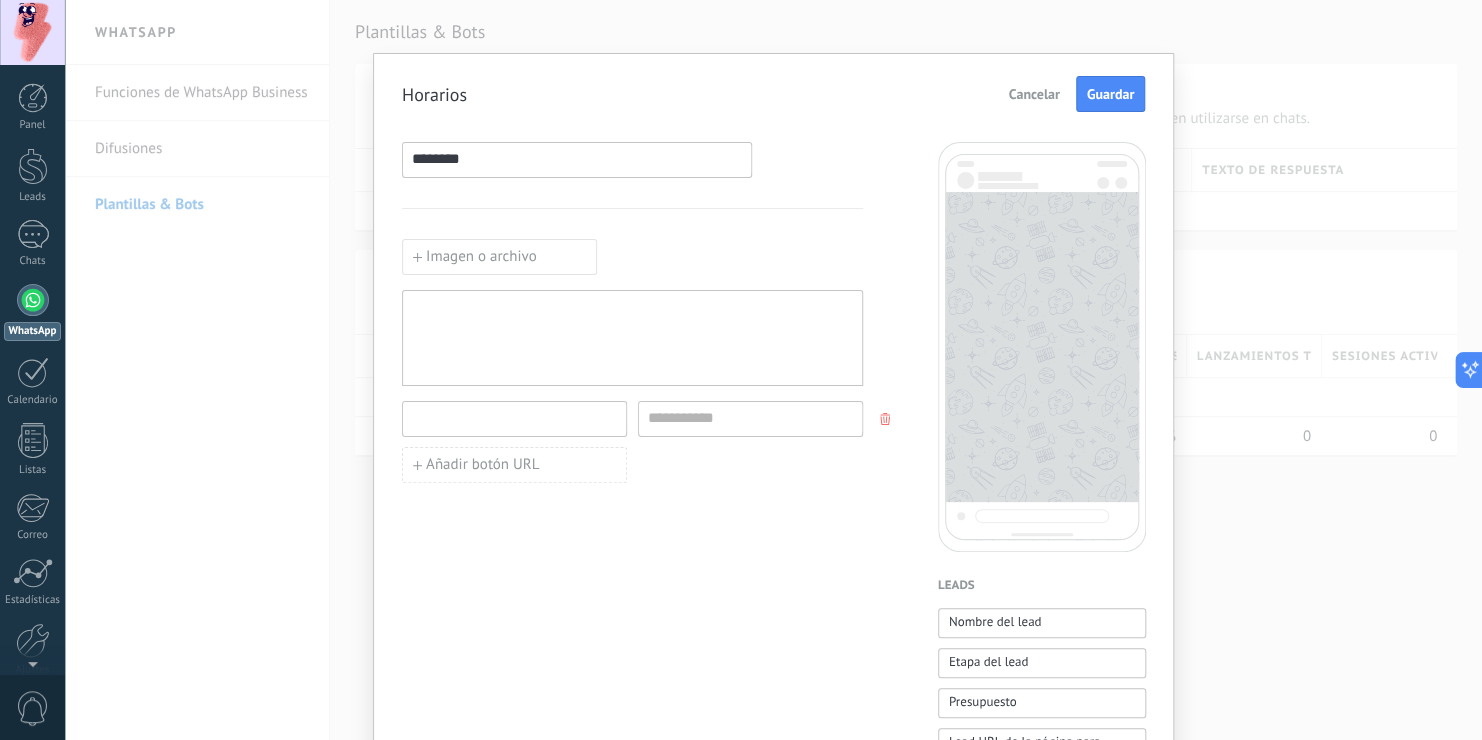 click at bounding box center (514, 418) 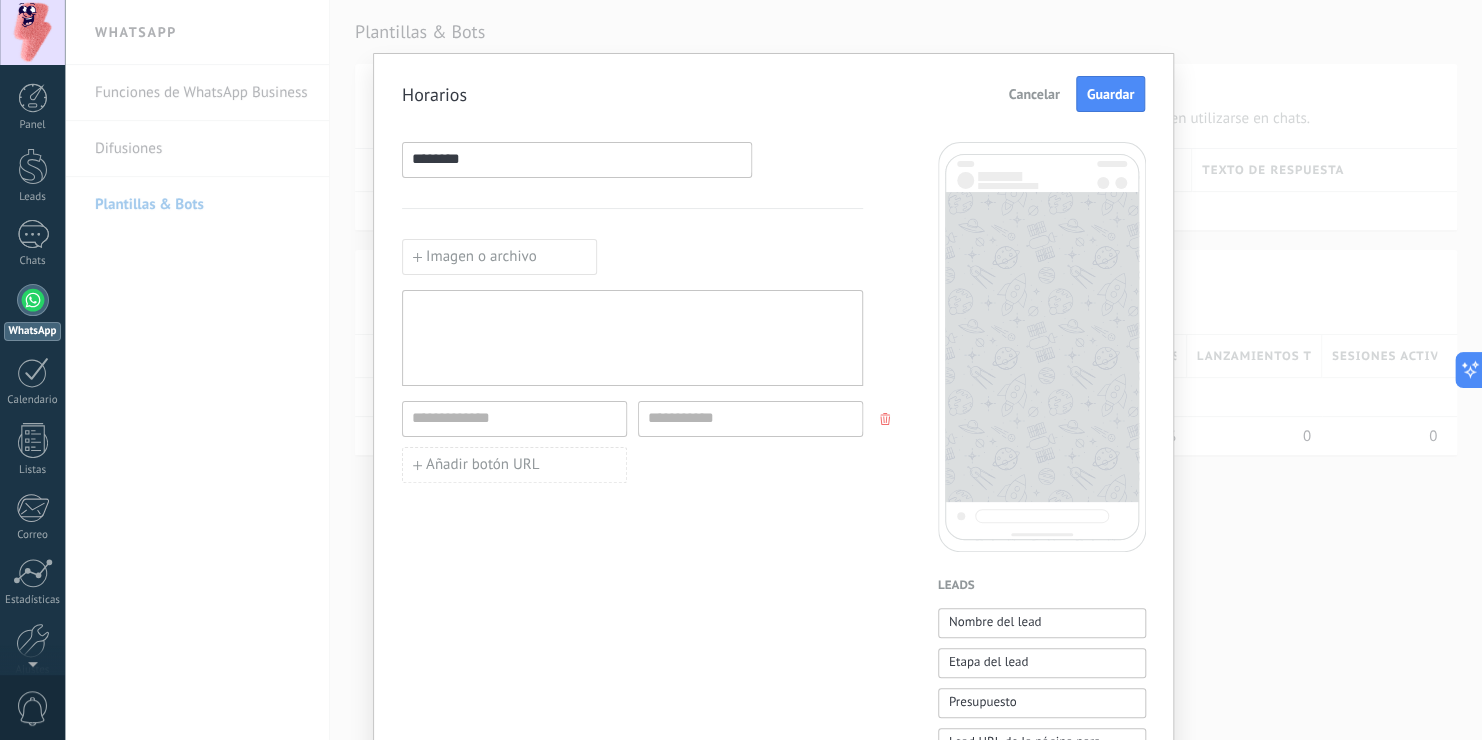 click at bounding box center [632, 338] 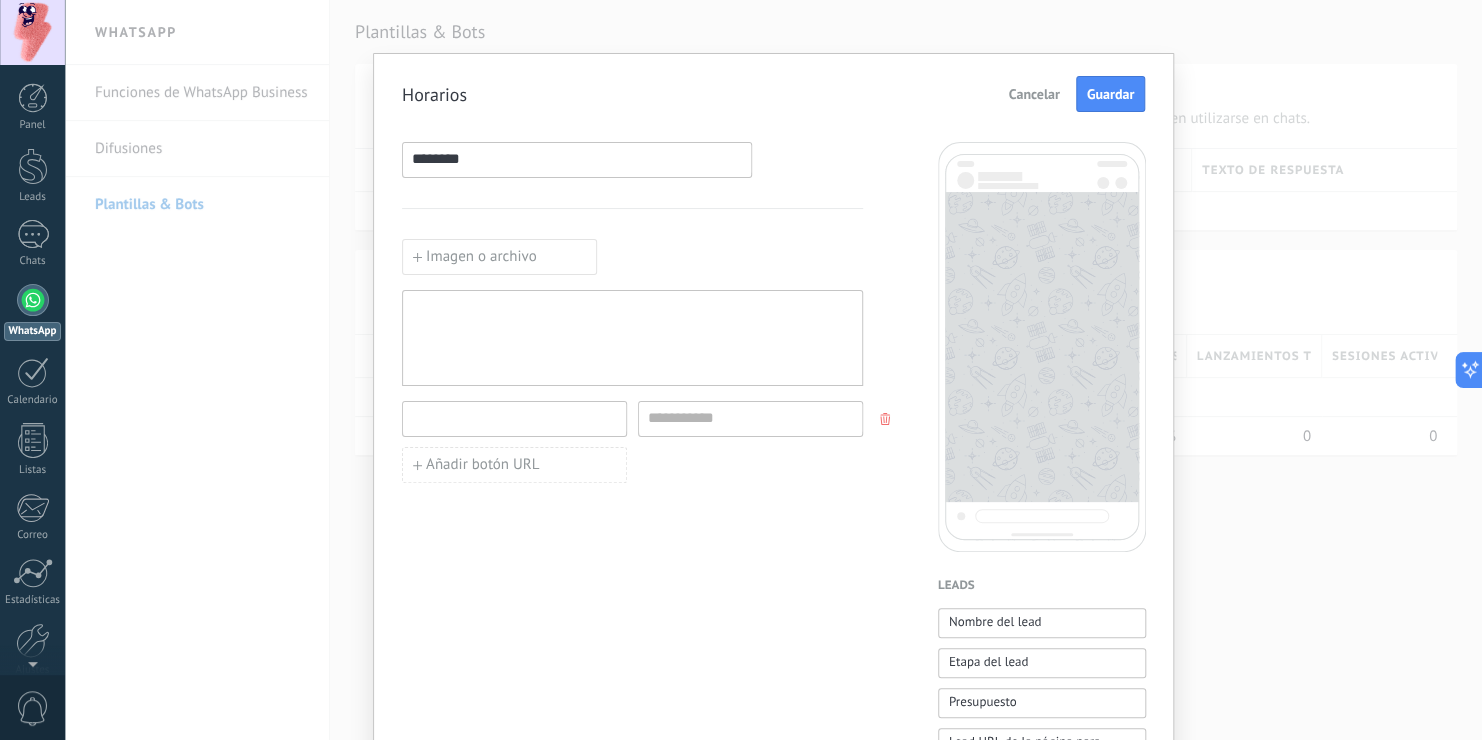 click at bounding box center [514, 418] 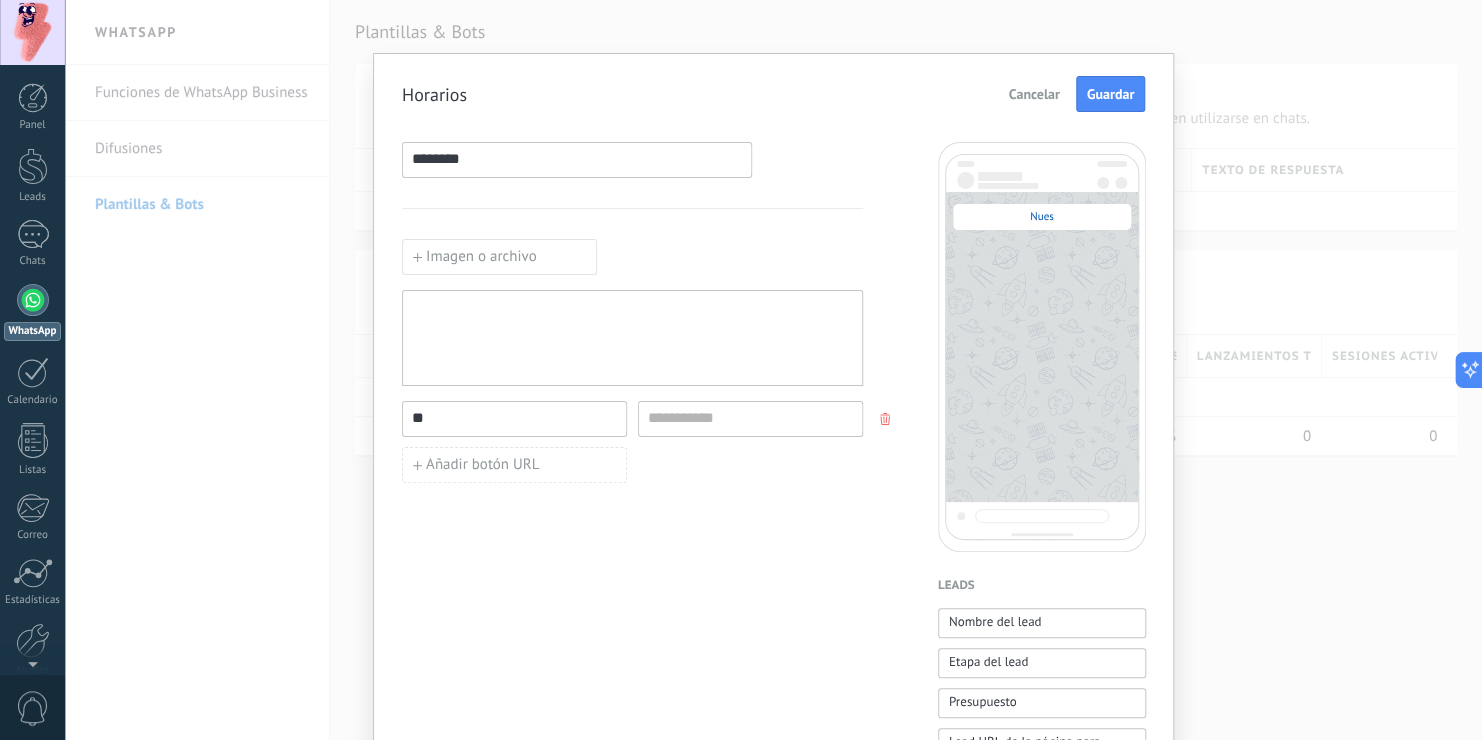 type on "*" 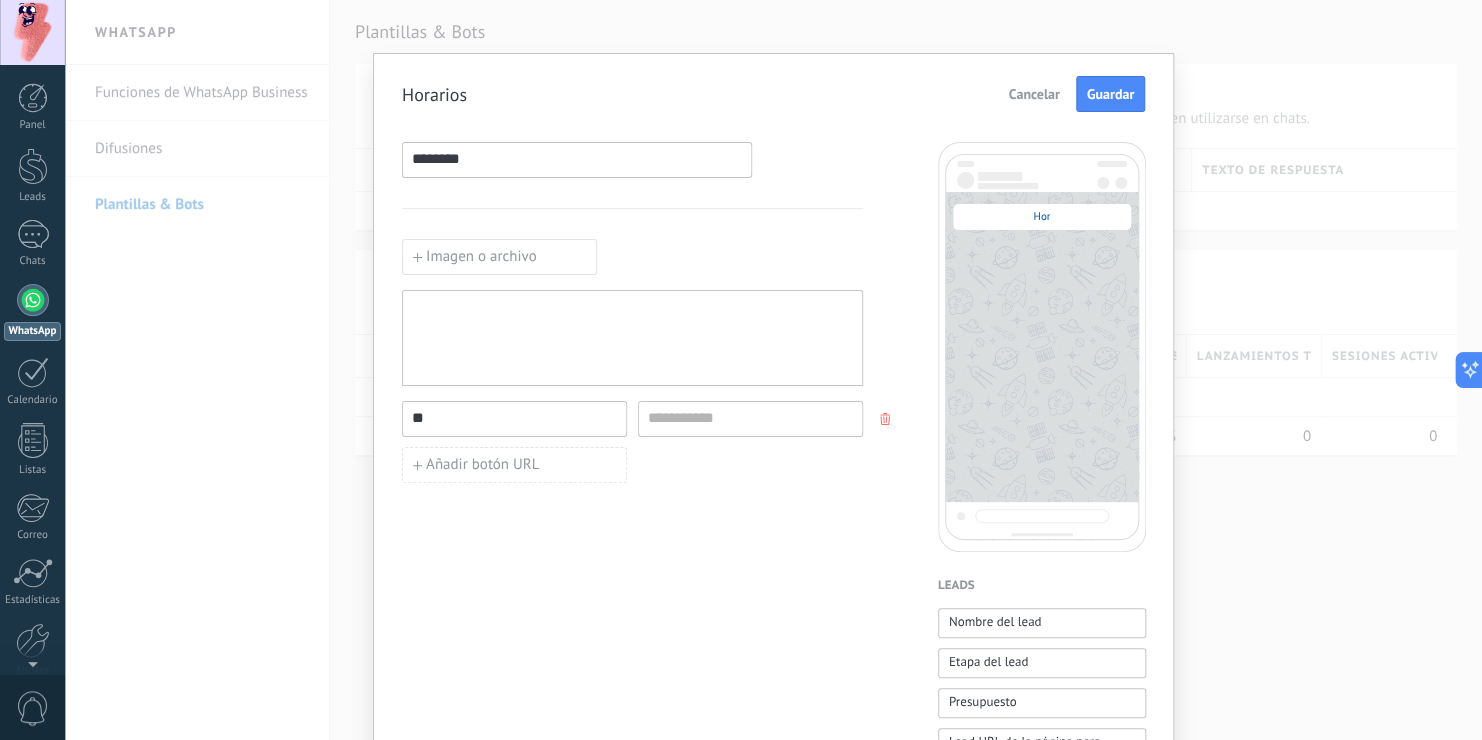 type on "*" 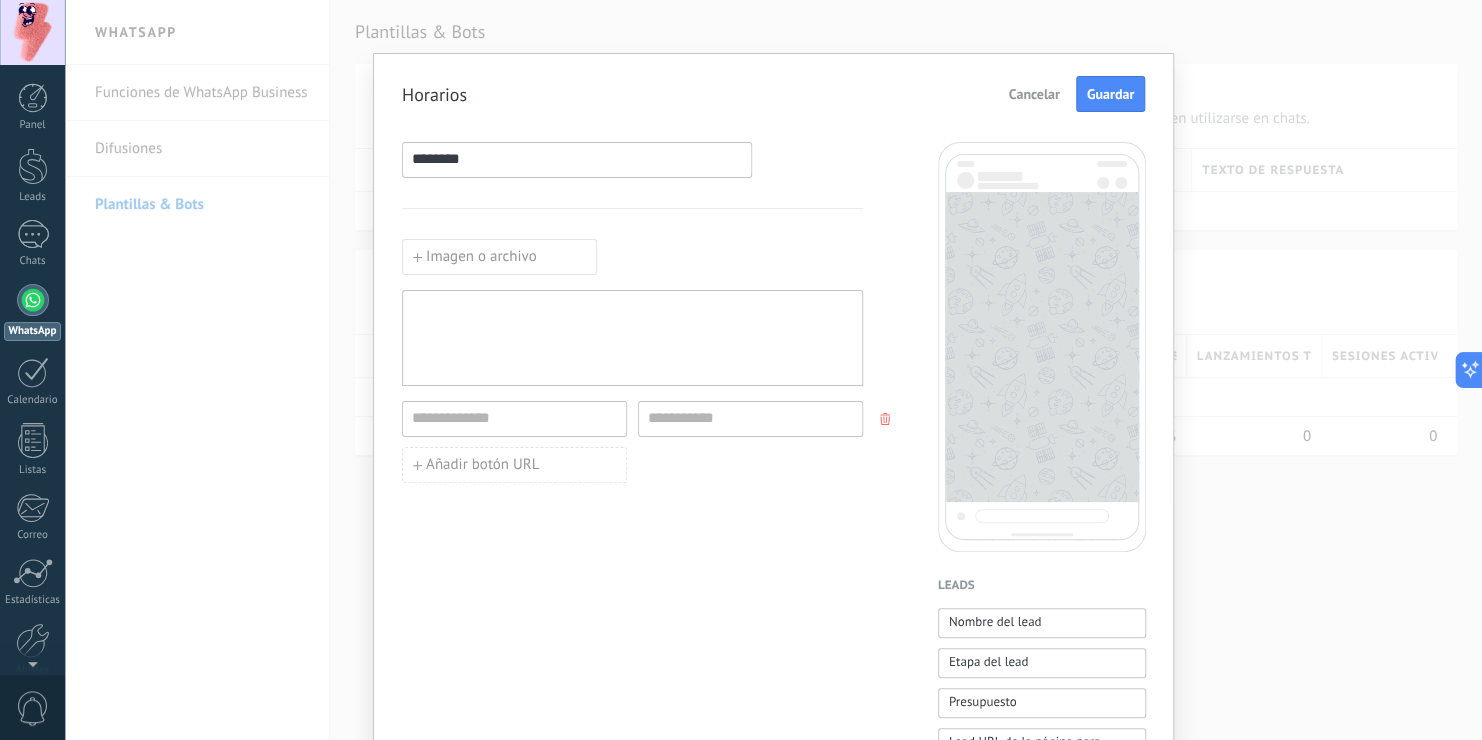 click at bounding box center [632, 338] 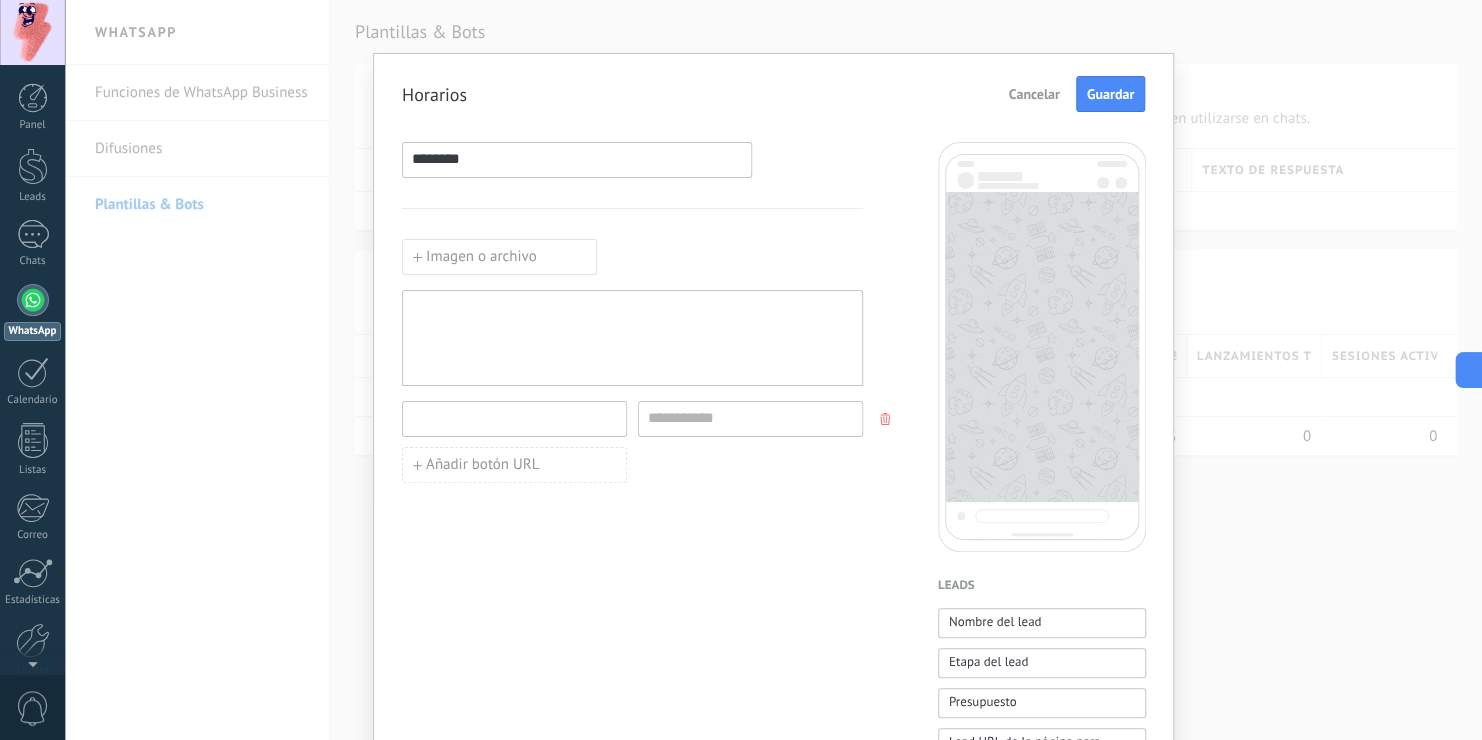 click at bounding box center (514, 418) 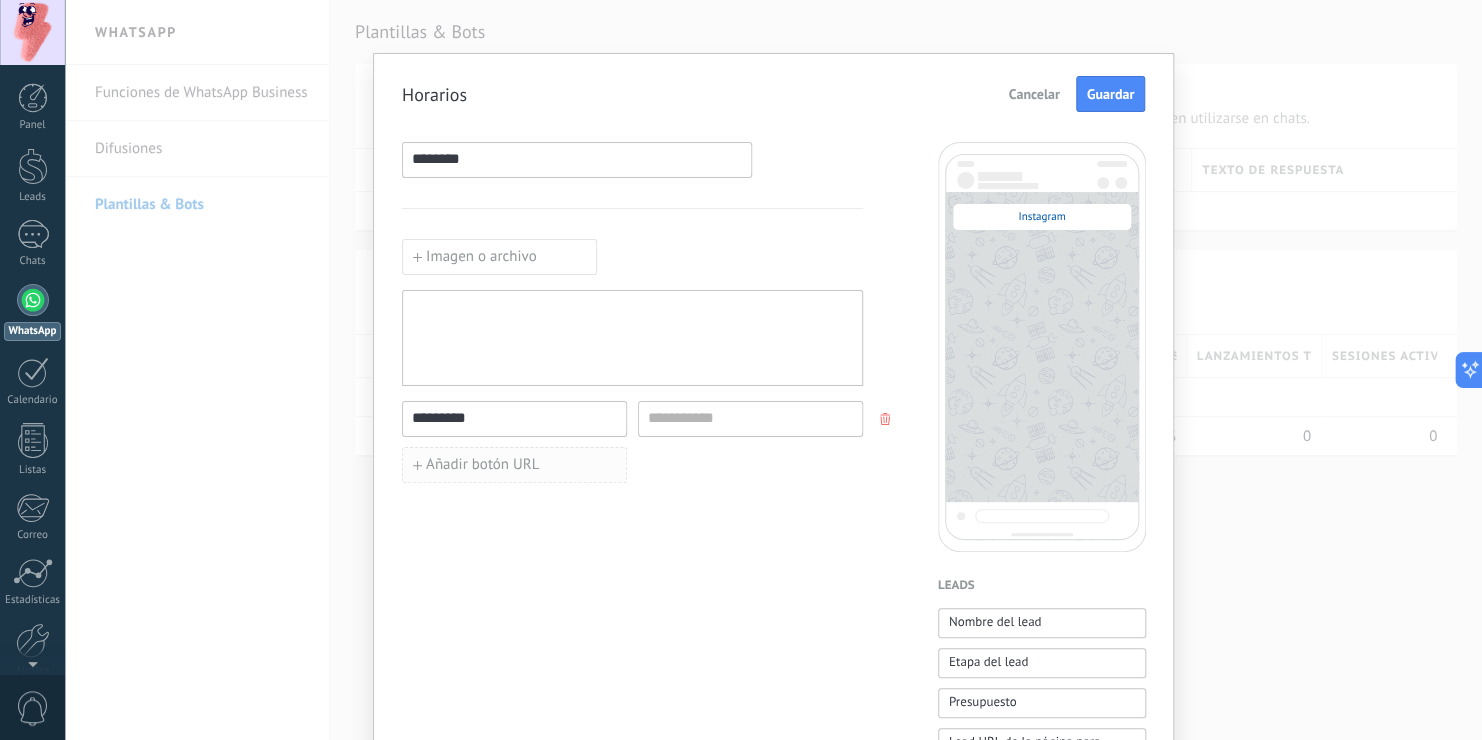 type on "*********" 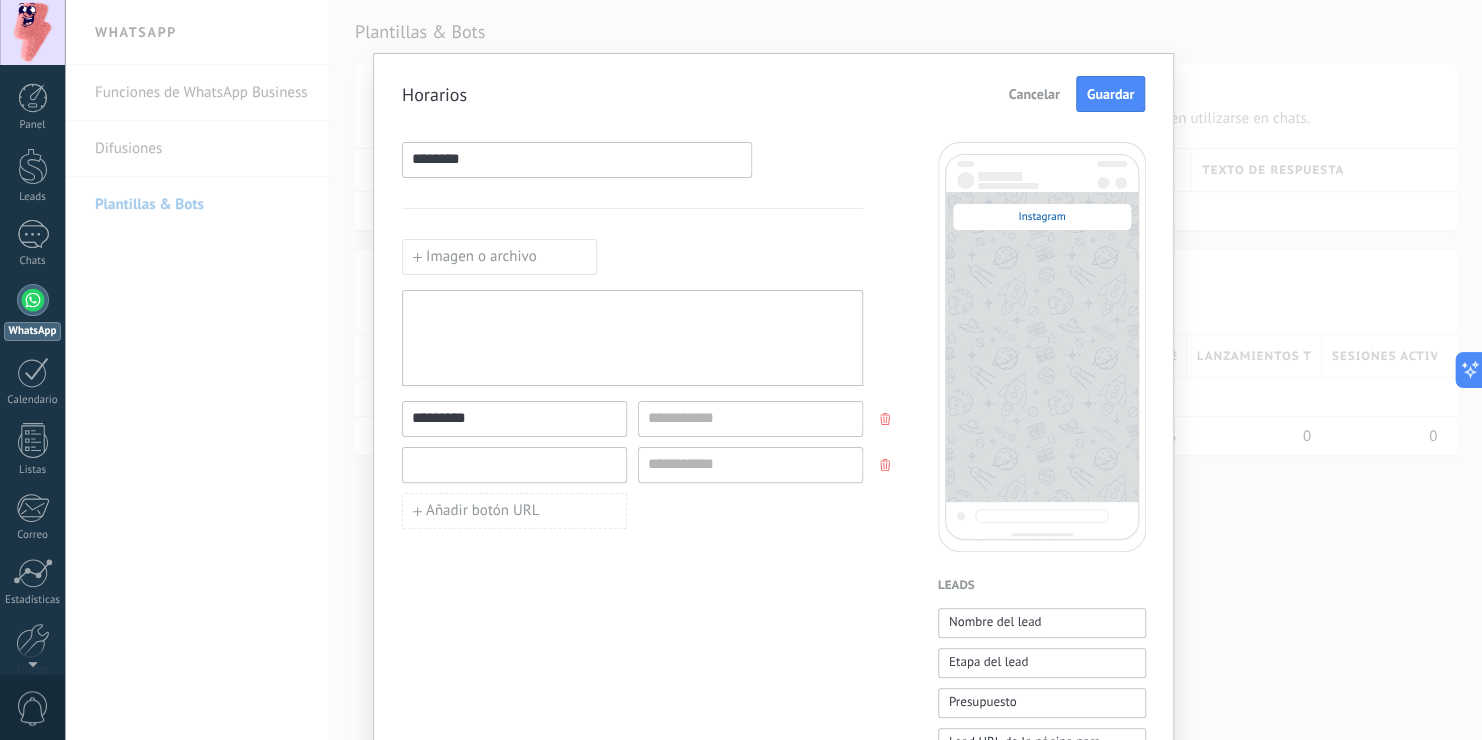 click at bounding box center (514, 464) 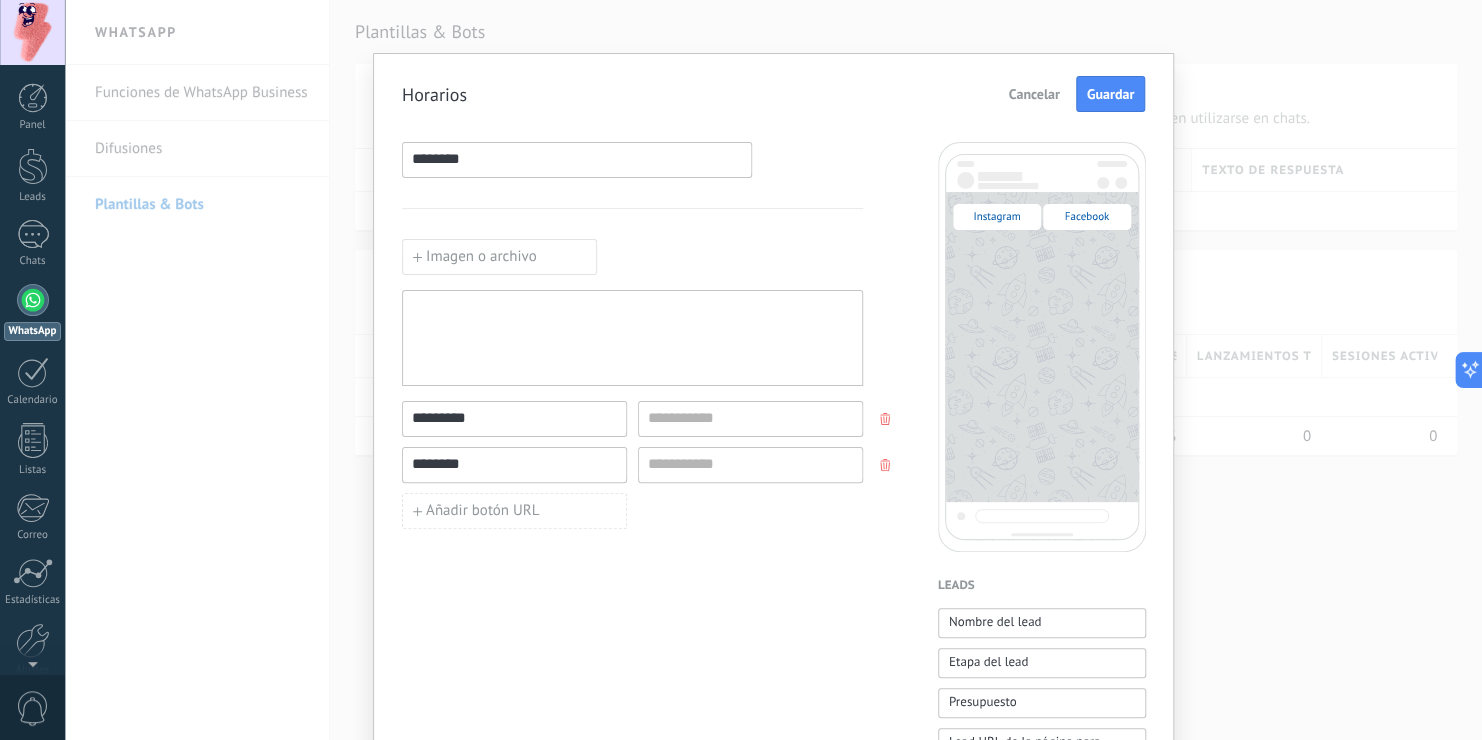 type on "********" 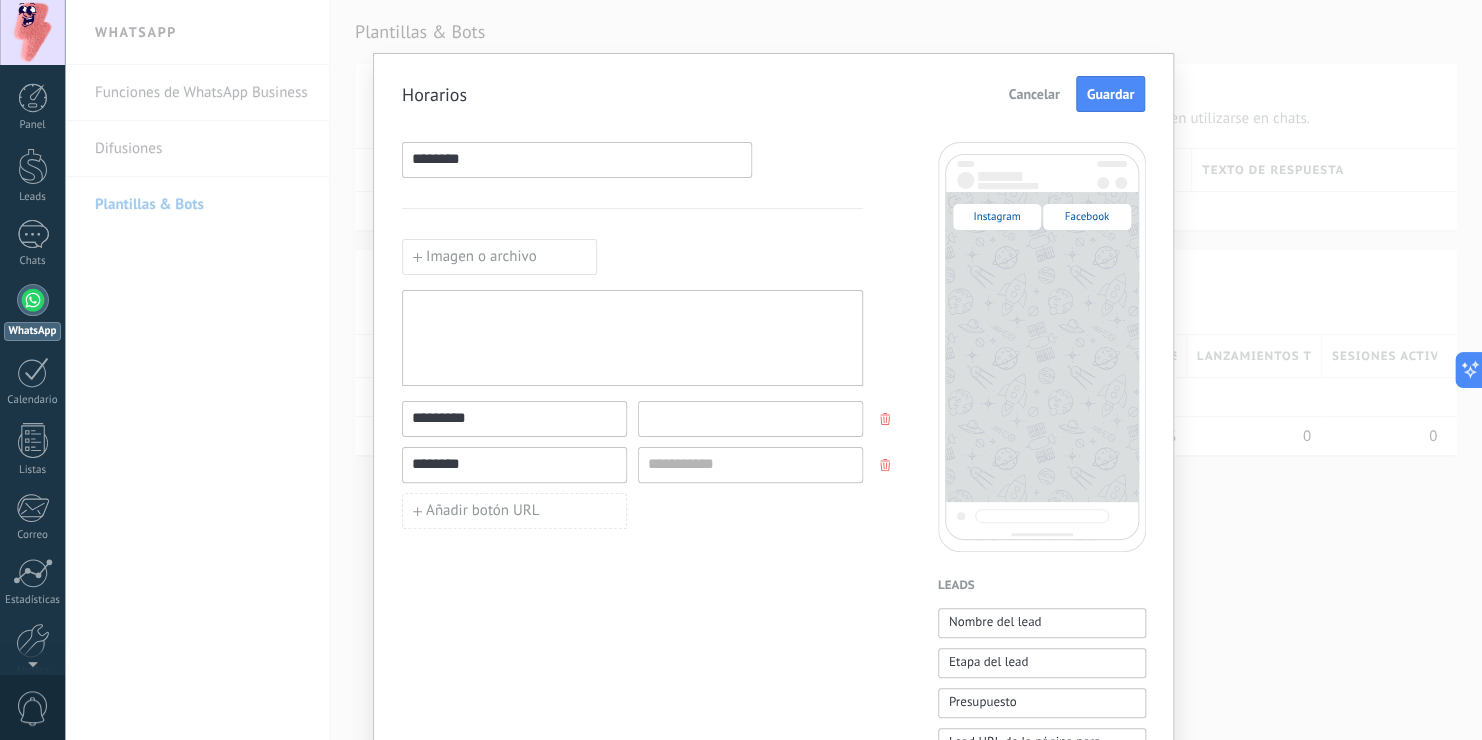 click at bounding box center [750, 418] 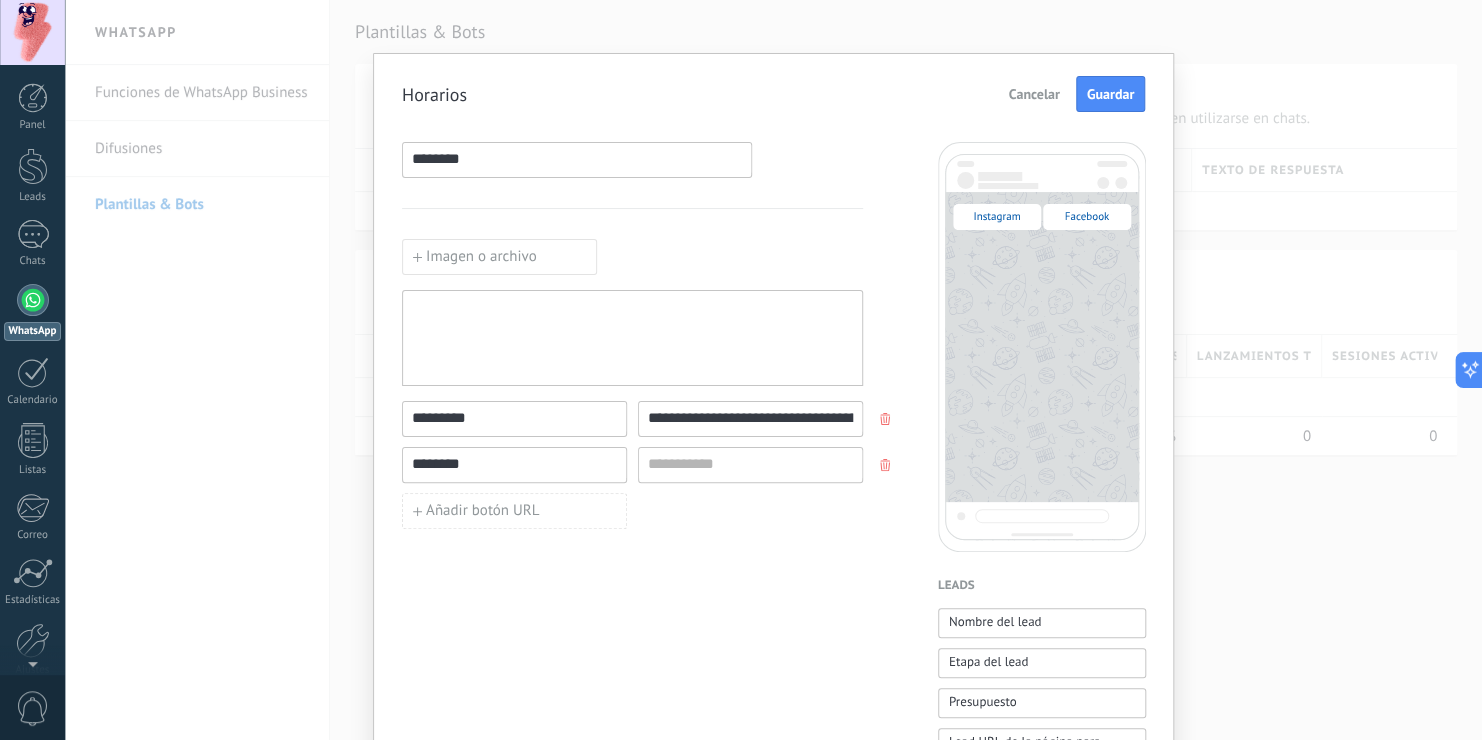 scroll, scrollTop: 0, scrollLeft: 244, axis: horizontal 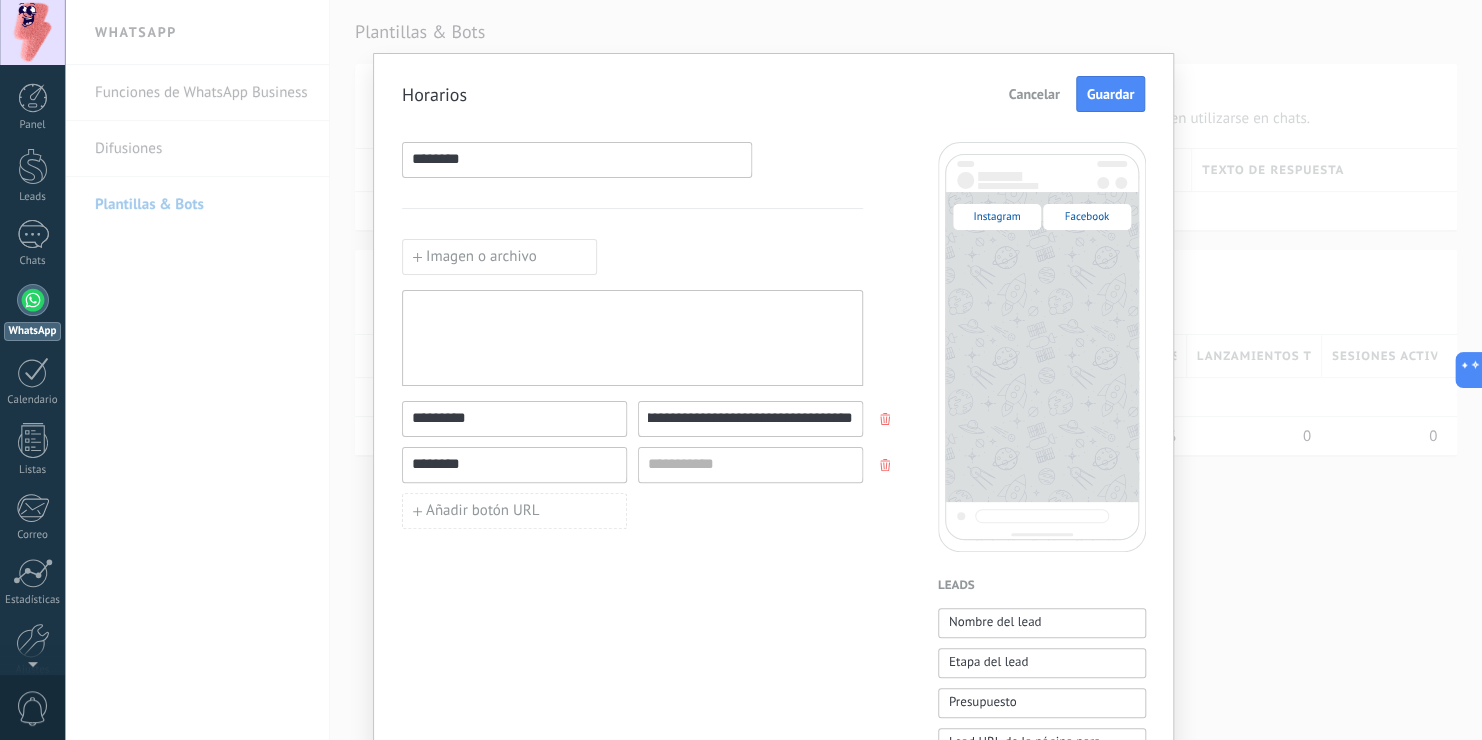 type on "**********" 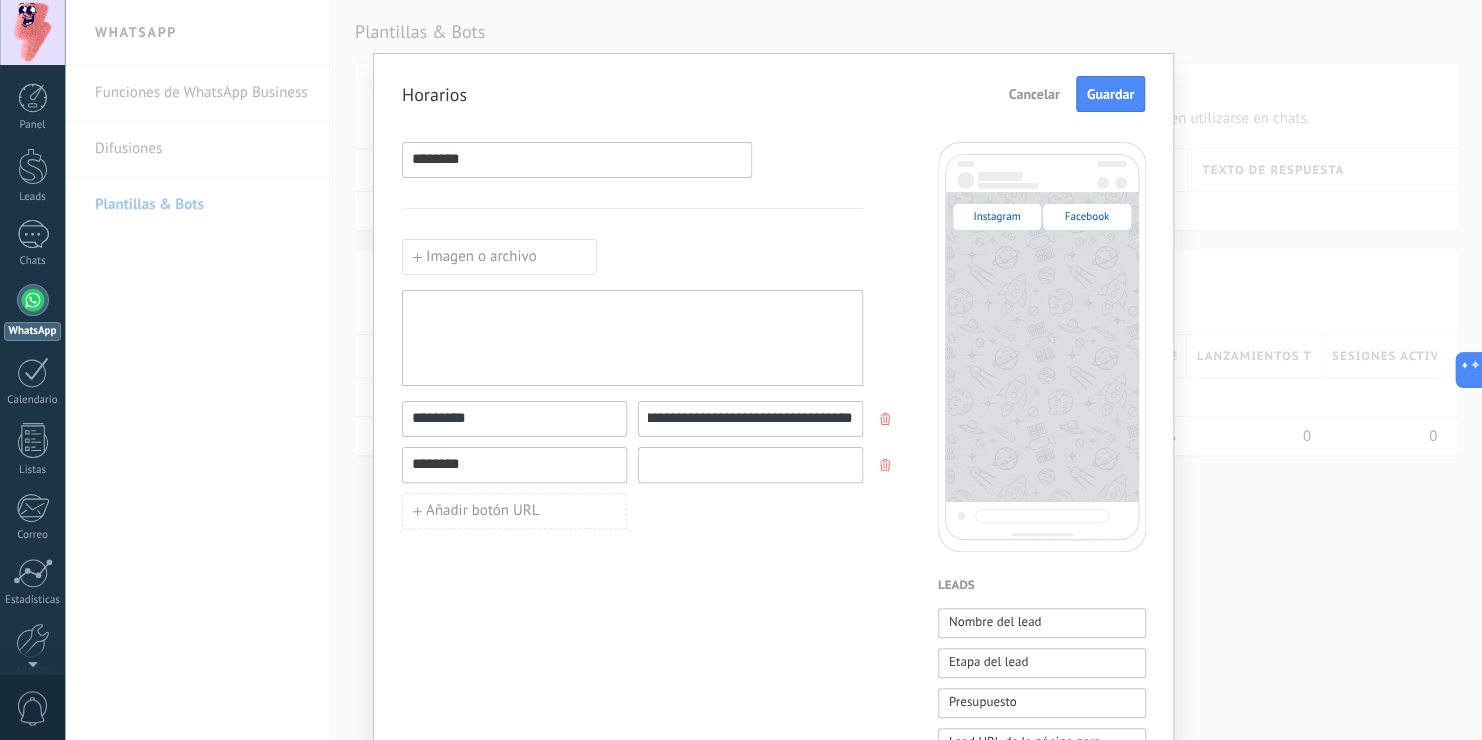 scroll, scrollTop: 0, scrollLeft: 0, axis: both 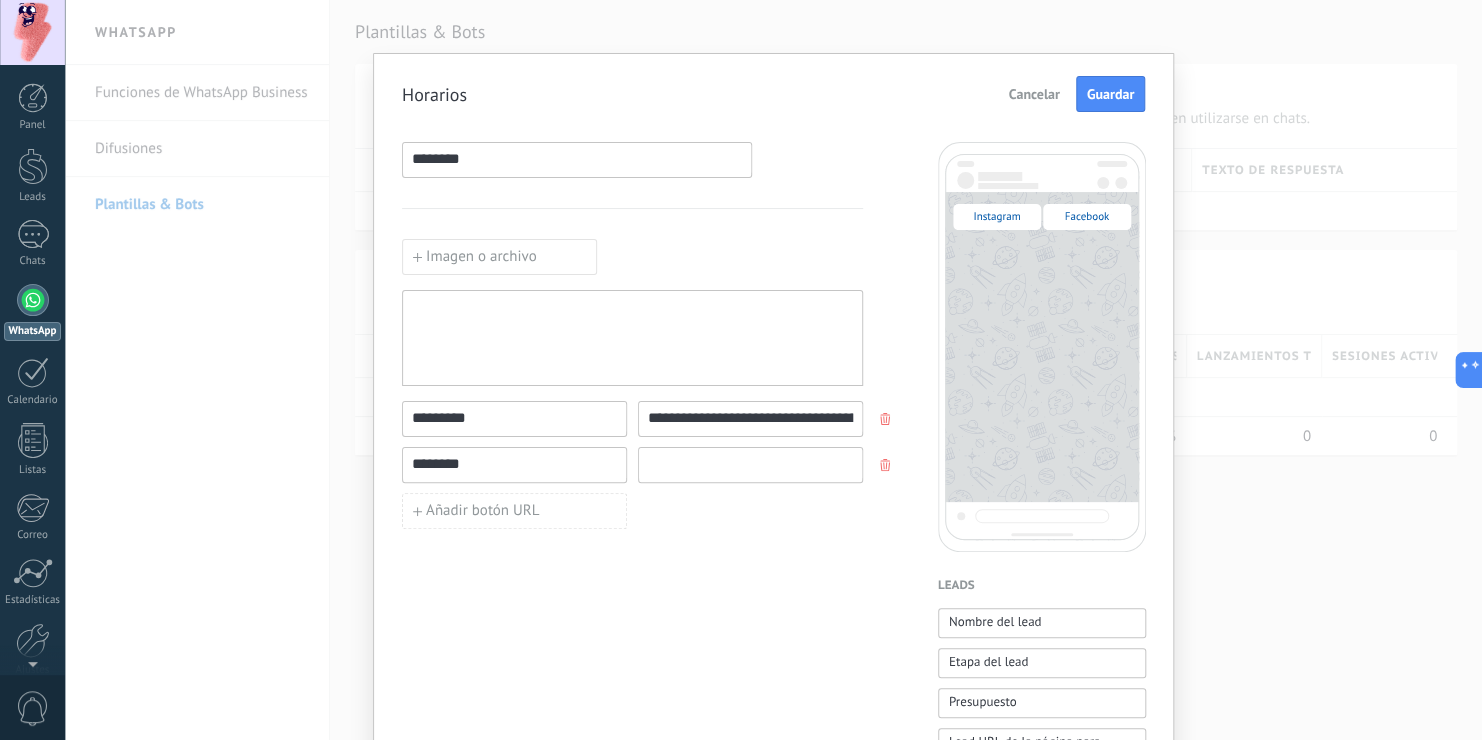 click at bounding box center [750, 464] 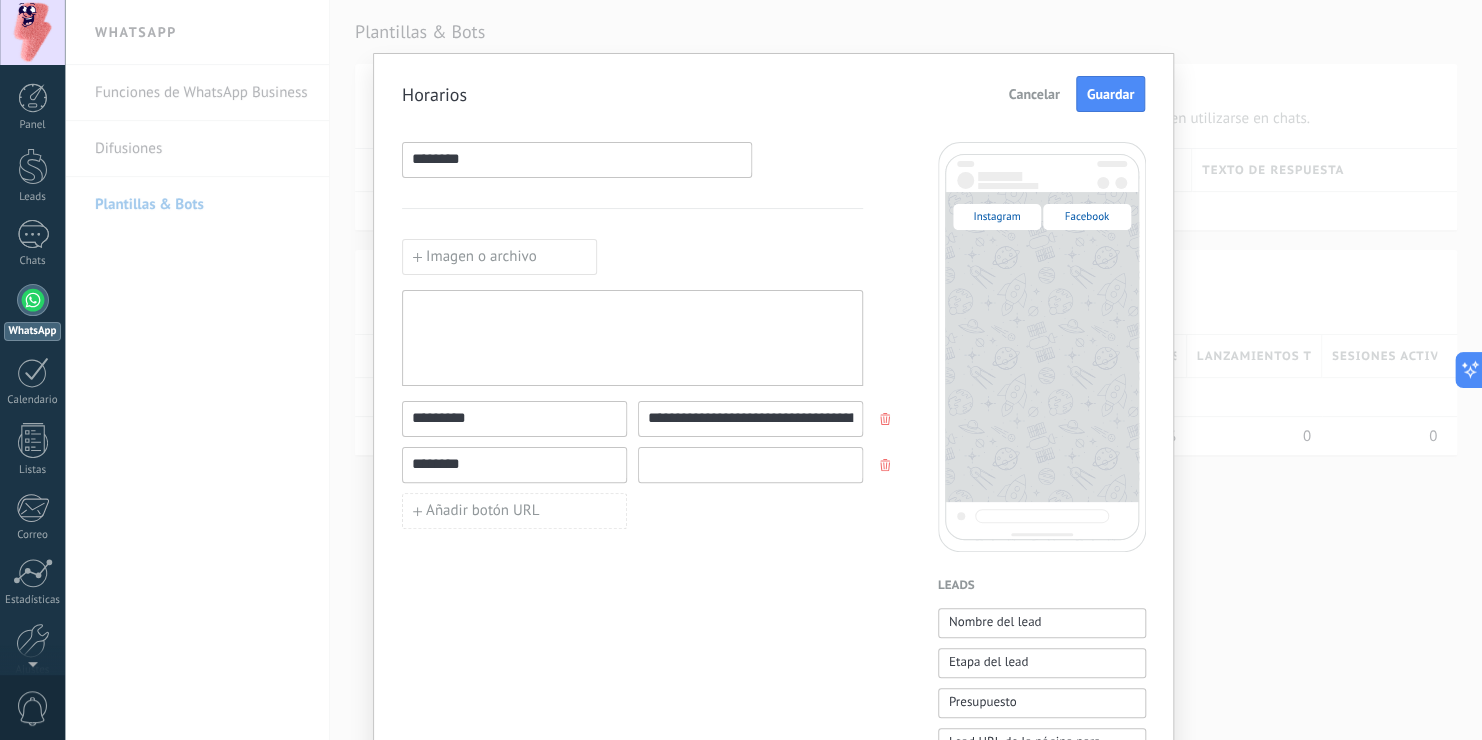 paste on "**********" 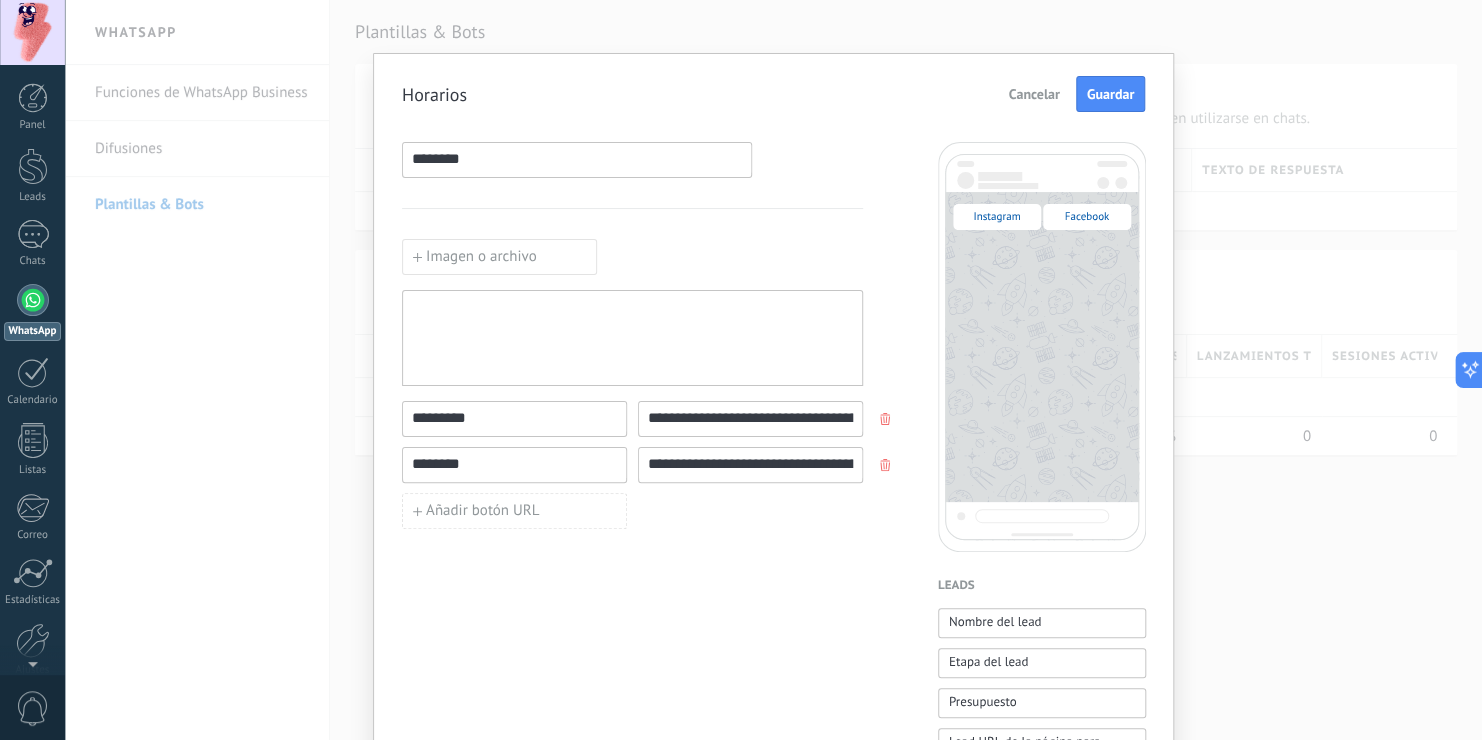 scroll, scrollTop: 0, scrollLeft: 220, axis: horizontal 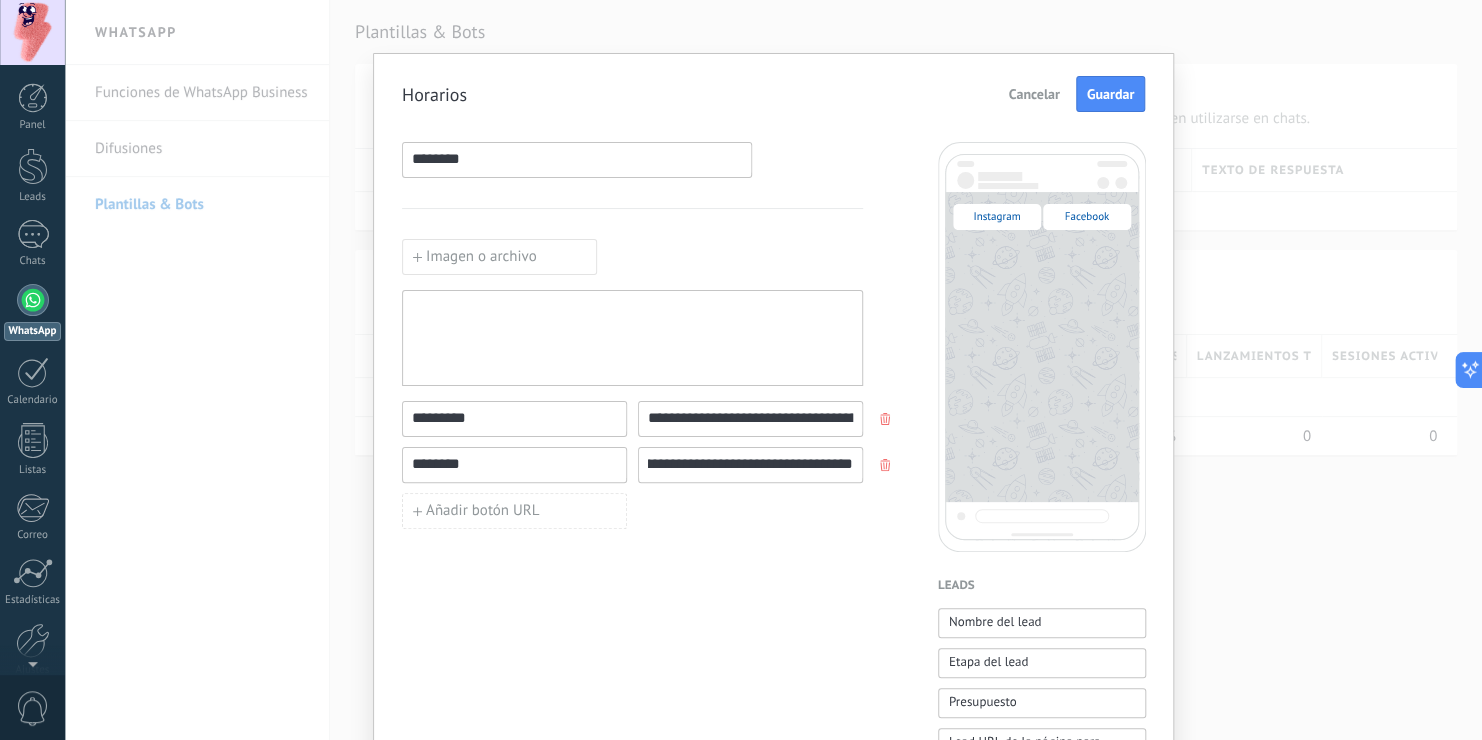 type on "**********" 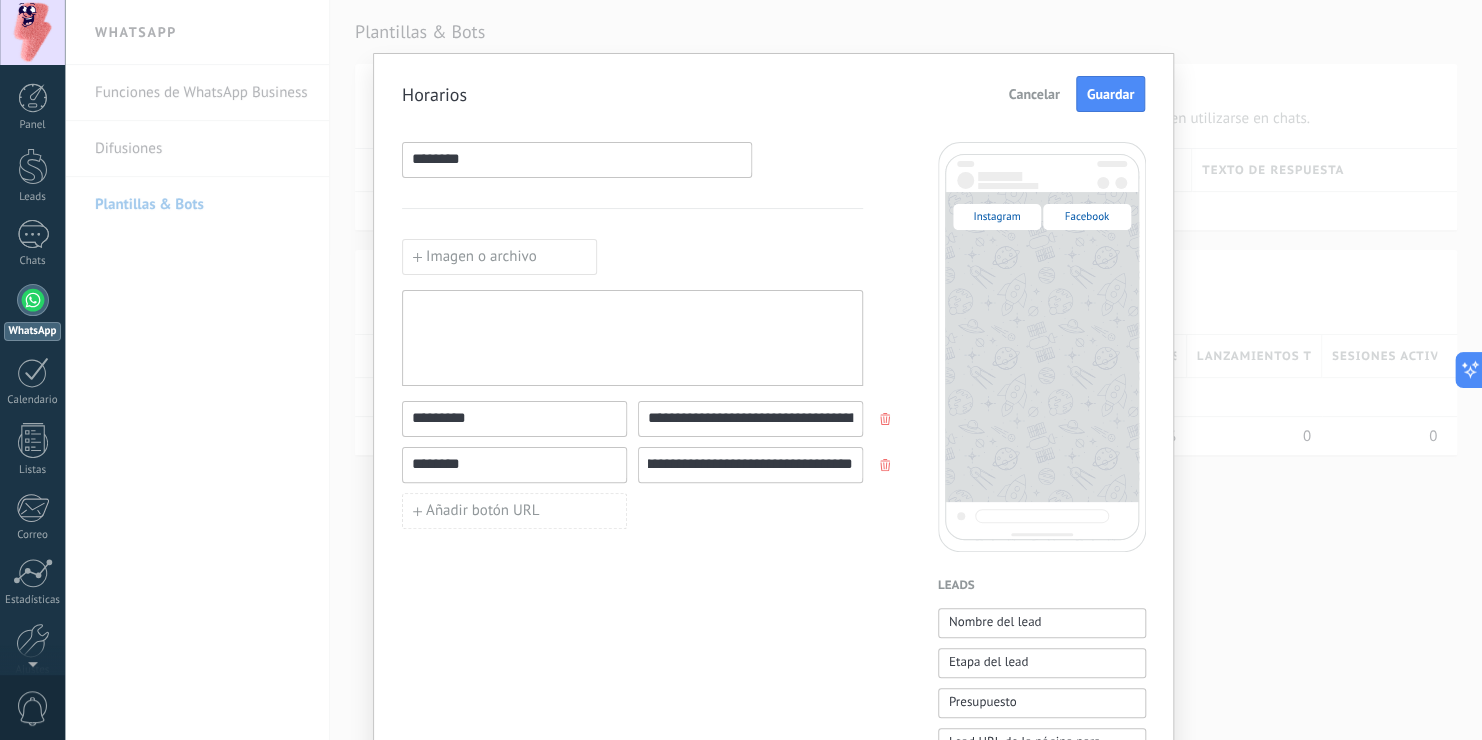 scroll, scrollTop: 0, scrollLeft: 0, axis: both 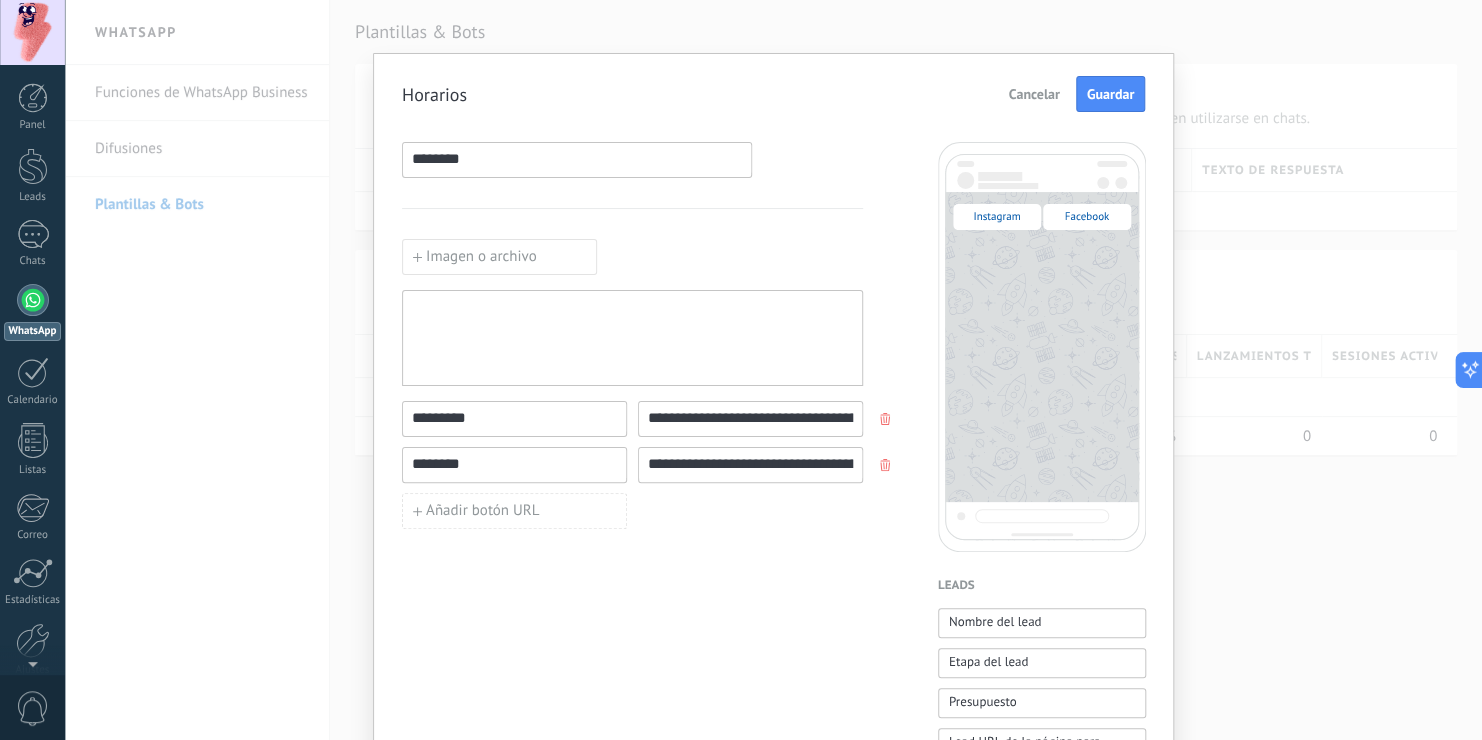 click at bounding box center [632, 338] 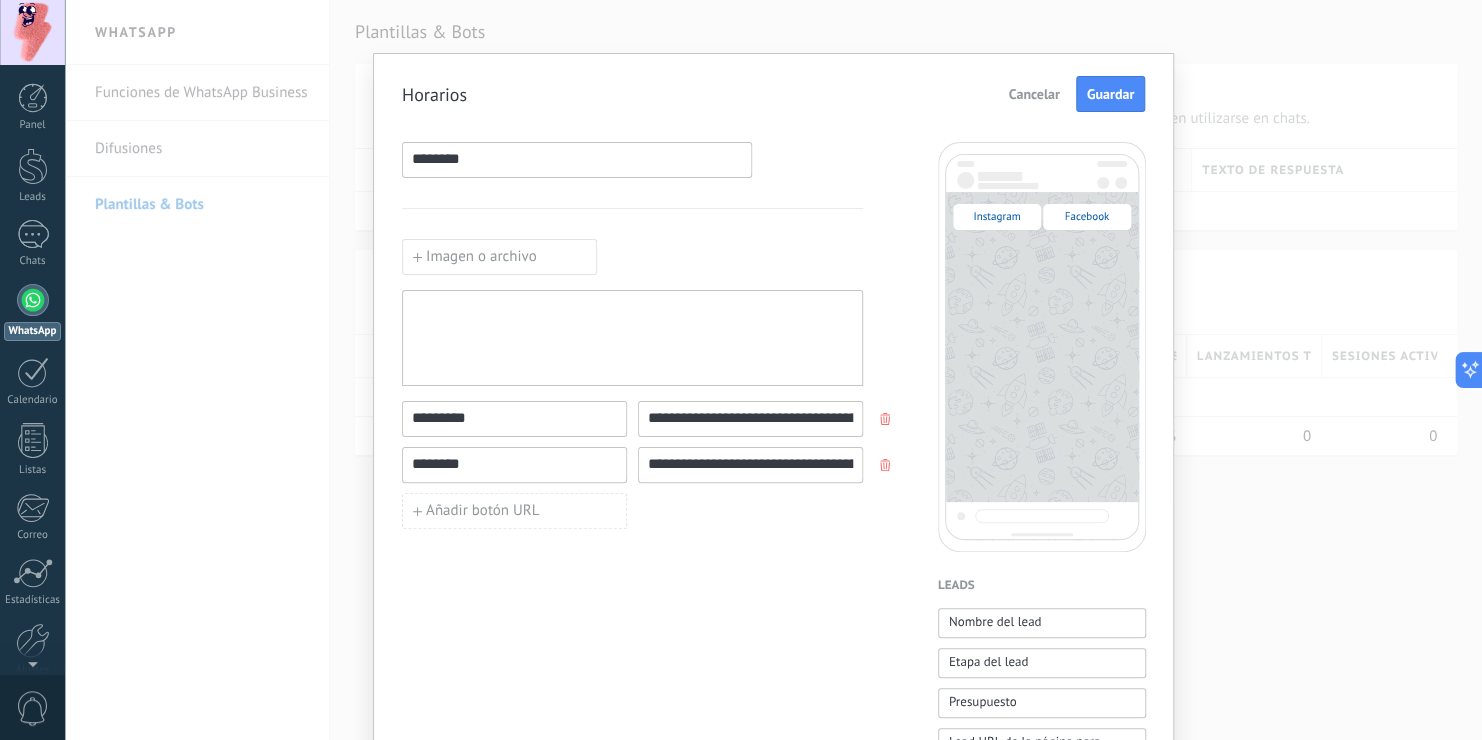 drag, startPoint x: 461, startPoint y: 142, endPoint x: 325, endPoint y: 165, distance: 137.93114 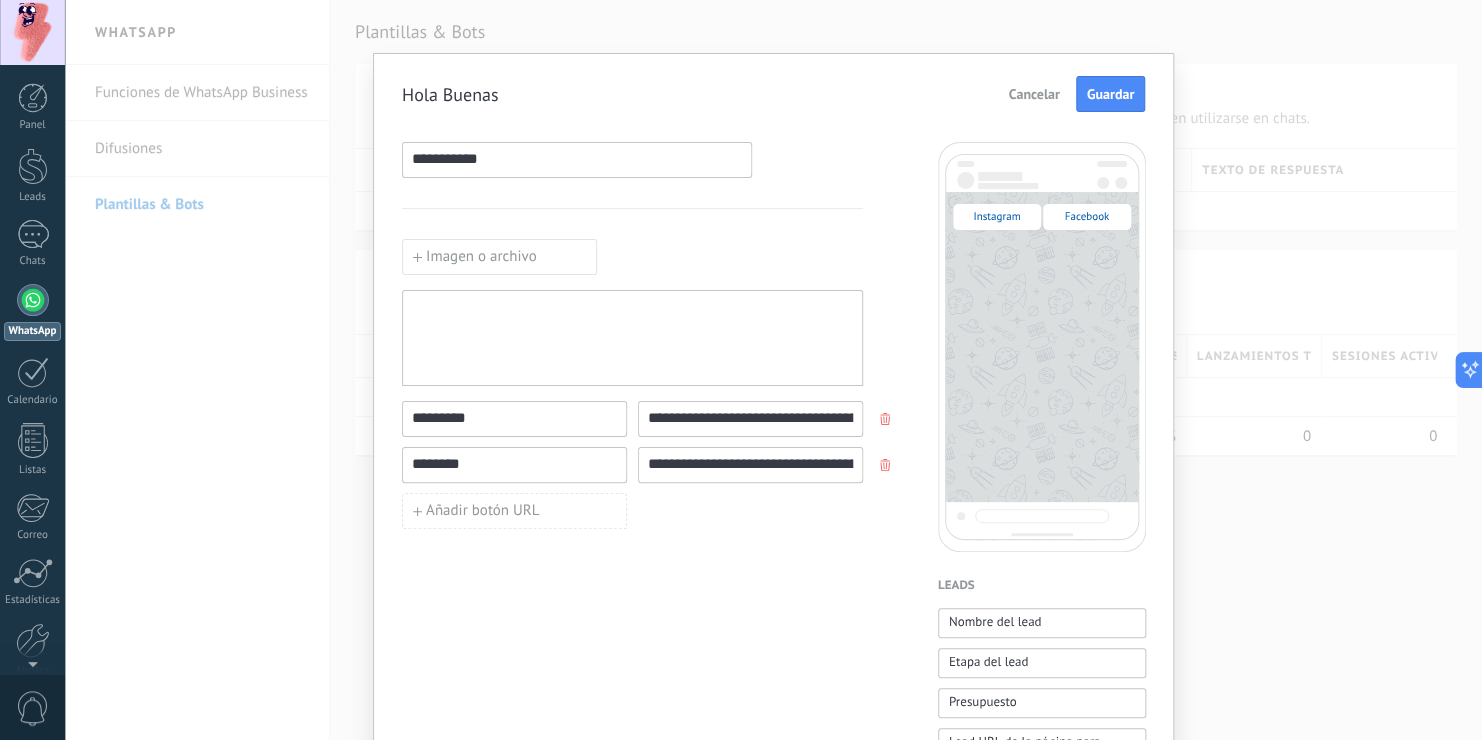 type on "**********" 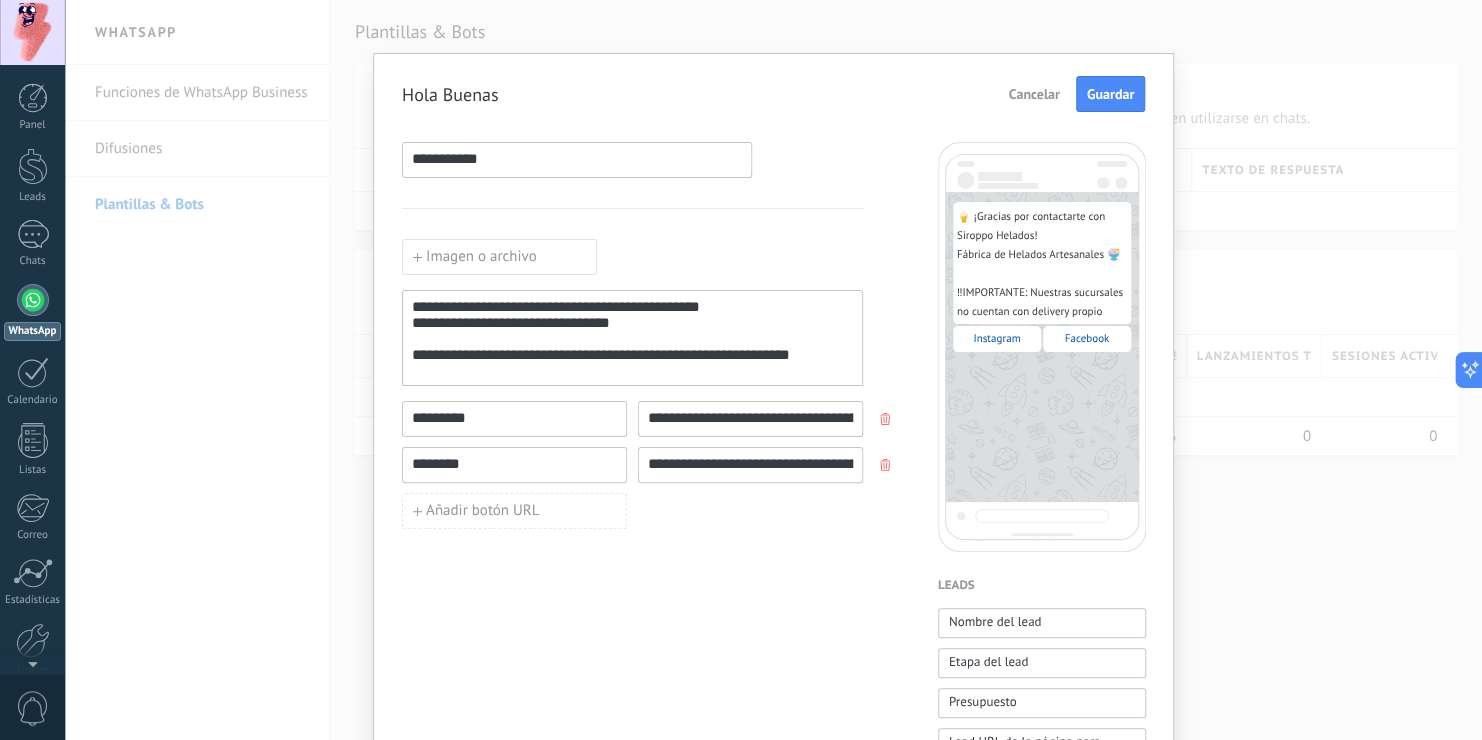 click on "Añadir botón URL" at bounding box center (482, 511) 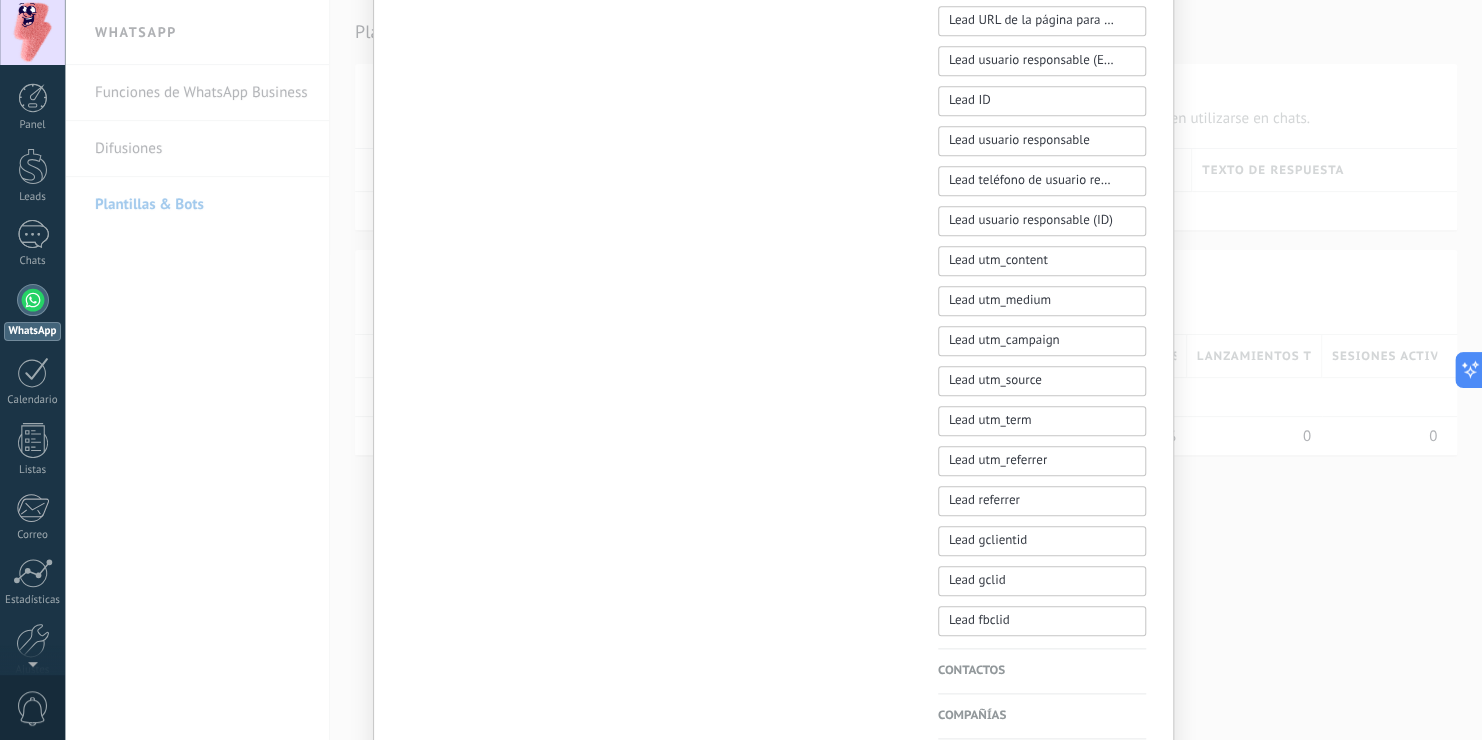 scroll, scrollTop: 0, scrollLeft: 0, axis: both 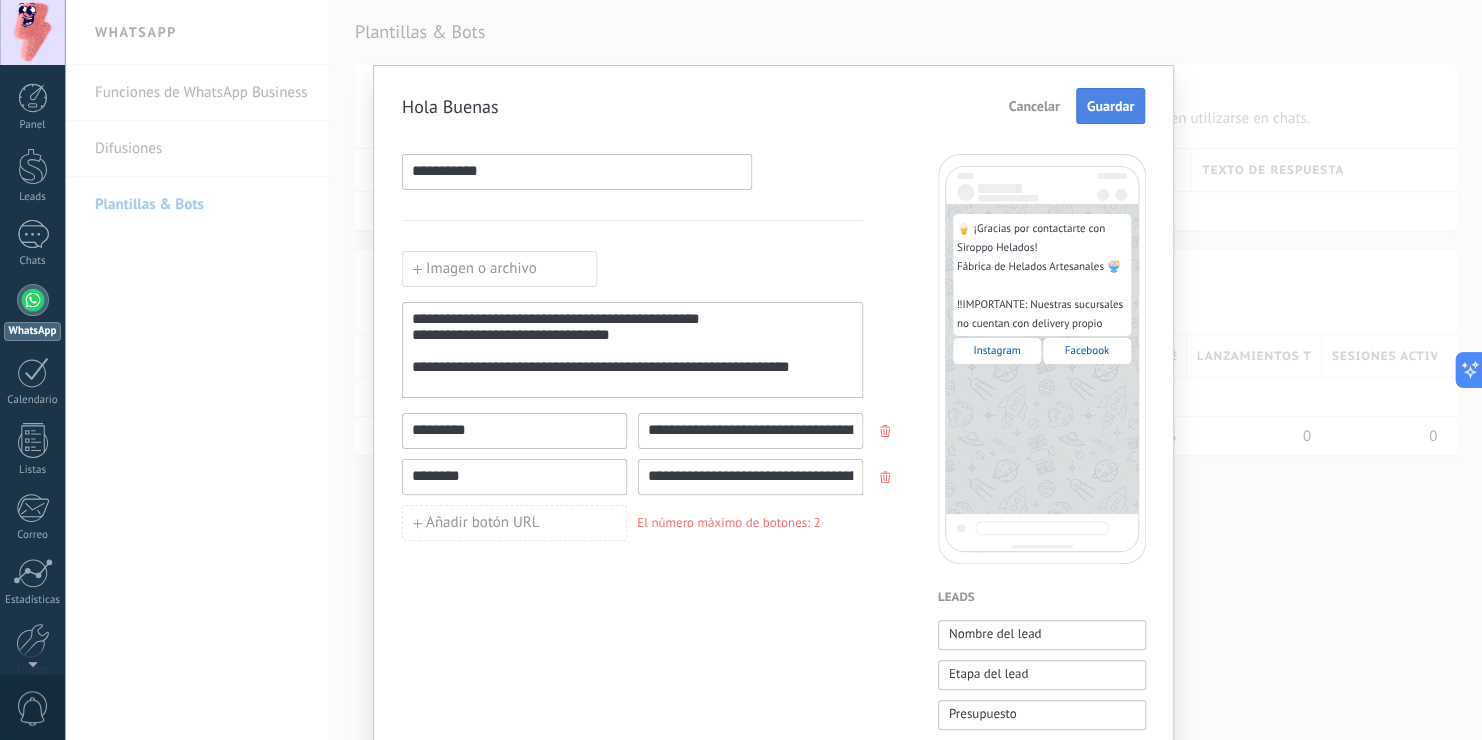 click on "Guardar" at bounding box center [1110, 106] 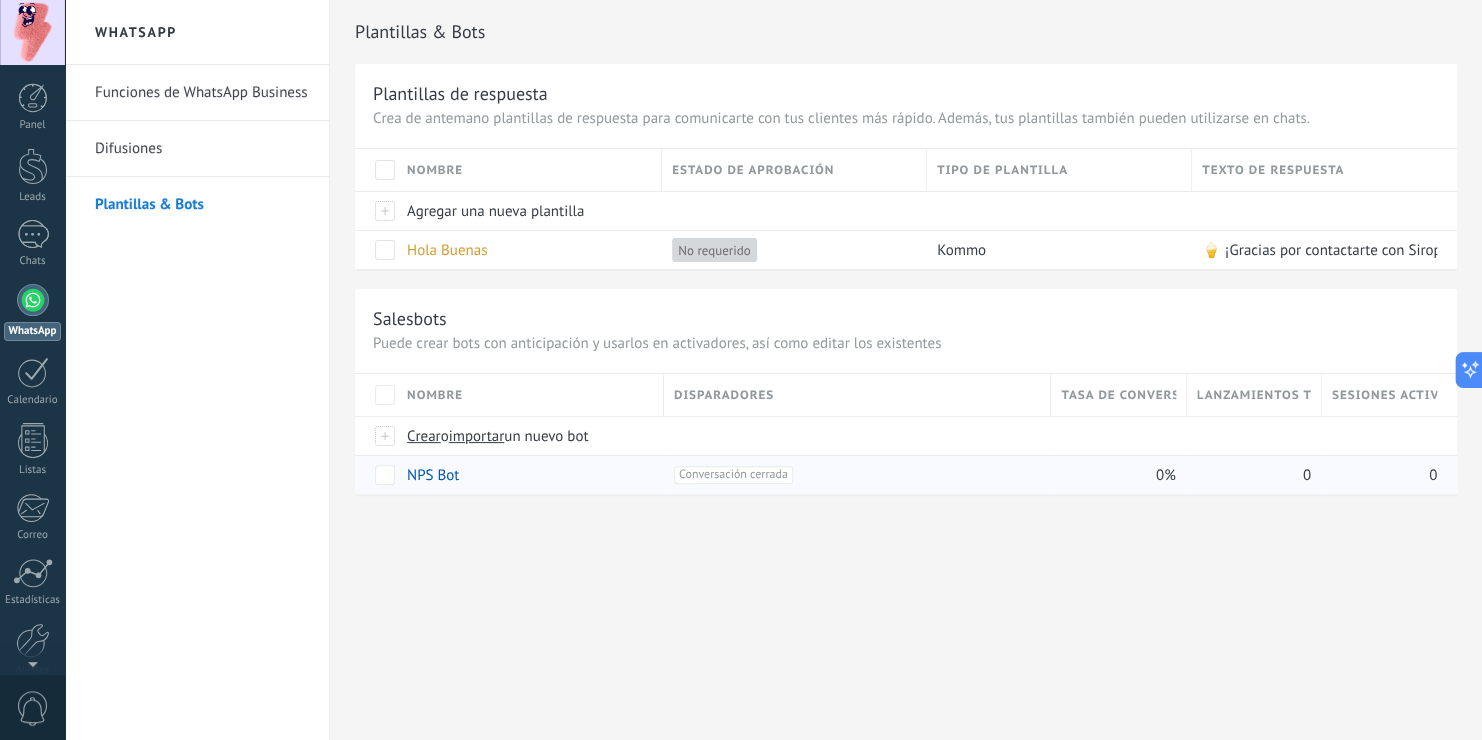 click on "Conversación cerrada +0" at bounding box center [733, 475] 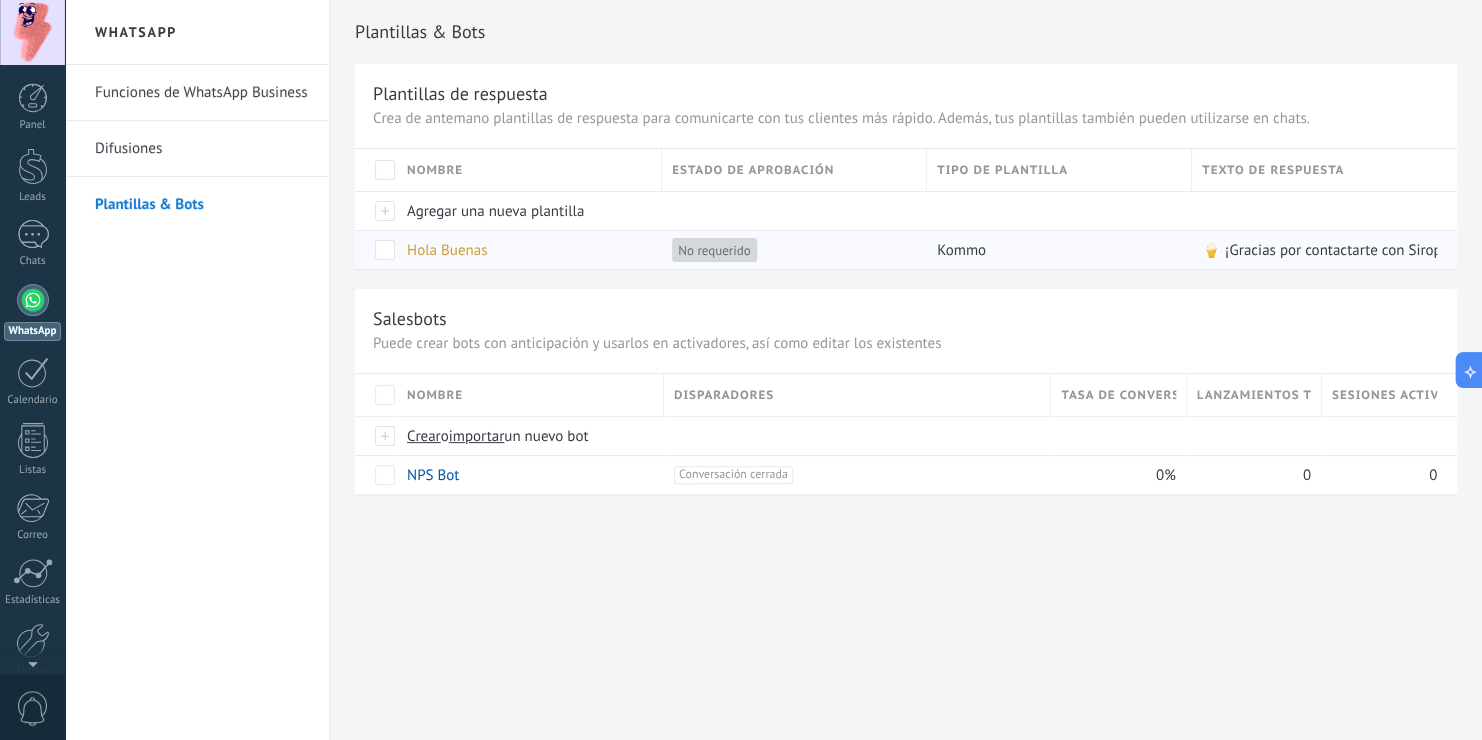 click on "Hola Buenas" at bounding box center [524, 250] 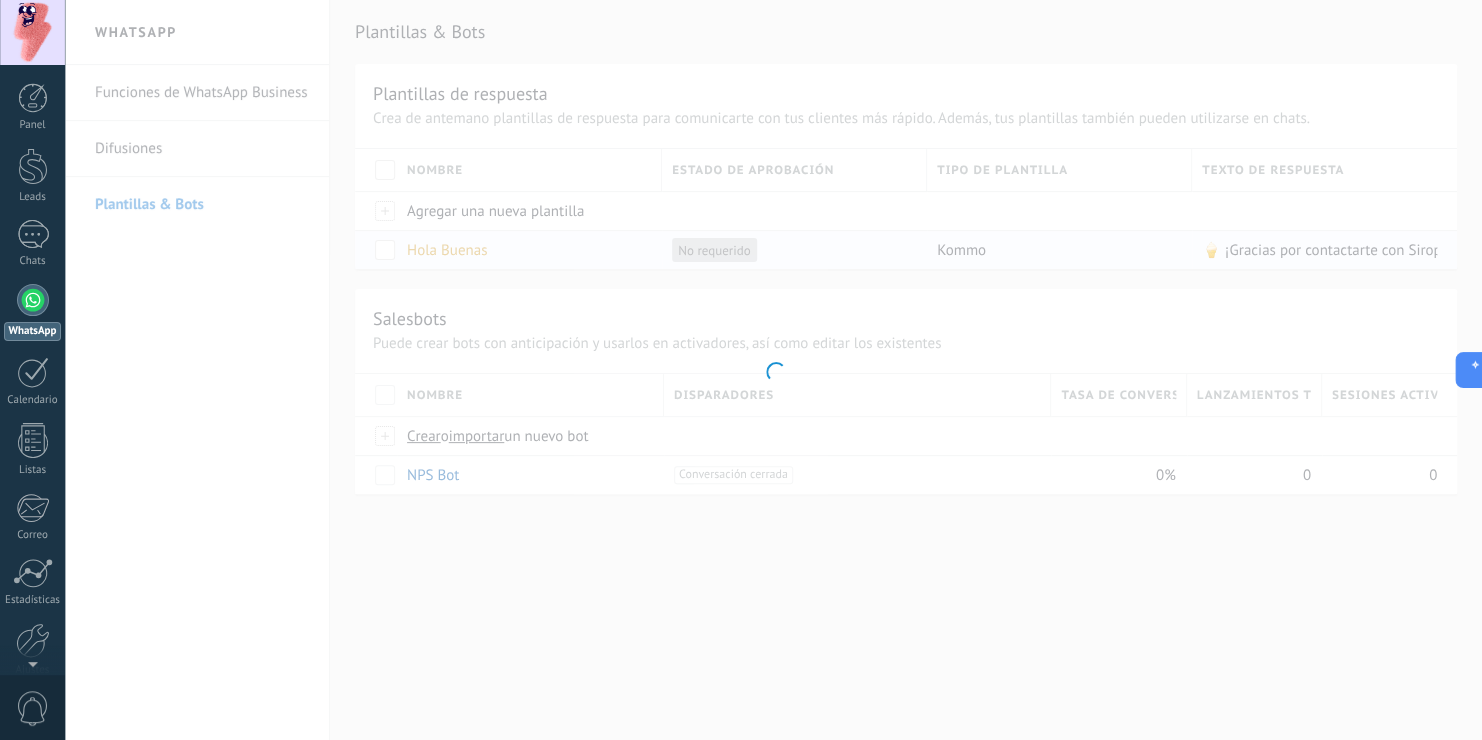 click at bounding box center [773, 370] 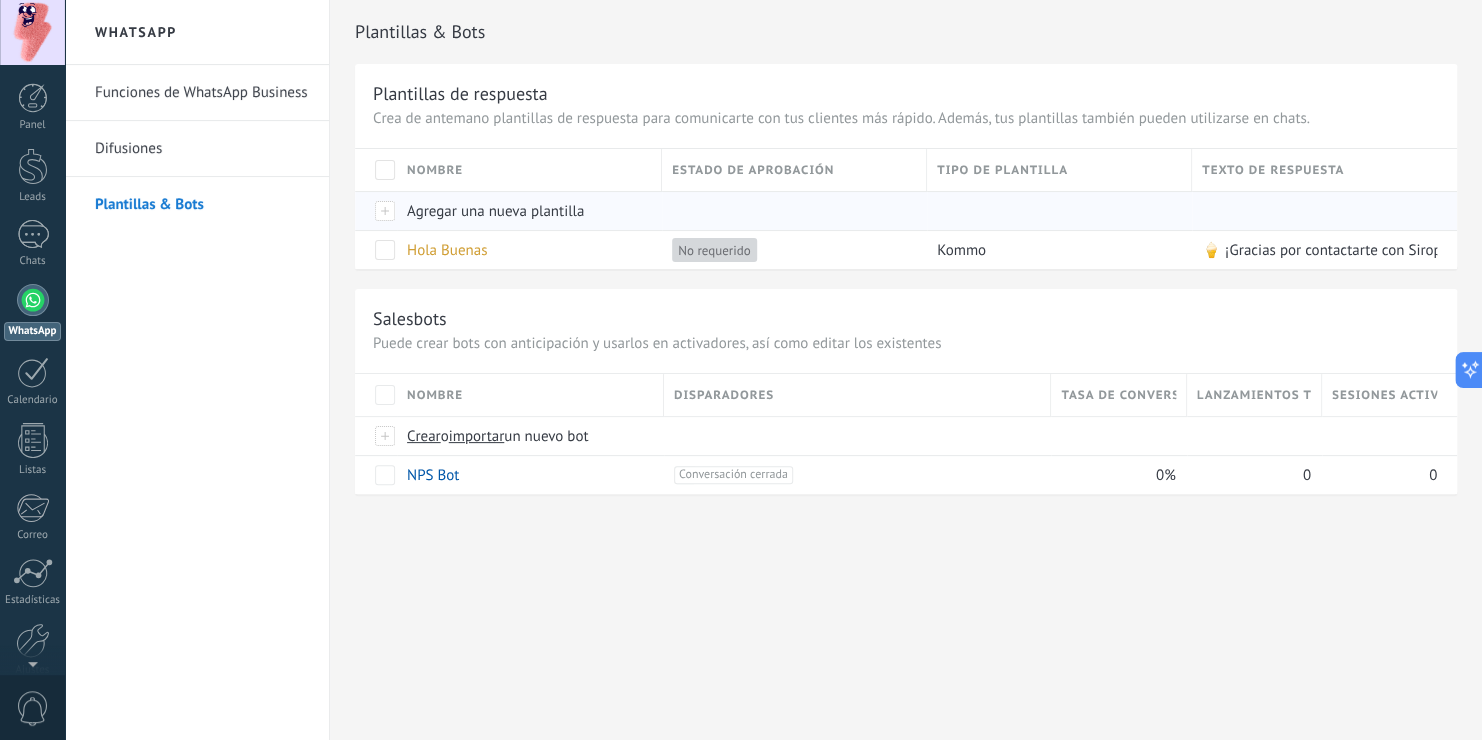 click on "Agregar una nueva plantilla" at bounding box center (495, 211) 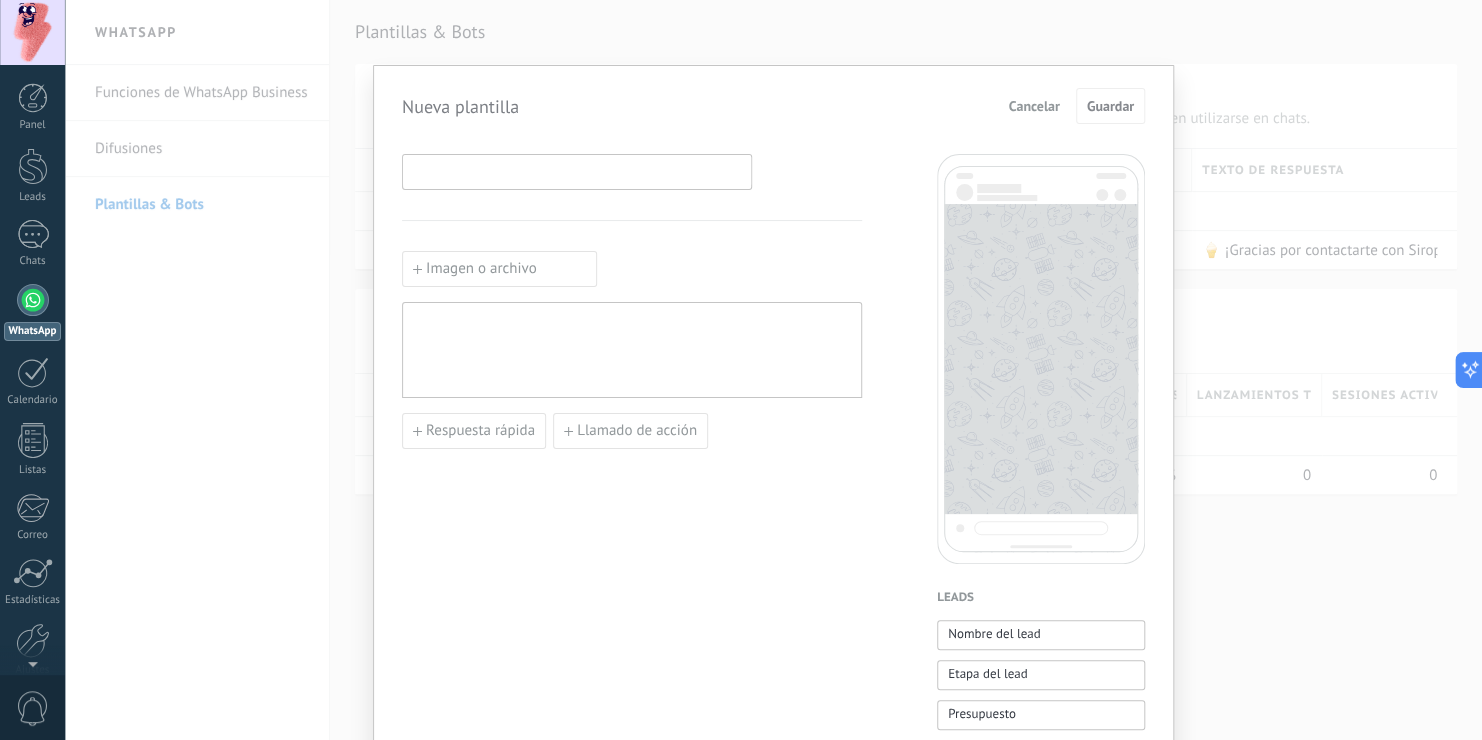 click at bounding box center [577, 171] 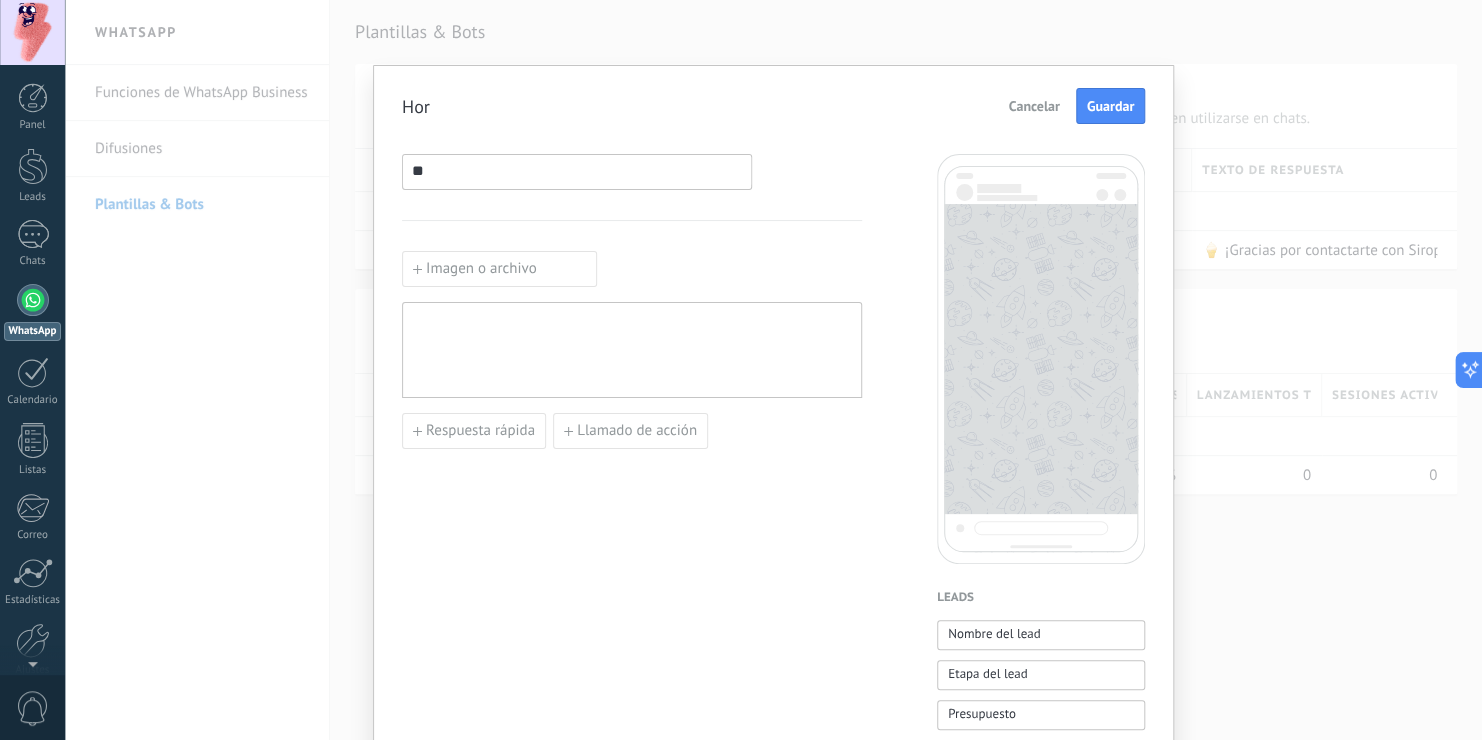 type on "*" 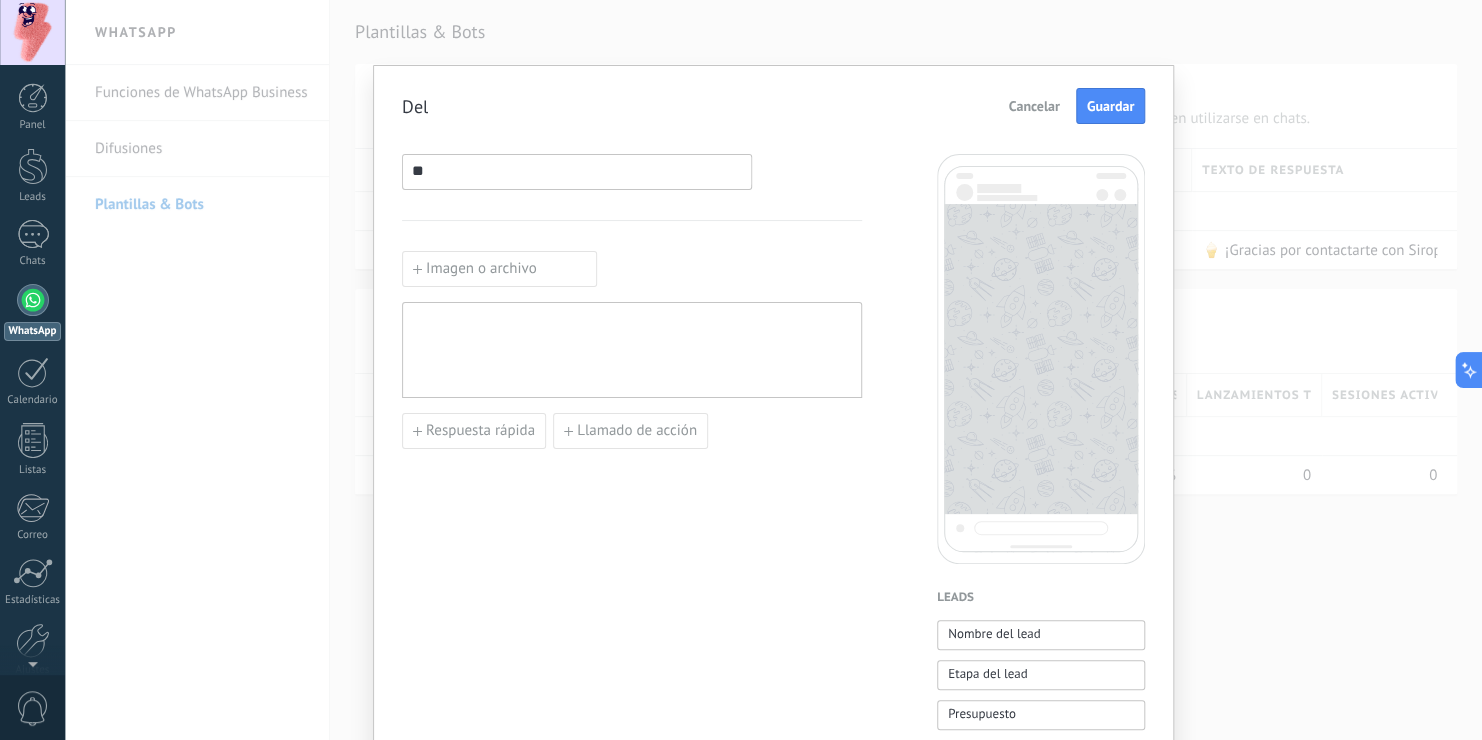 type on "*" 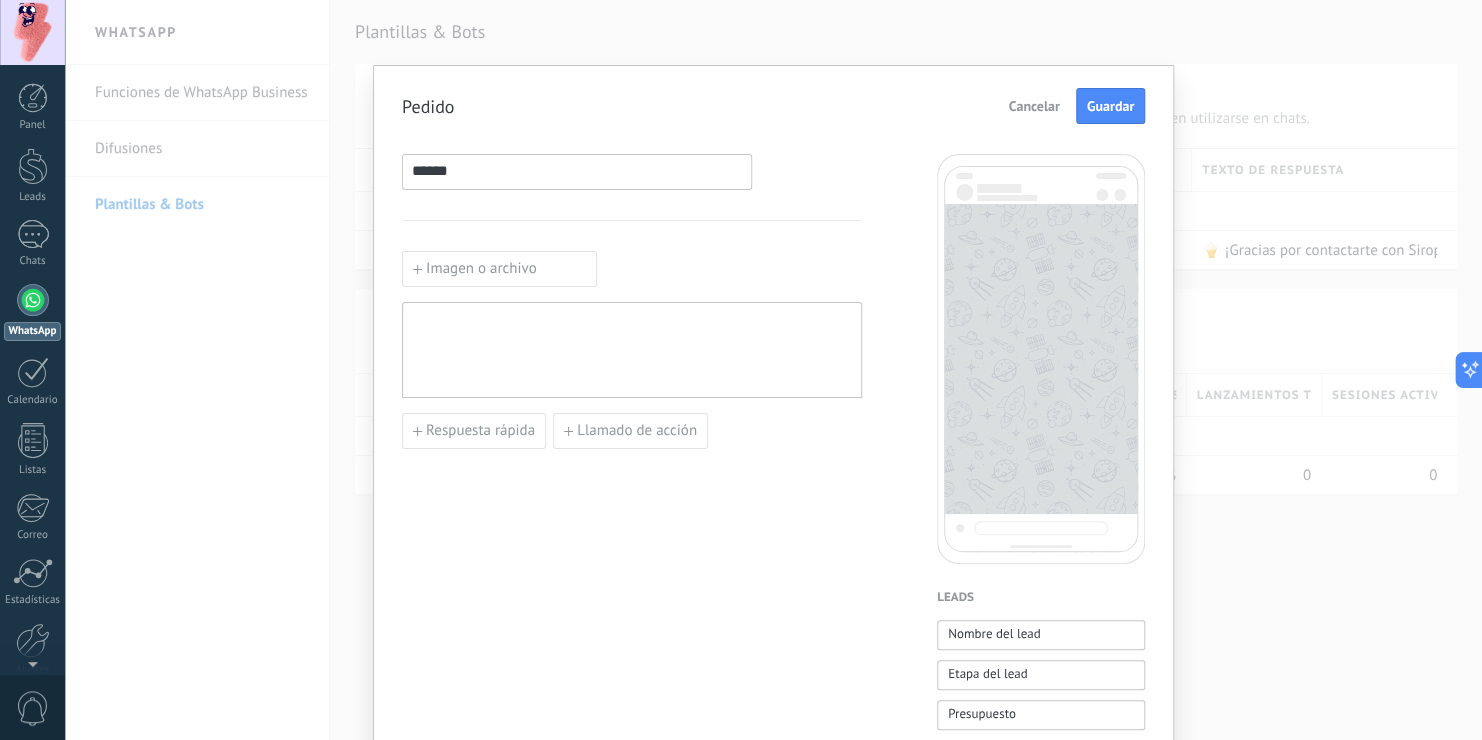 type on "******" 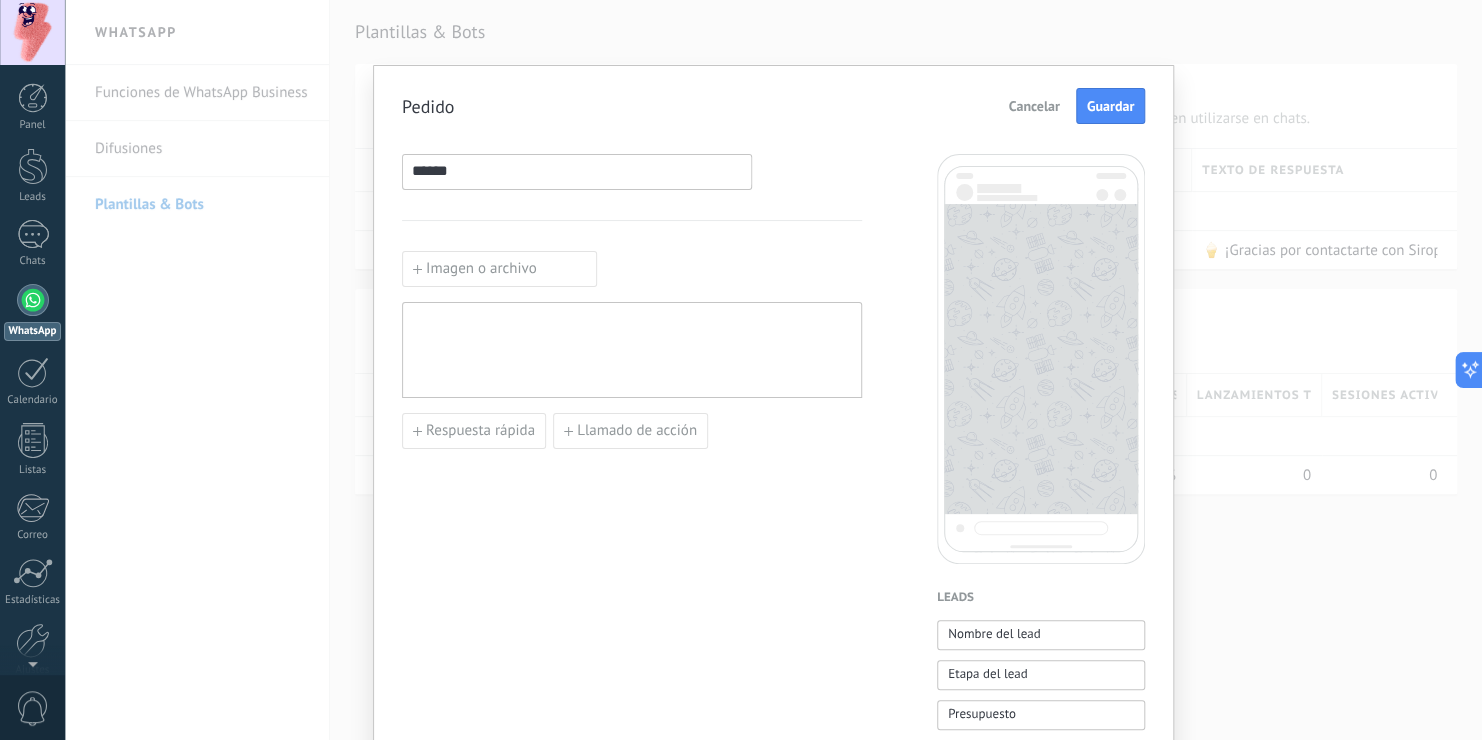 type 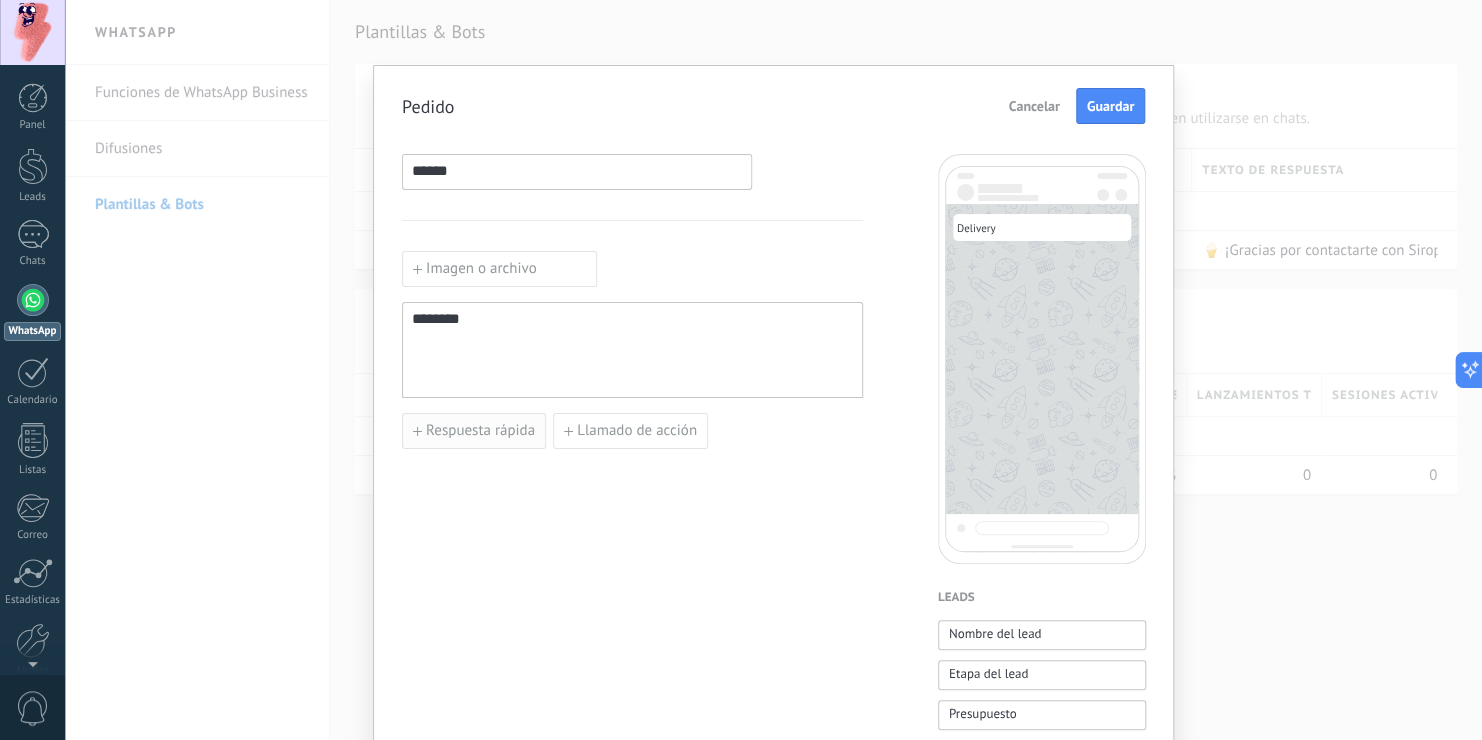 click on "Respuesta rápida" at bounding box center (480, 431) 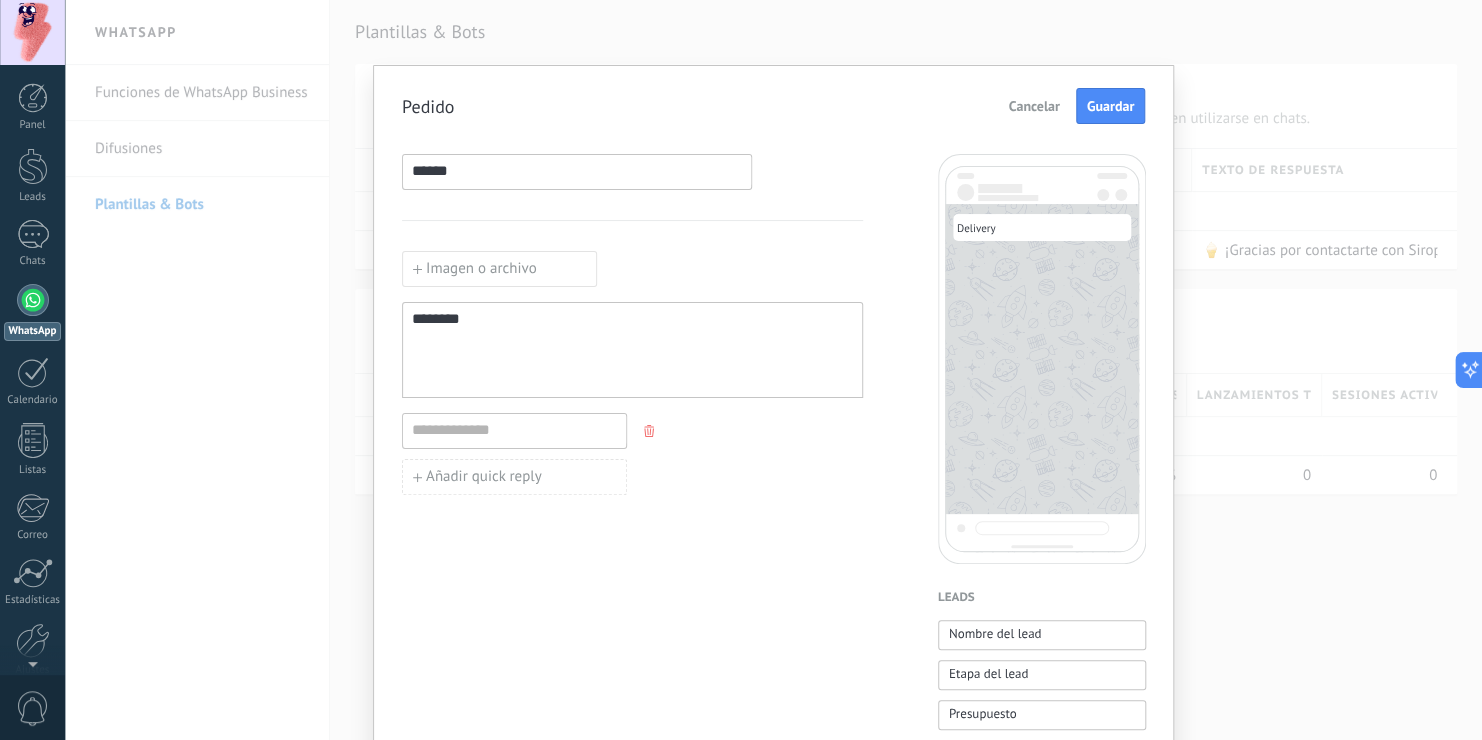 click on "Añadir quick reply" at bounding box center (632, 454) 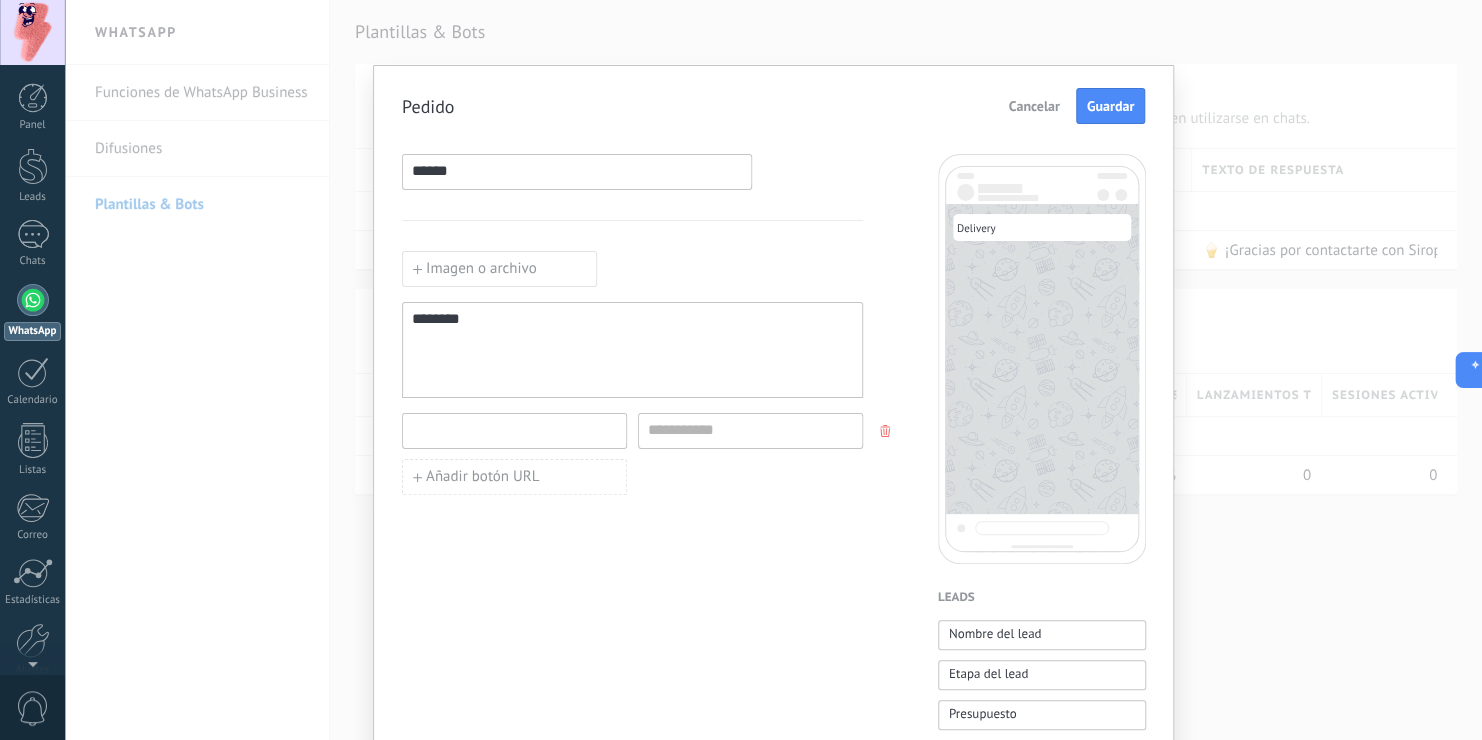 click at bounding box center (514, 430) 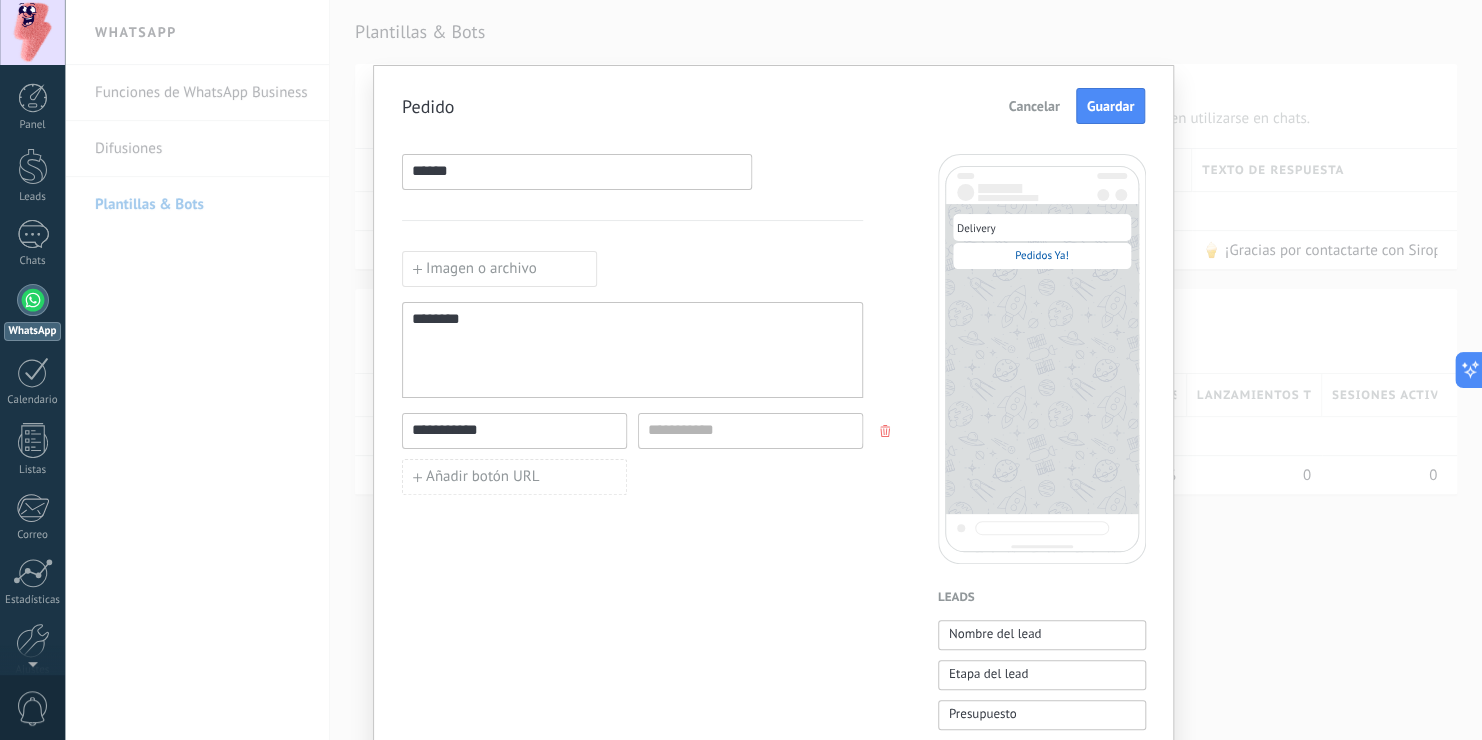 type on "**********" 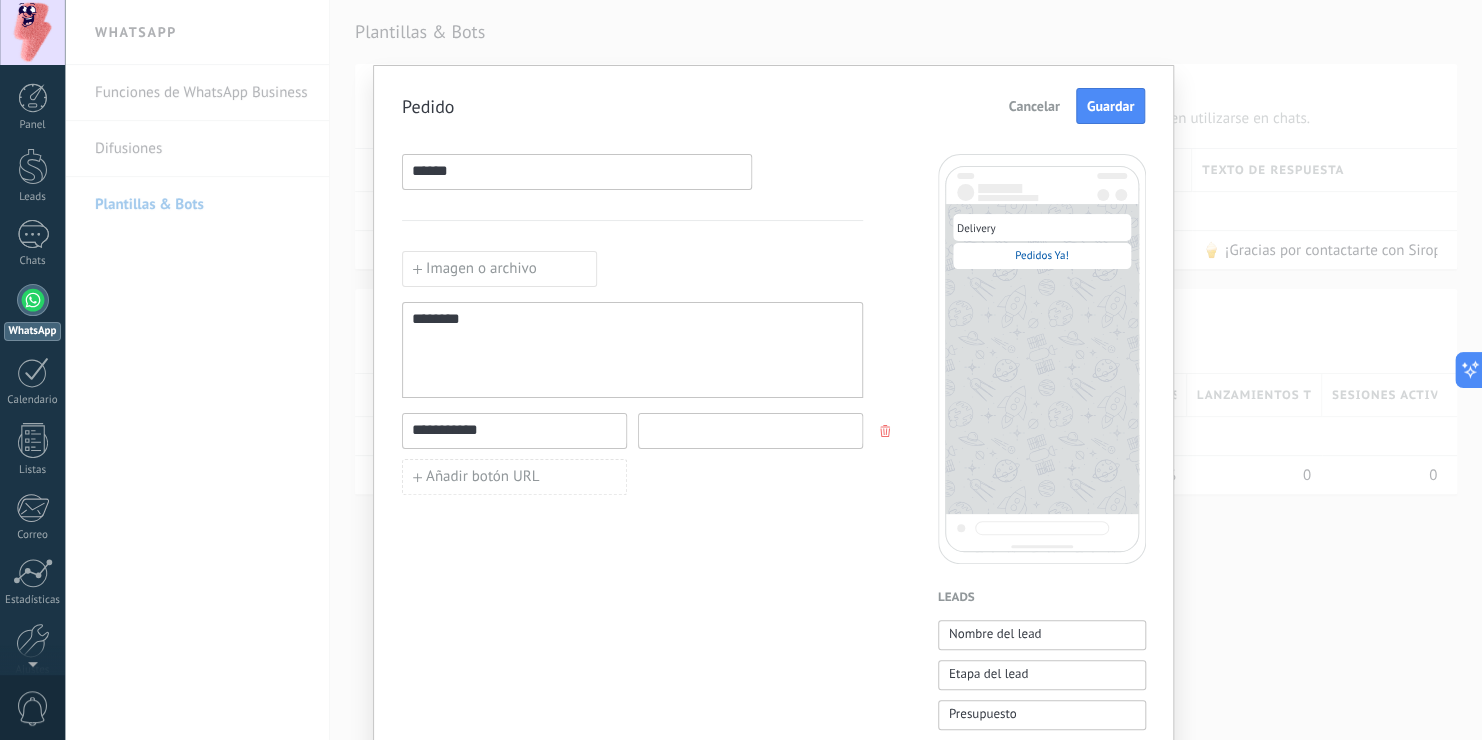 click at bounding box center [750, 430] 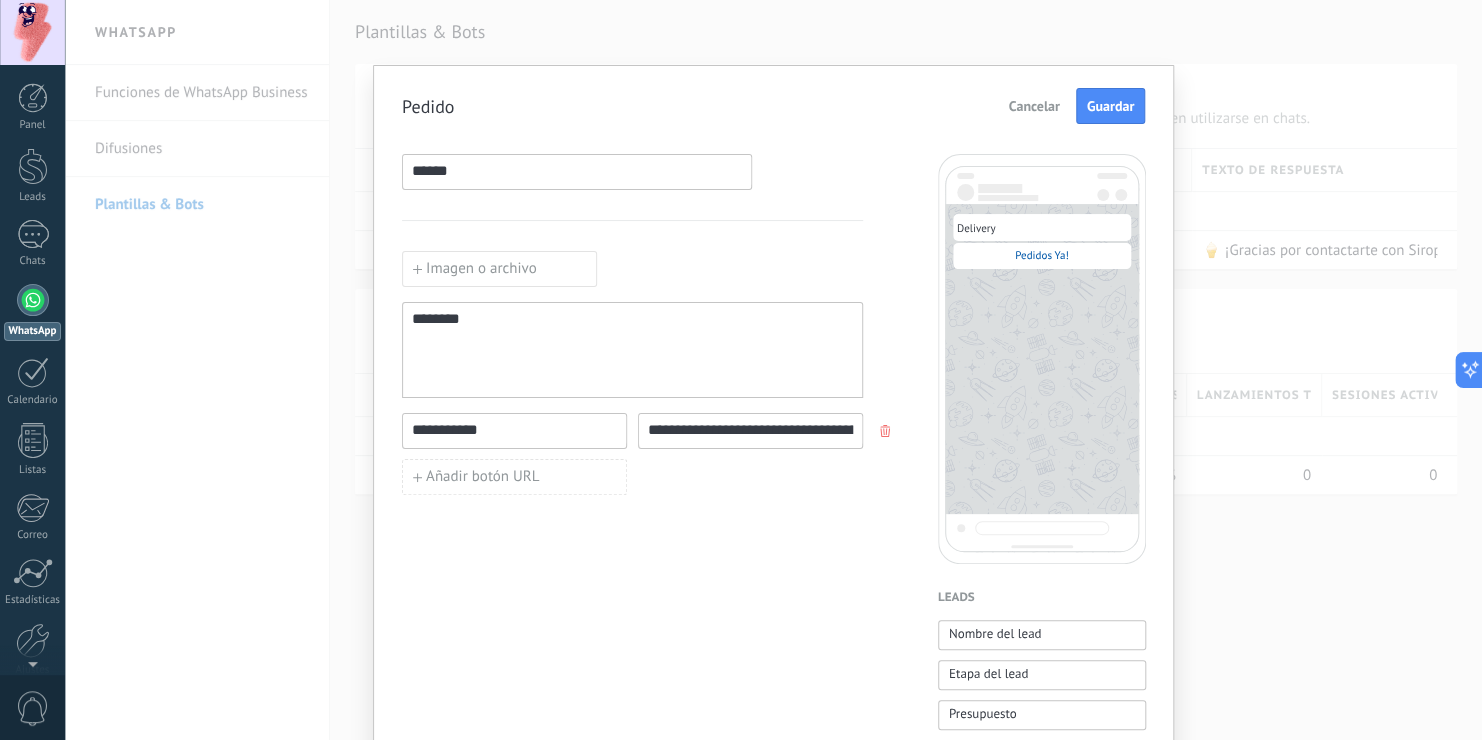 scroll, scrollTop: 0, scrollLeft: 163, axis: horizontal 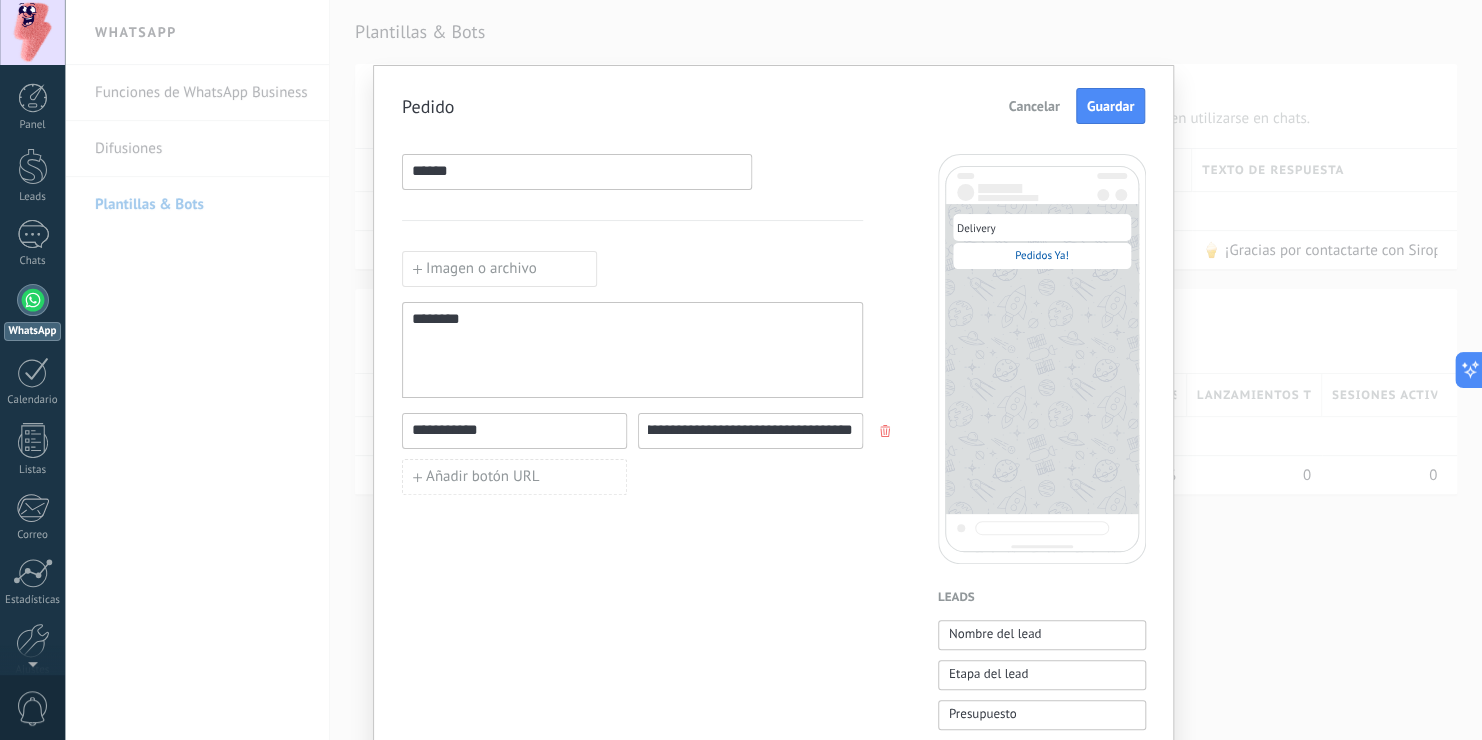 type on "**********" 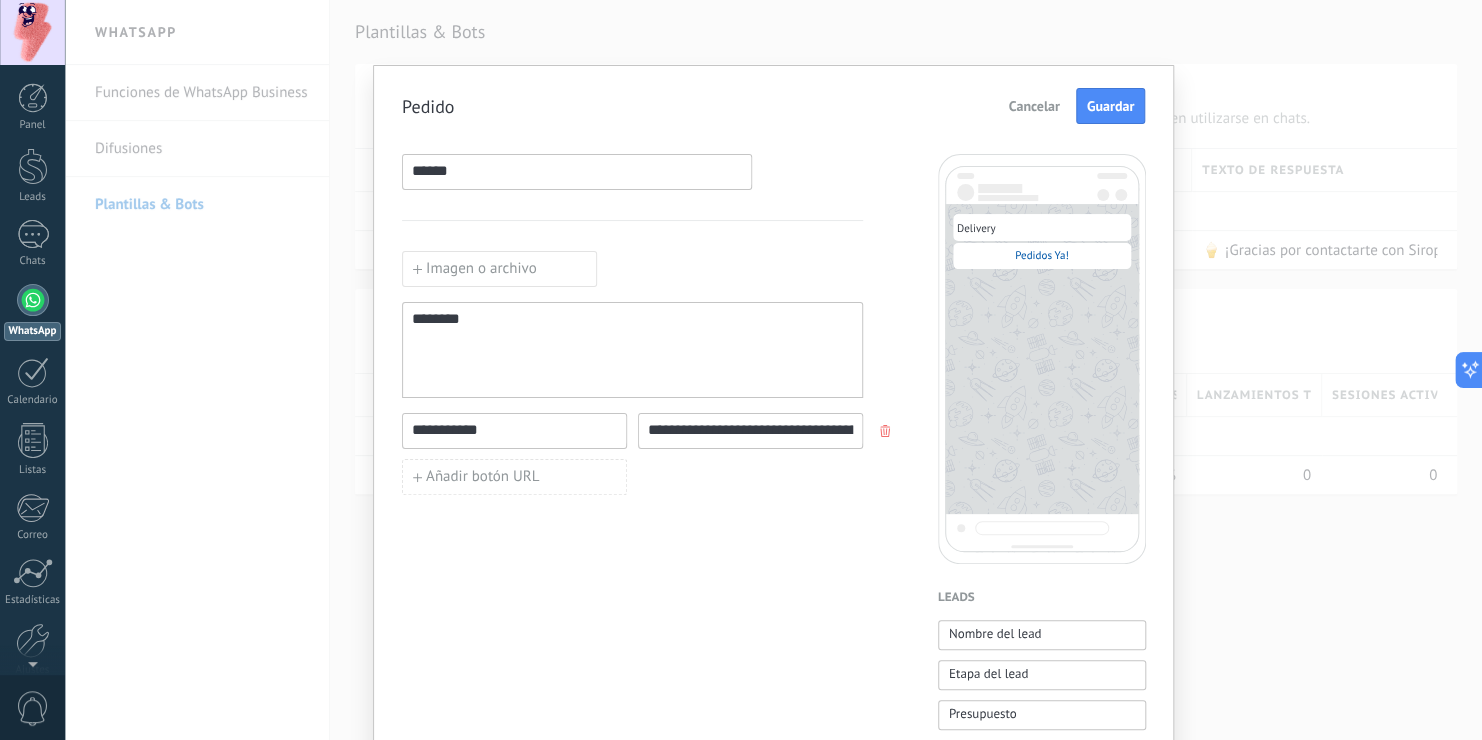 click on "**********" at bounding box center [632, 829] 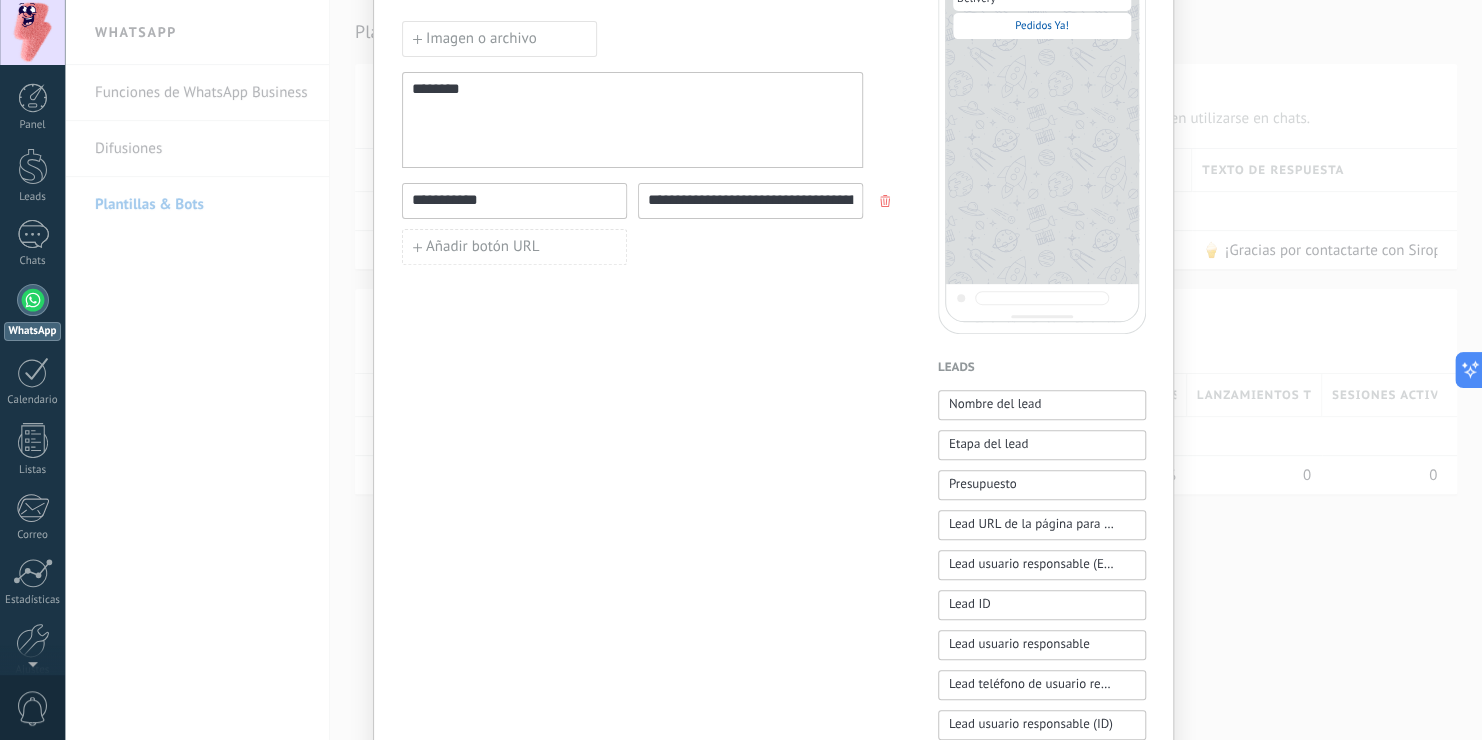 scroll, scrollTop: 0, scrollLeft: 0, axis: both 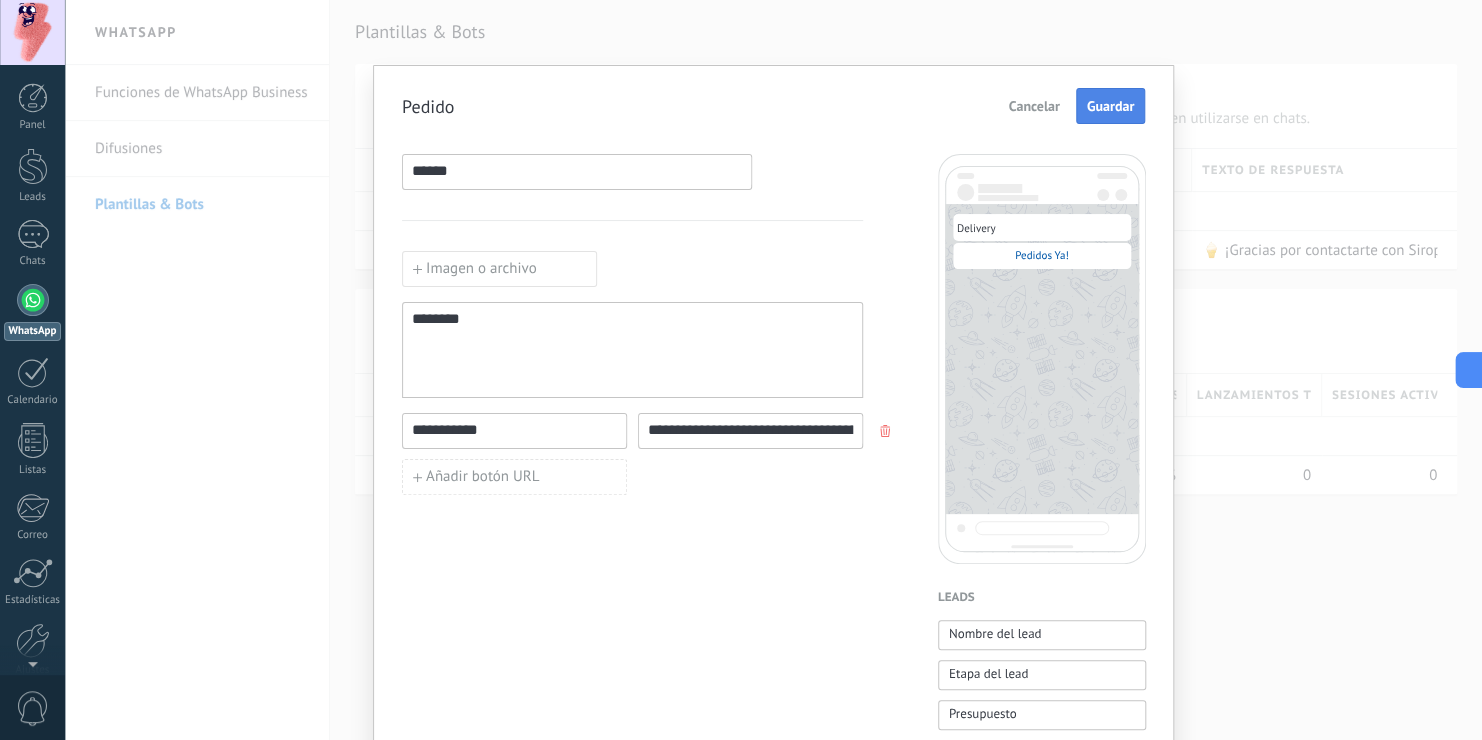 click on "Guardar" at bounding box center [1110, 106] 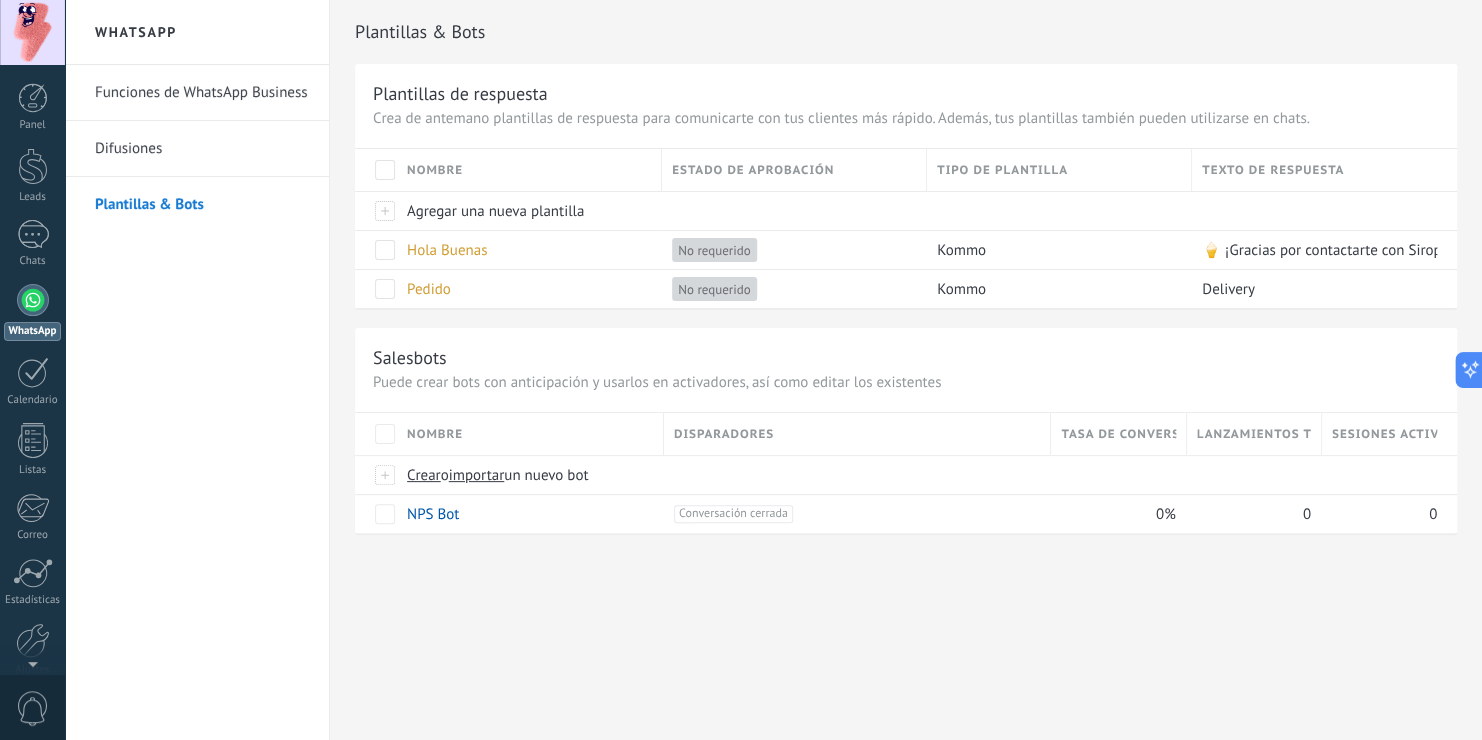 click on "Funciones de WhatsApp Business" at bounding box center [202, 93] 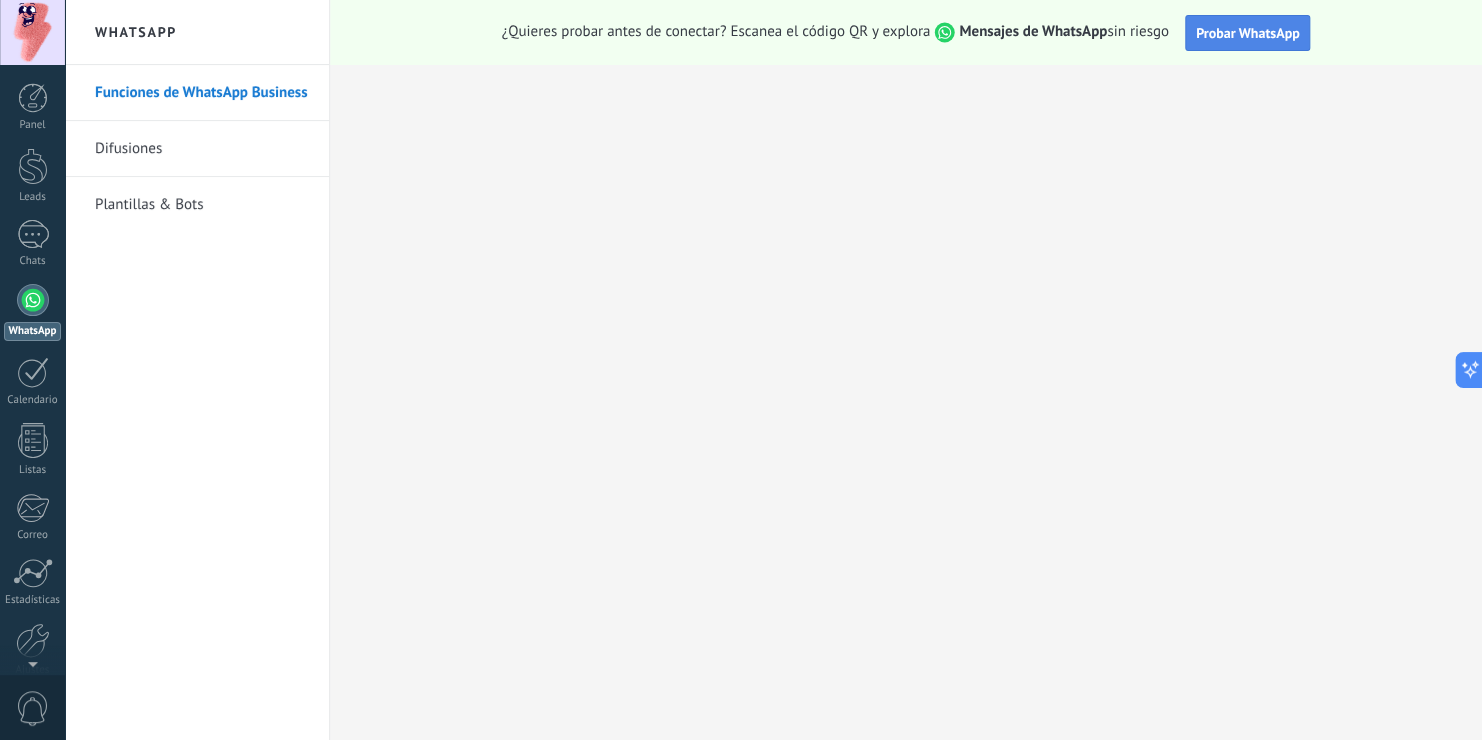 click on "Probar WhatsApp" at bounding box center [1248, 33] 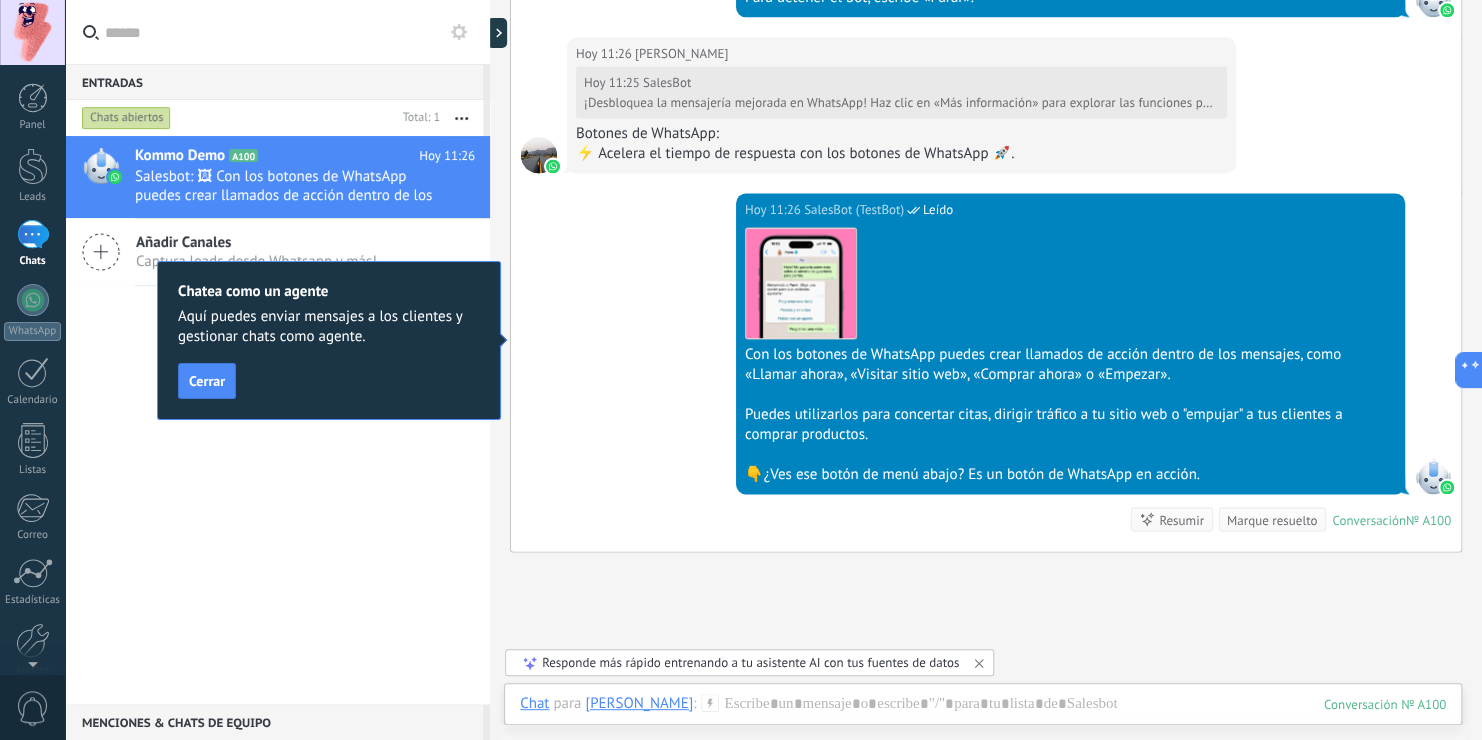scroll, scrollTop: 1104, scrollLeft: 0, axis: vertical 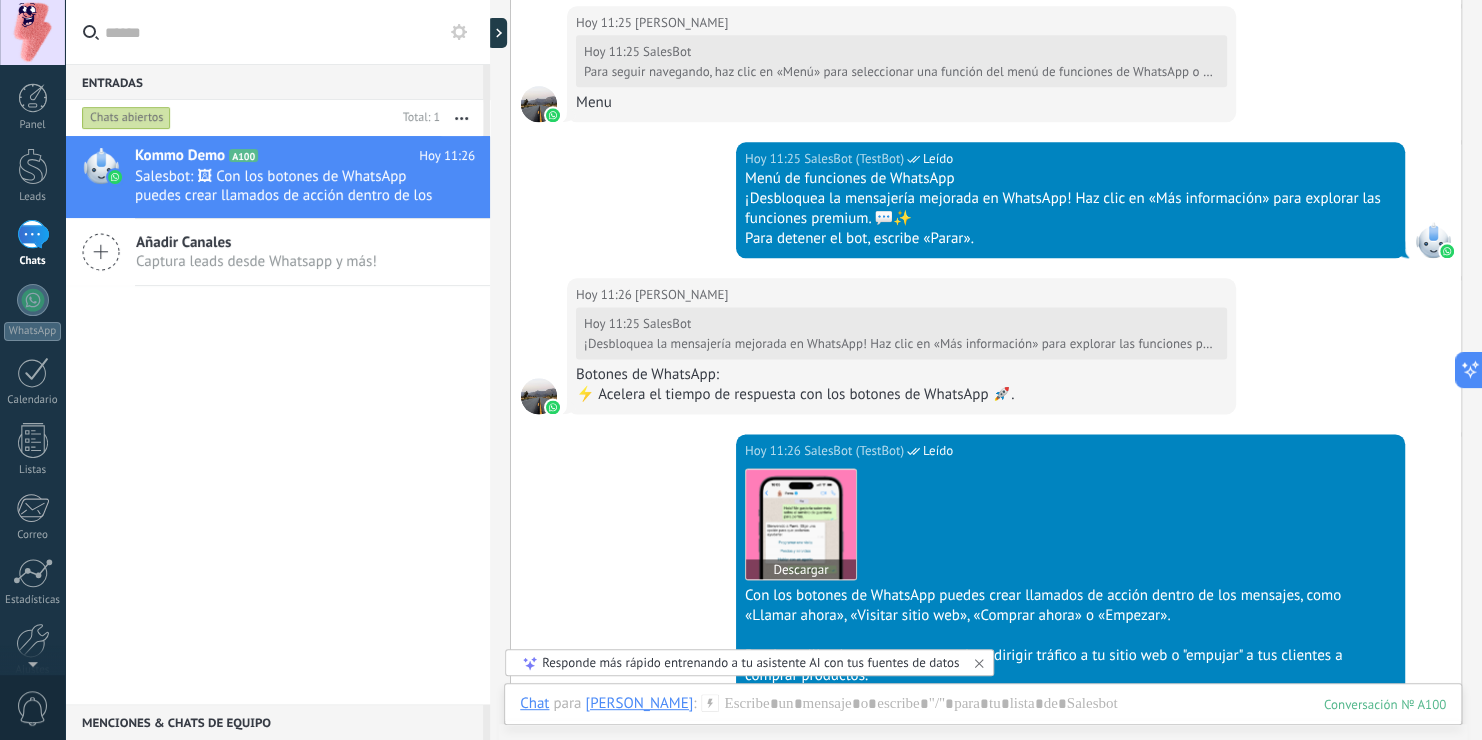 click at bounding box center (801, 524) 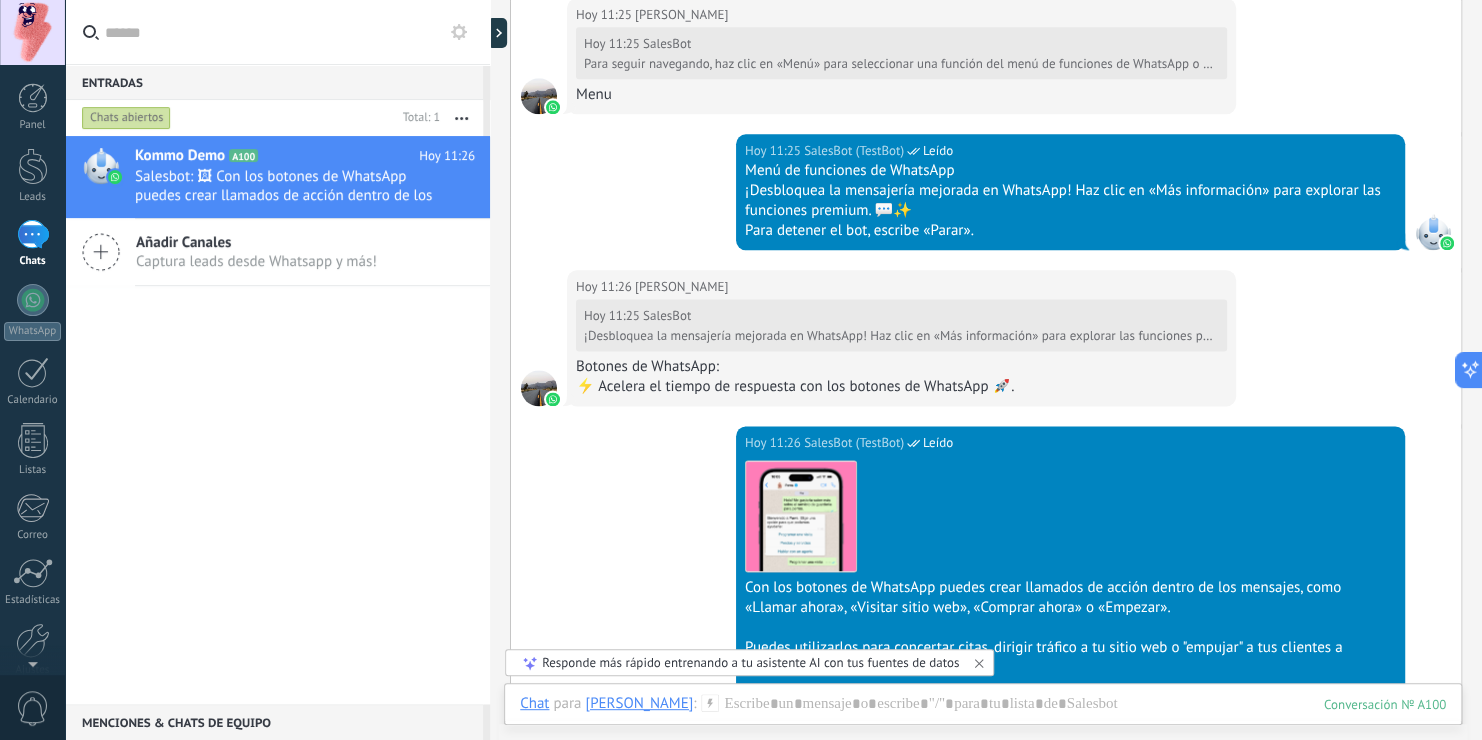click on "[DATE] 11:25 SalesBot" at bounding box center (899, 316) 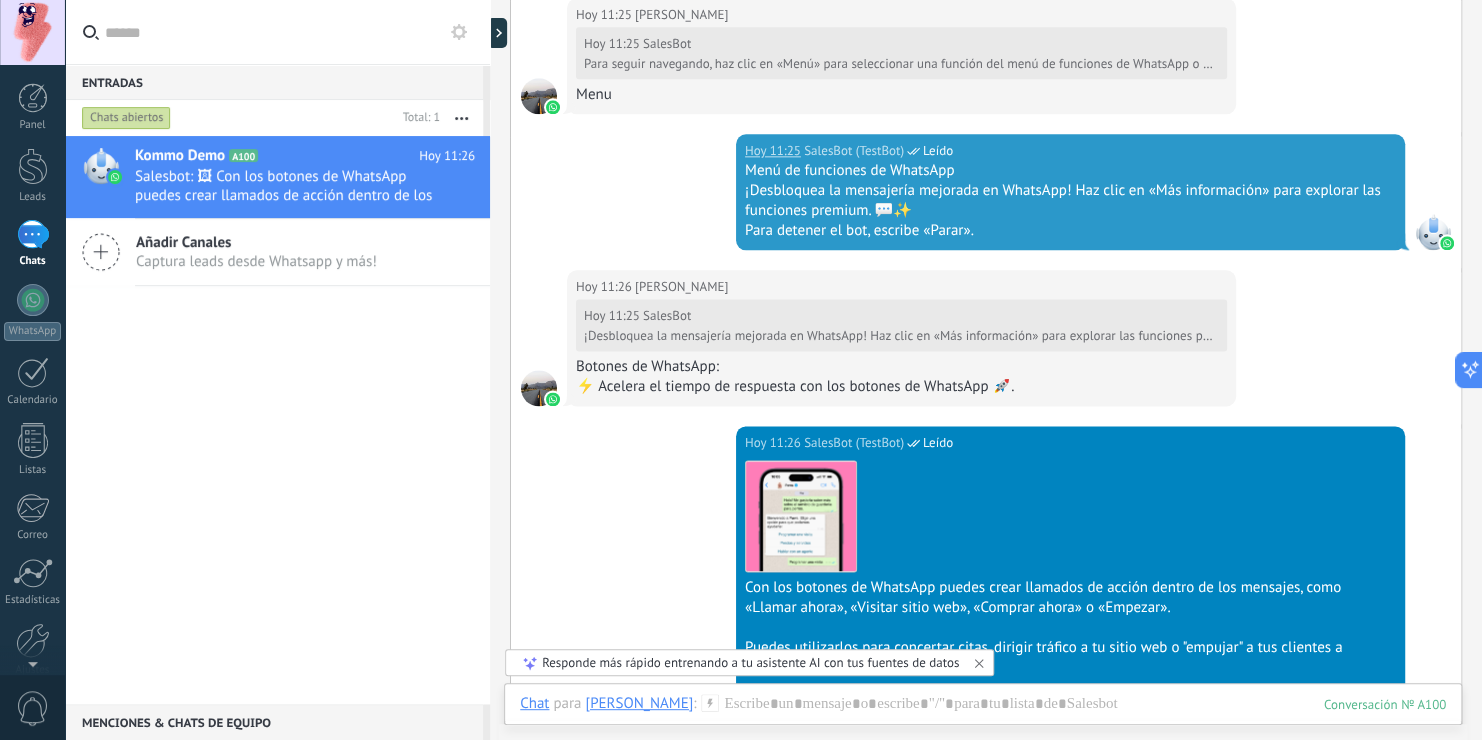 scroll, scrollTop: 941, scrollLeft: 0, axis: vertical 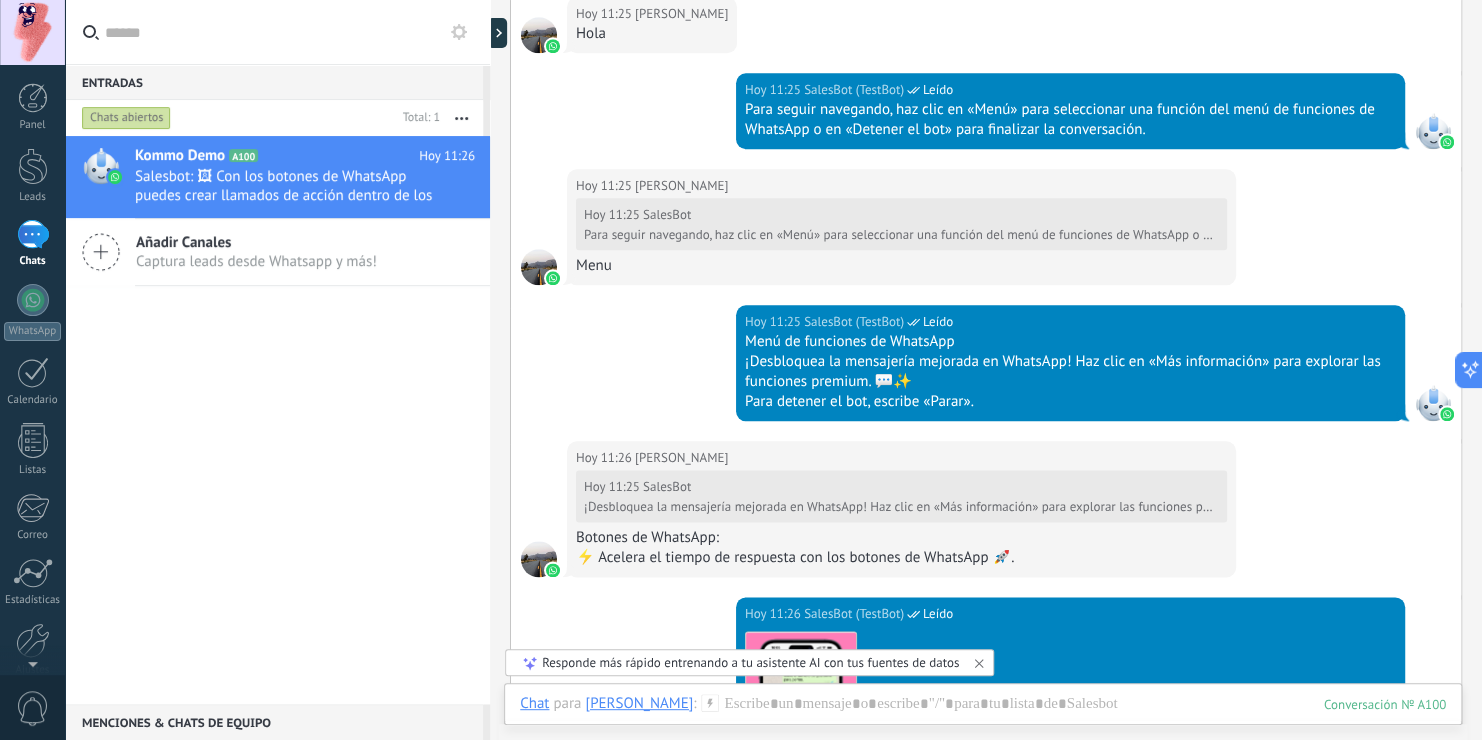 click on "¡Desbloquea la mensajería mejorada en WhatsApp! Haz clic en «Más información» para explorar las funciones premium. 💬✨" at bounding box center [1070, 372] 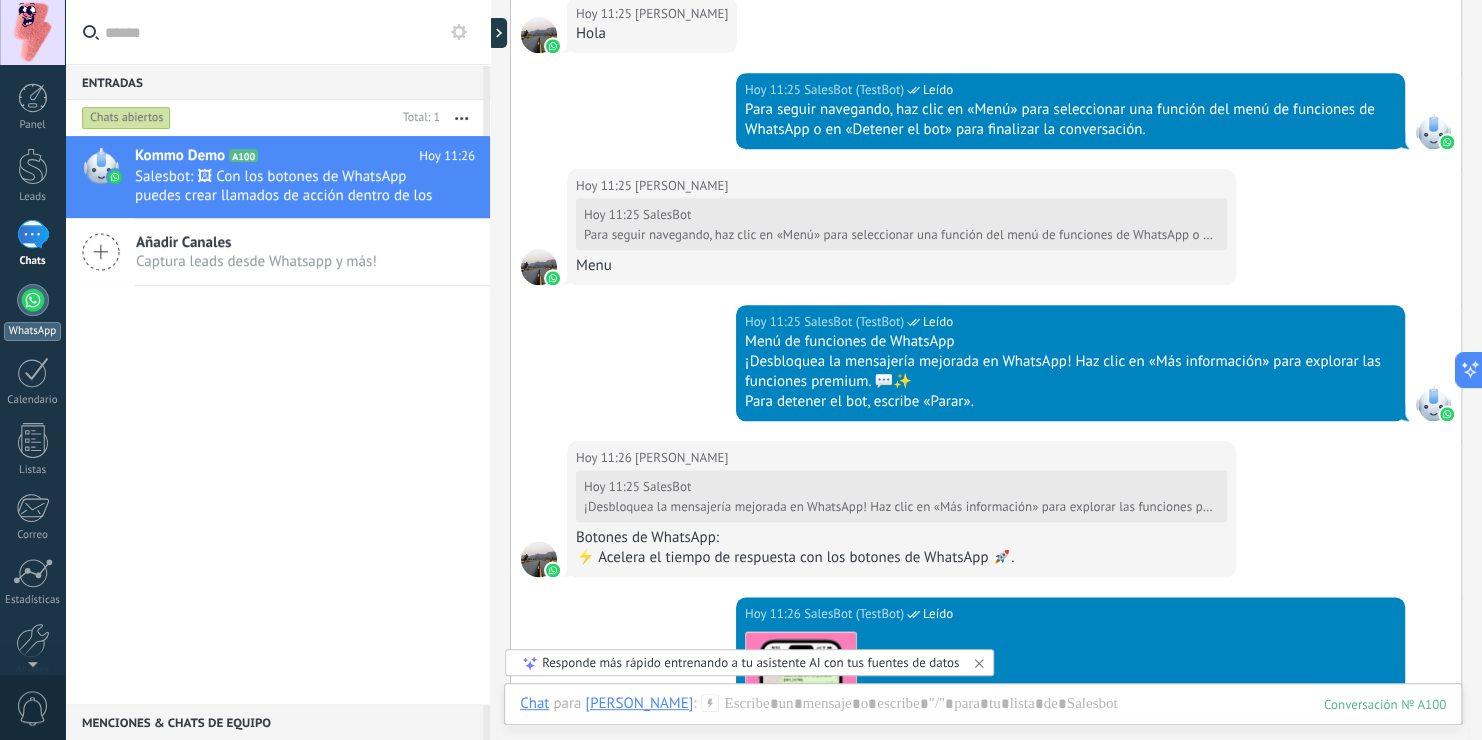 click at bounding box center (33, 300) 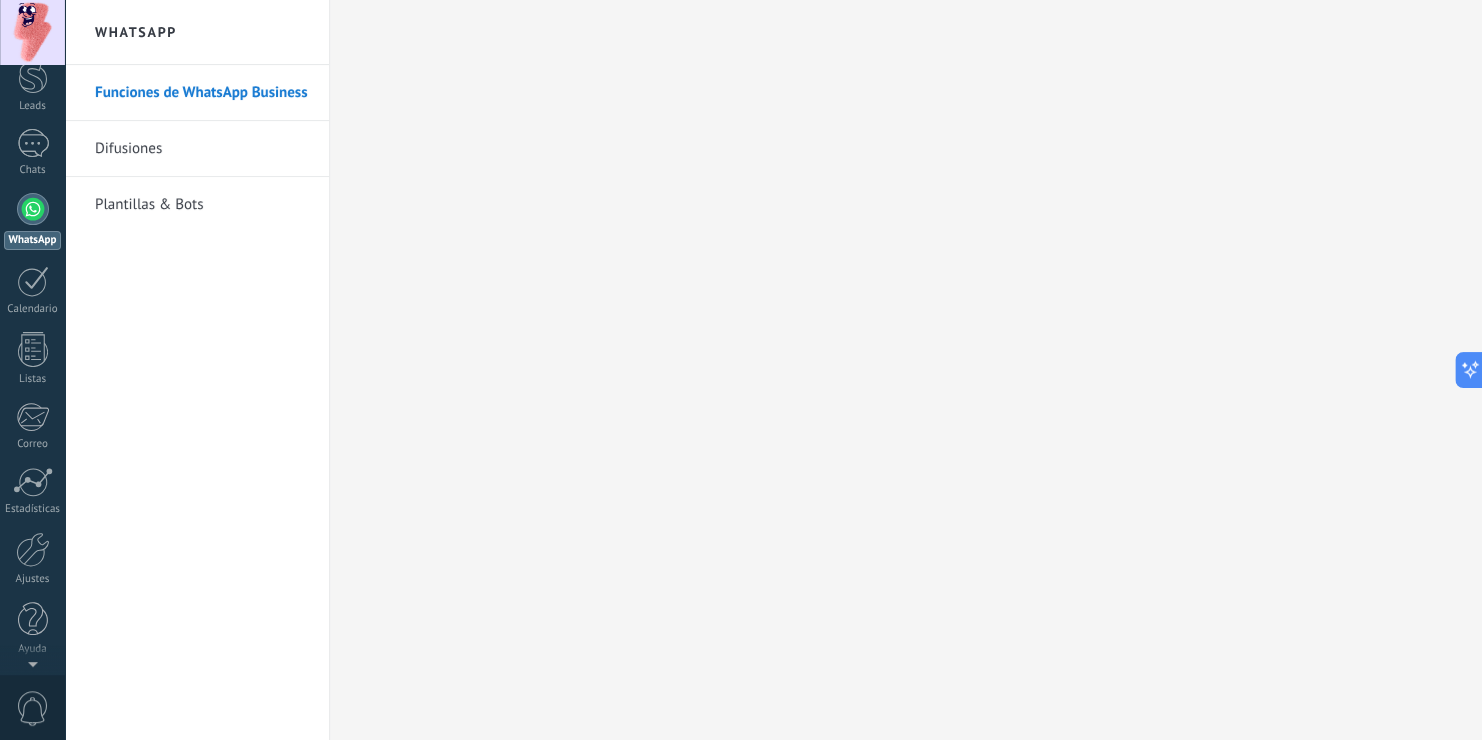 scroll, scrollTop: 0, scrollLeft: 0, axis: both 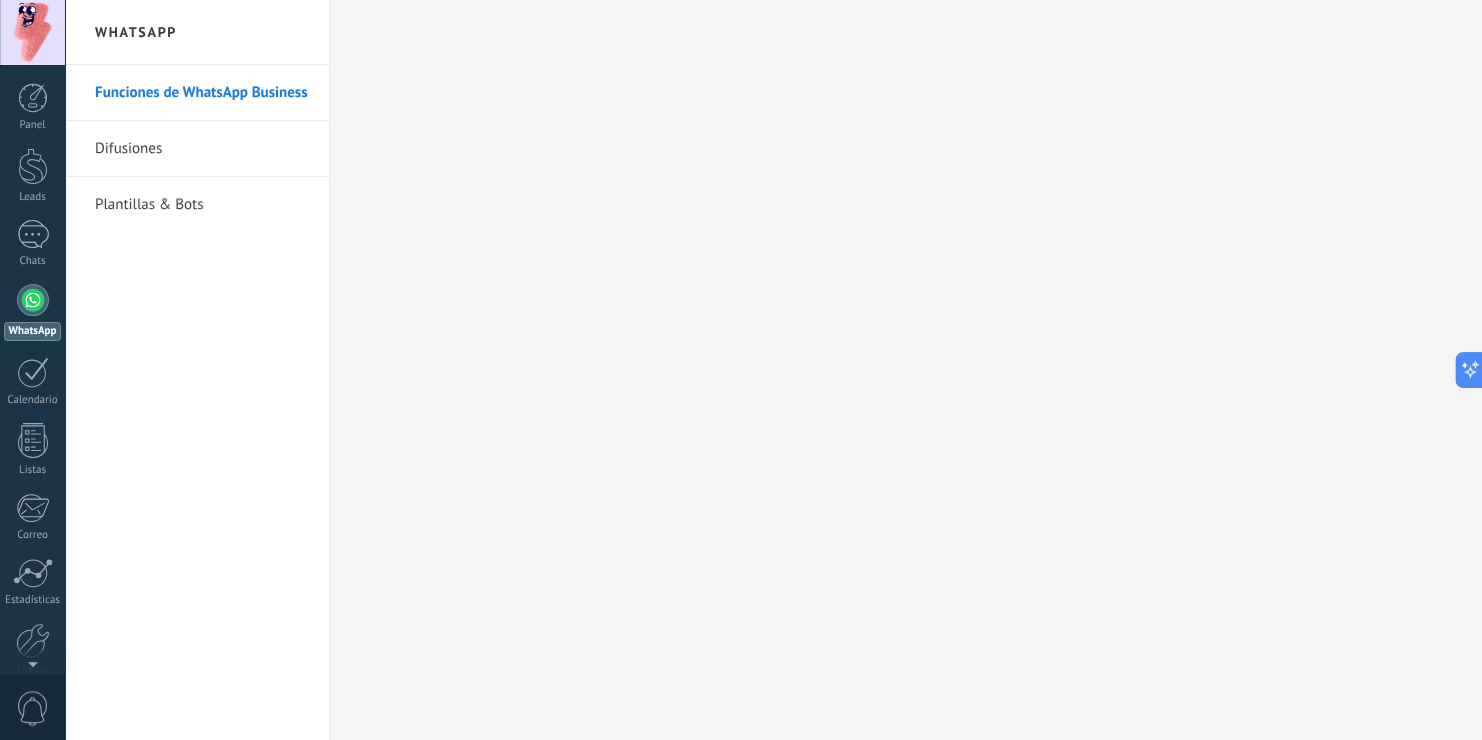 click on "Difusiones" at bounding box center [202, 149] 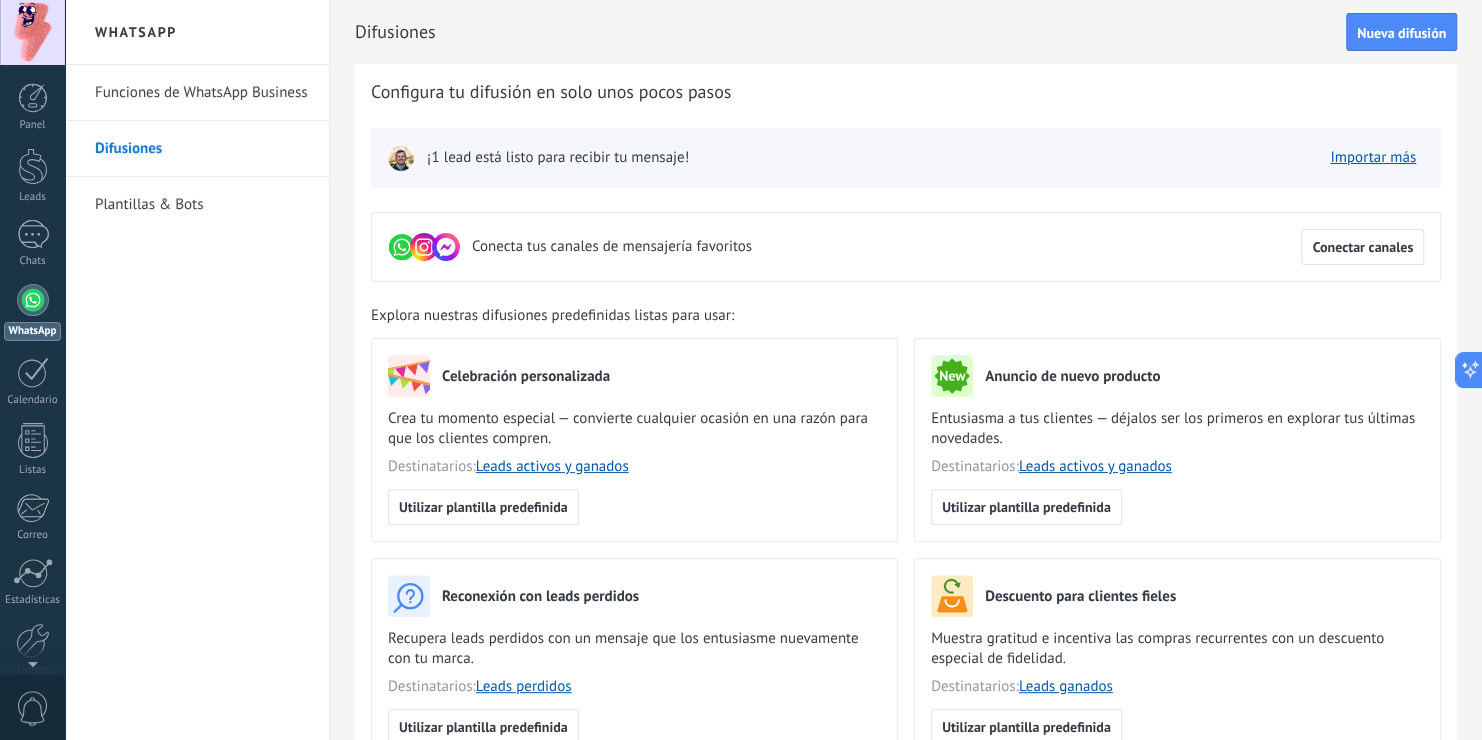 click on "Utilizar plantilla predefinida" at bounding box center [634, 507] 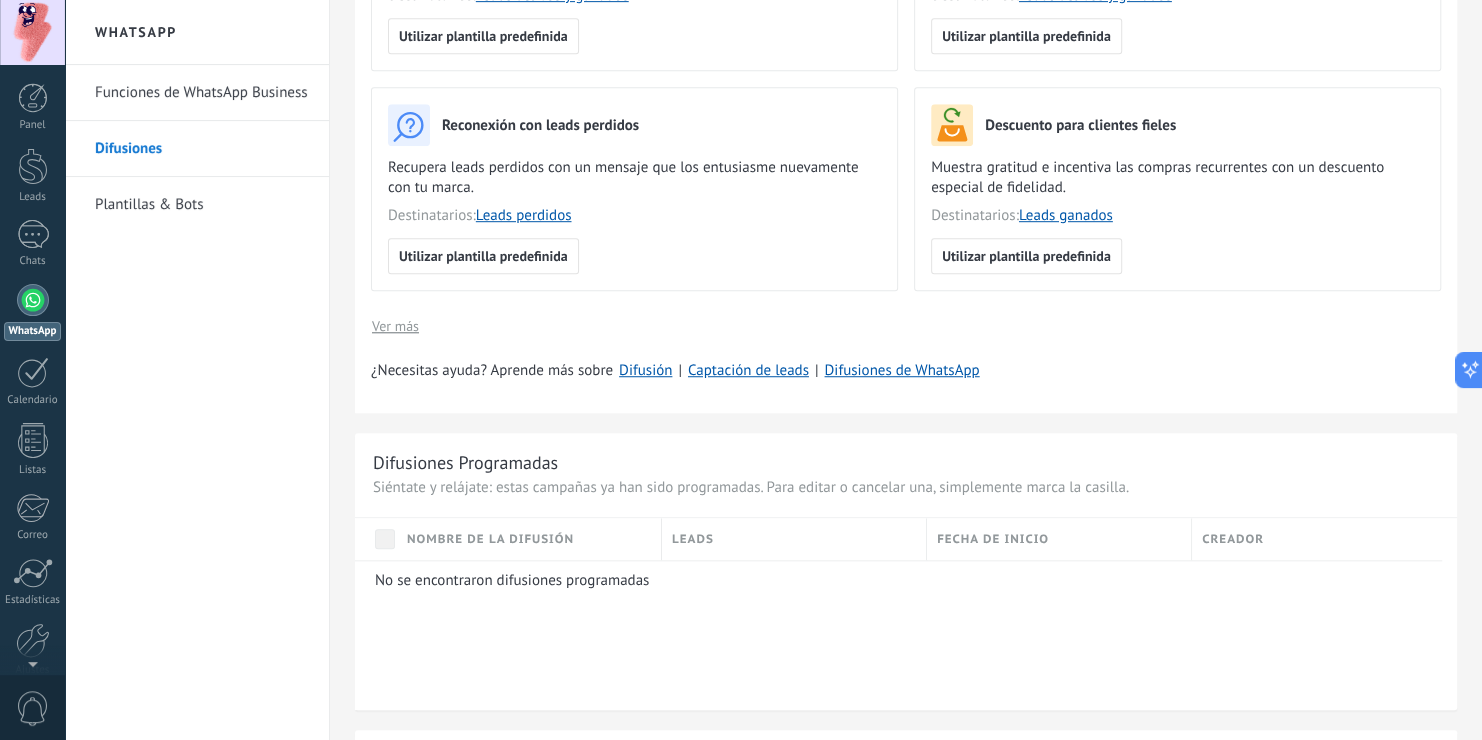 scroll, scrollTop: 0, scrollLeft: 0, axis: both 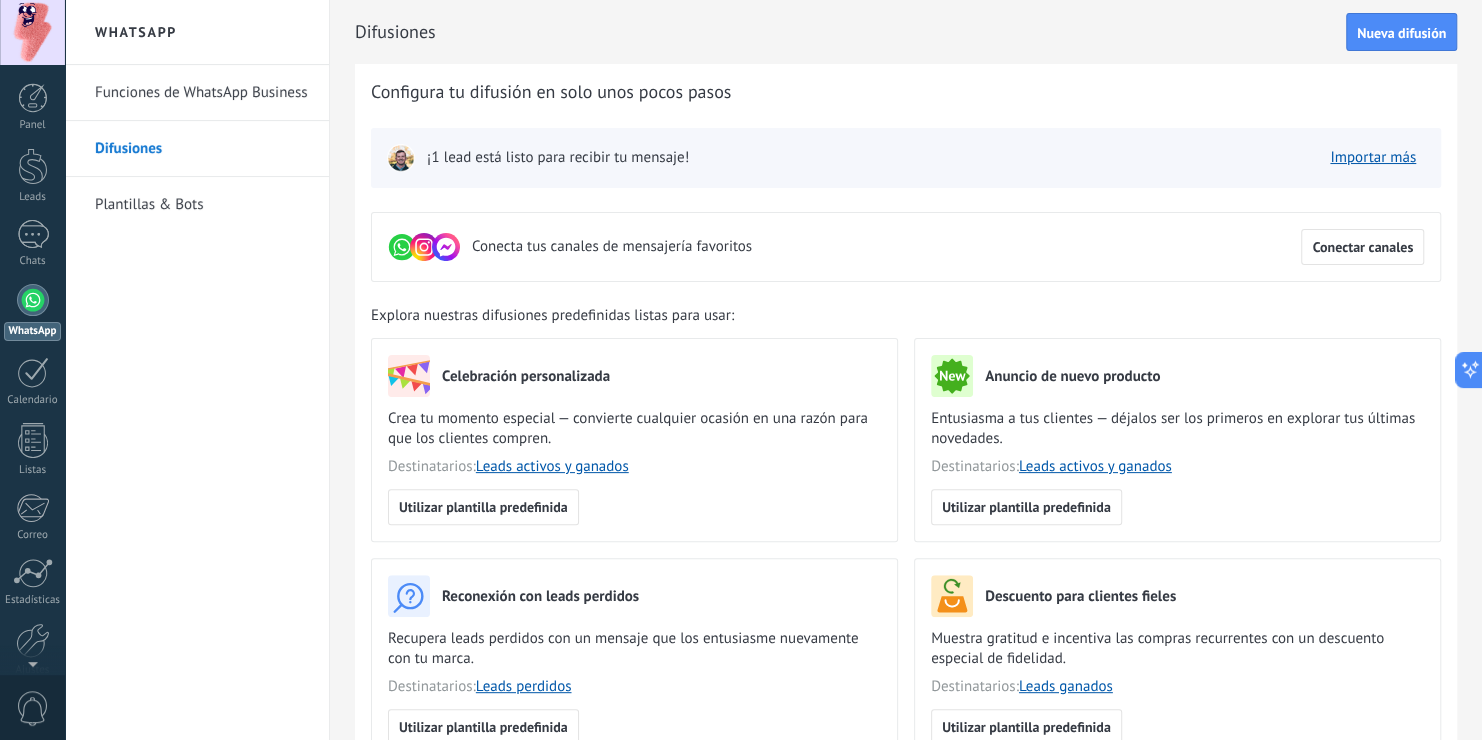 click on "Plantillas & Bots" at bounding box center (202, 205) 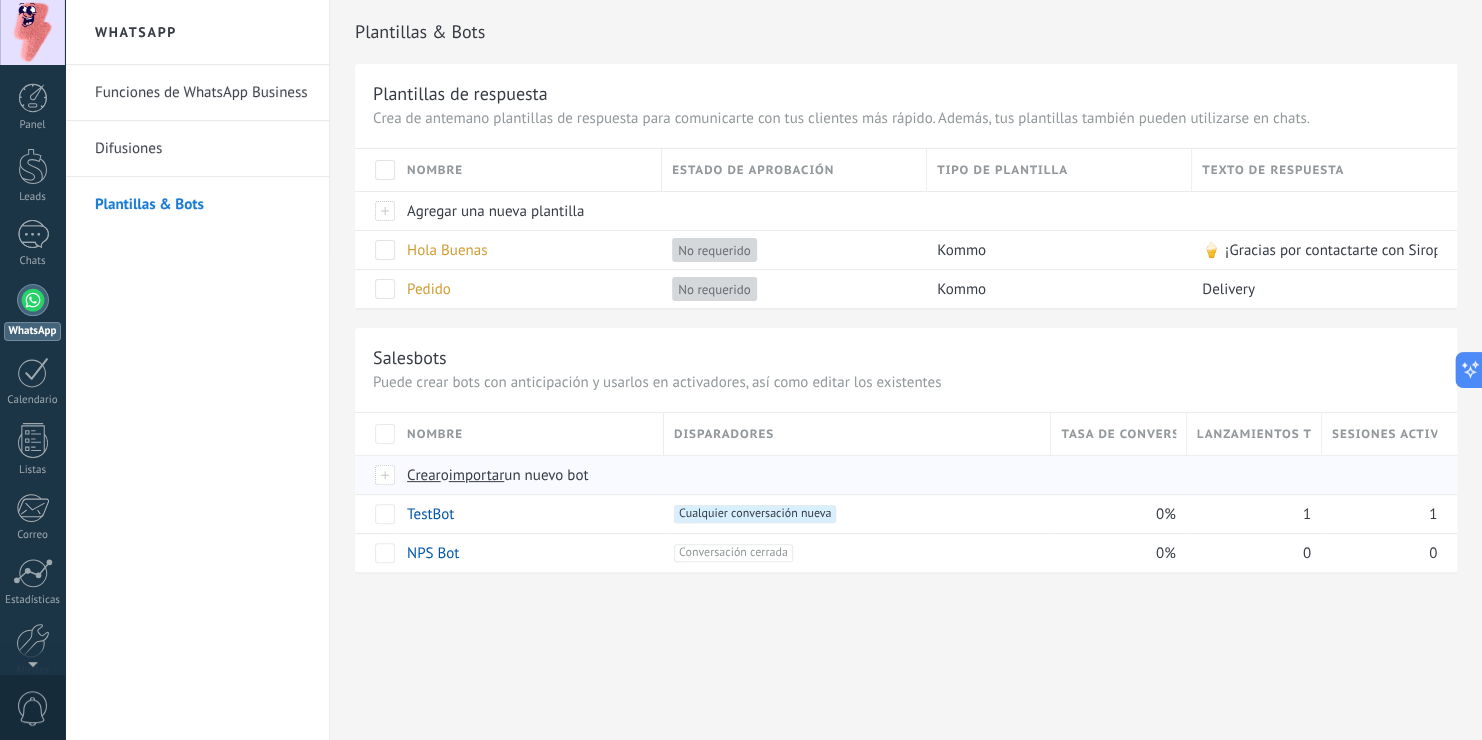 click at bounding box center [386, 475] 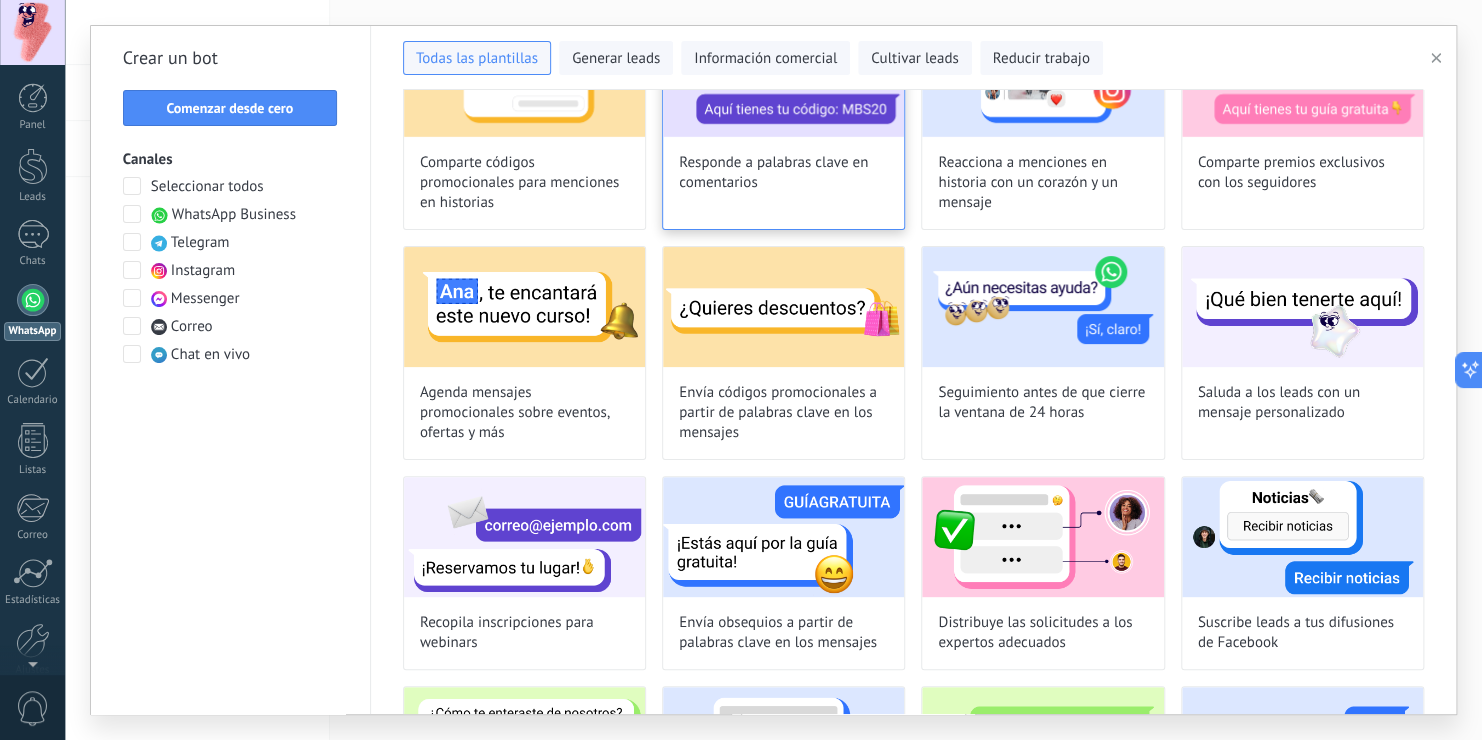 scroll, scrollTop: 302, scrollLeft: 0, axis: vertical 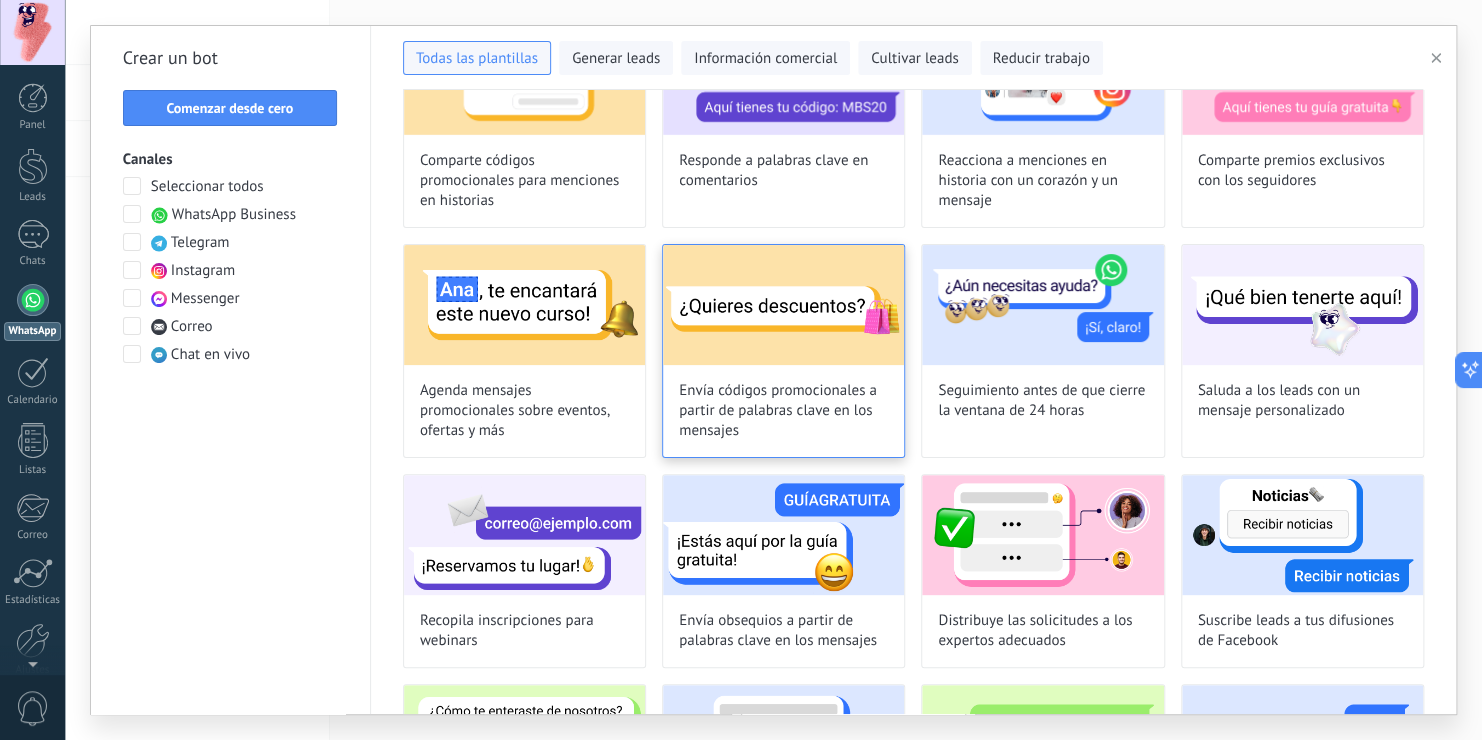 click at bounding box center [783, 305] 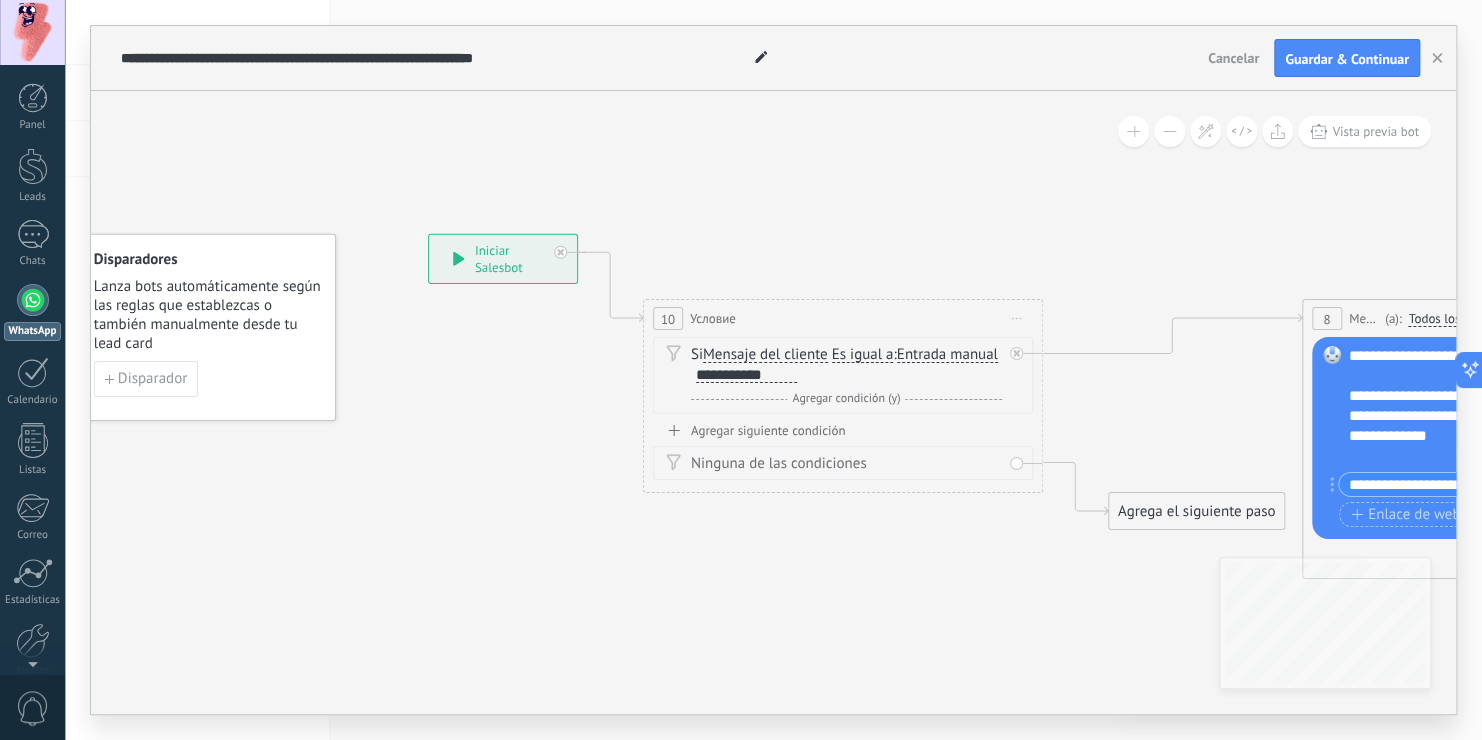 drag, startPoint x: 743, startPoint y: 283, endPoint x: 645, endPoint y: 272, distance: 98.61542 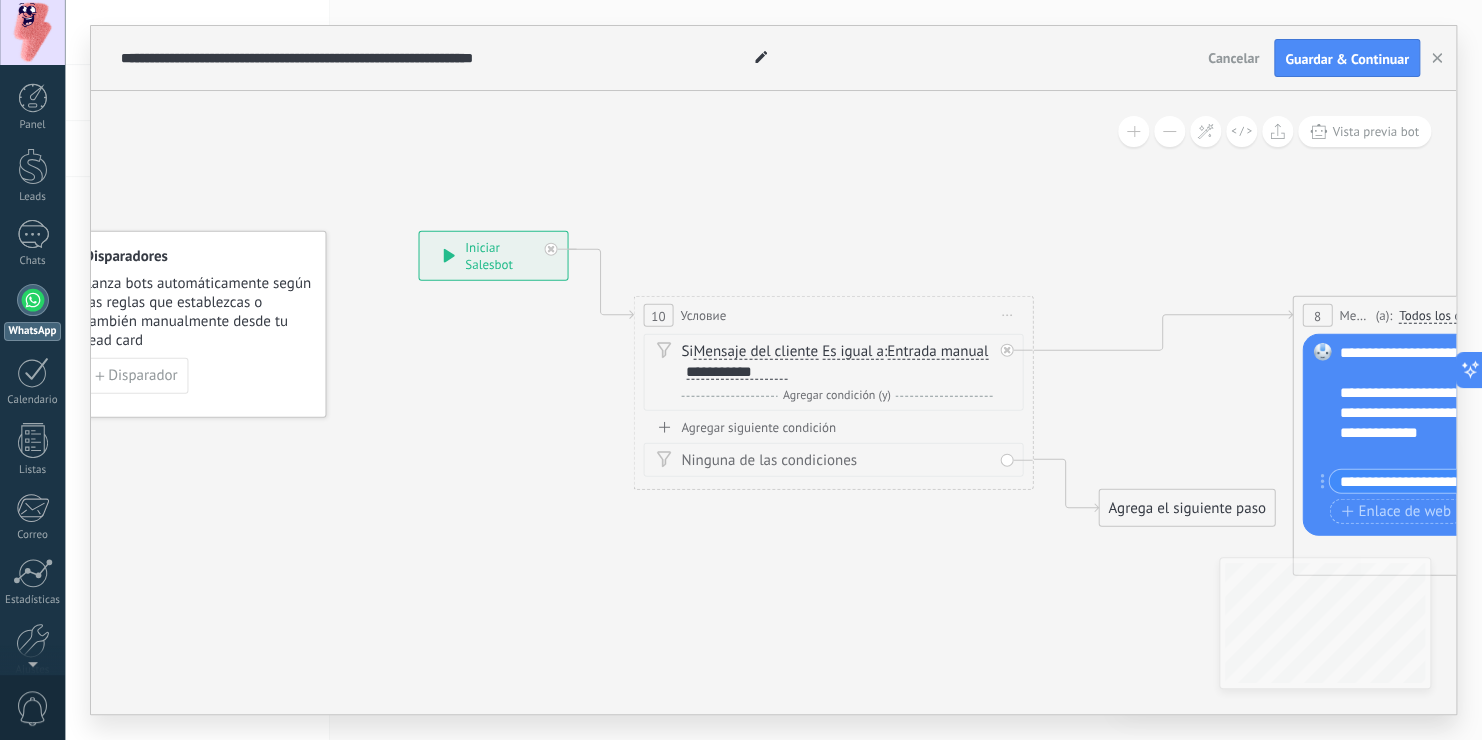 click on "Si
Mensaje del cliente
Mensaje del cliente
Emoción de la conversación
Comentario del cliente
El cliente
Código de chat activo
Mensajero de chat activo
Fuente de cliente potencial
Estado de la conversación
Estado de respuesta
Estado de interacción
Lead: utm_content
de" at bounding box center [836, 362] 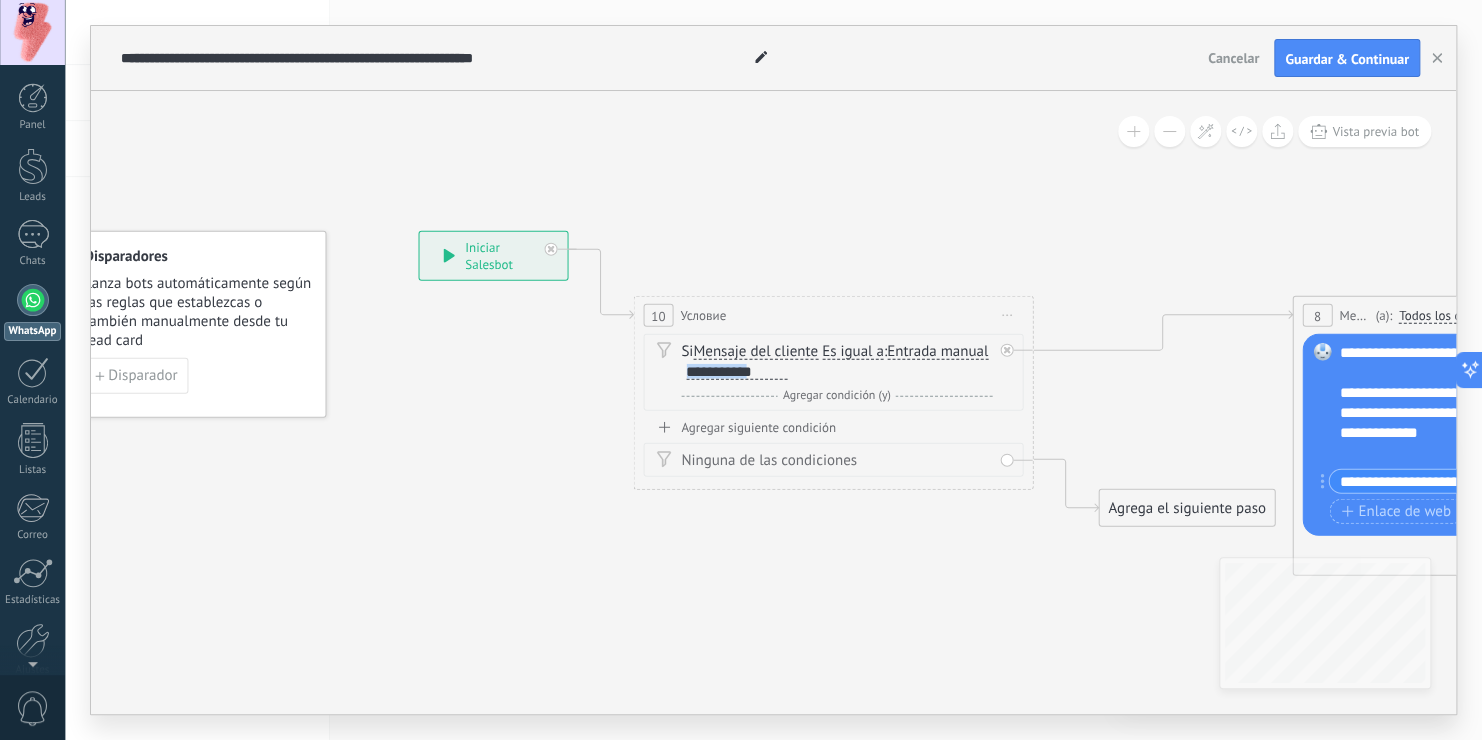 drag, startPoint x: 876, startPoint y: 369, endPoint x: 789, endPoint y: 358, distance: 87.69264 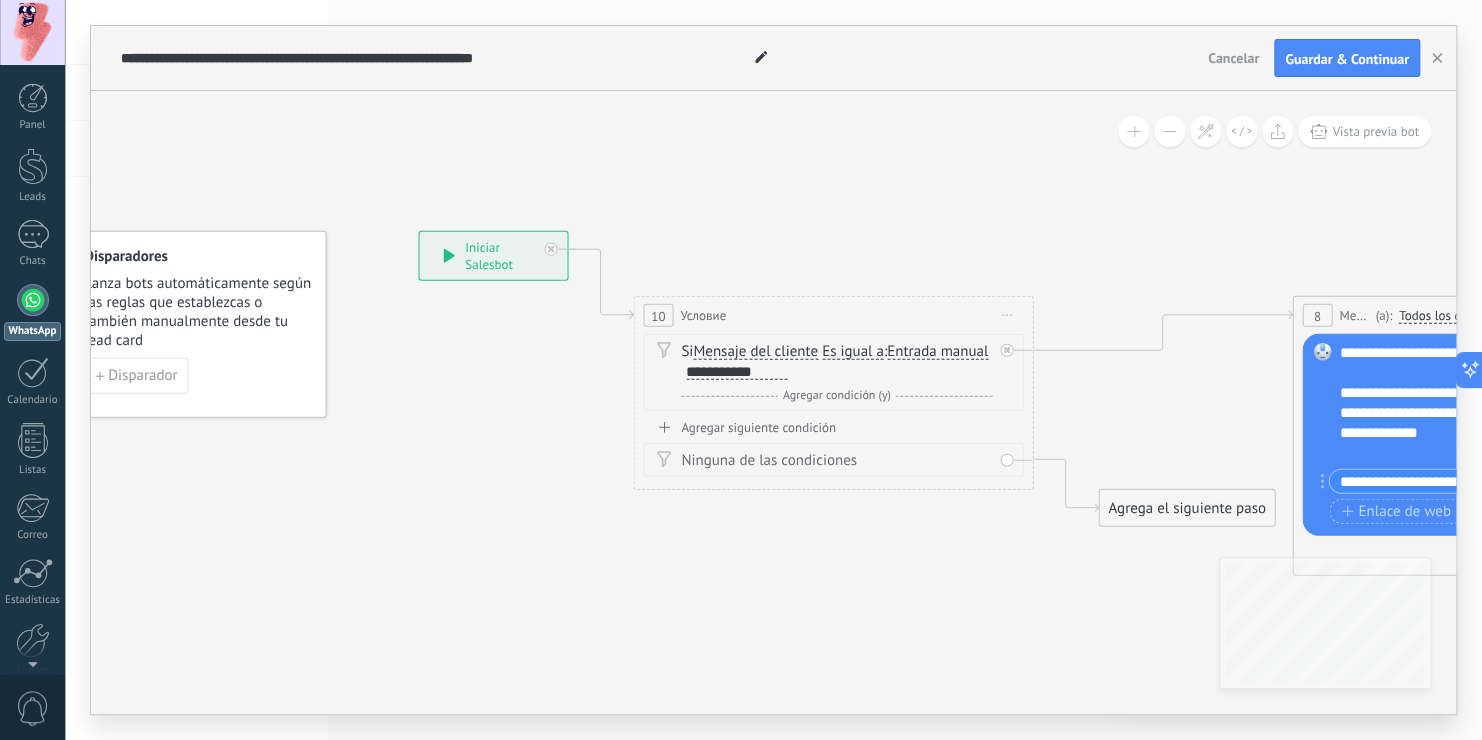 click on "Si
Mensaje del cliente
Mensaje del cliente
Emoción de la conversación
Comentario del cliente
El cliente
Código de chat activo
Mensajero de chat activo
Fuente de cliente potencial
Estado de la conversación
Estado de respuesta
Estado de interacción
Lead: utm_content
de" at bounding box center (836, 362) 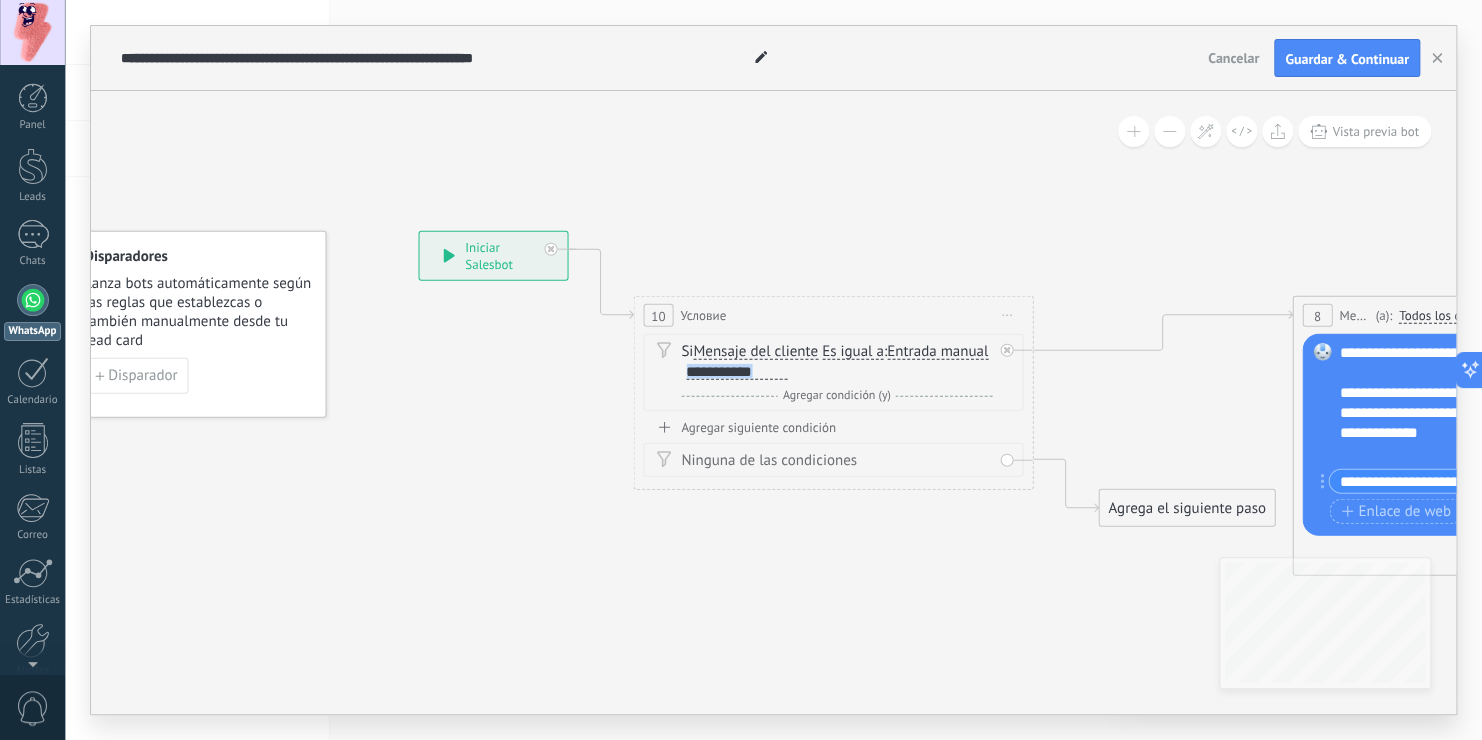 scroll, scrollTop: 0, scrollLeft: 0, axis: both 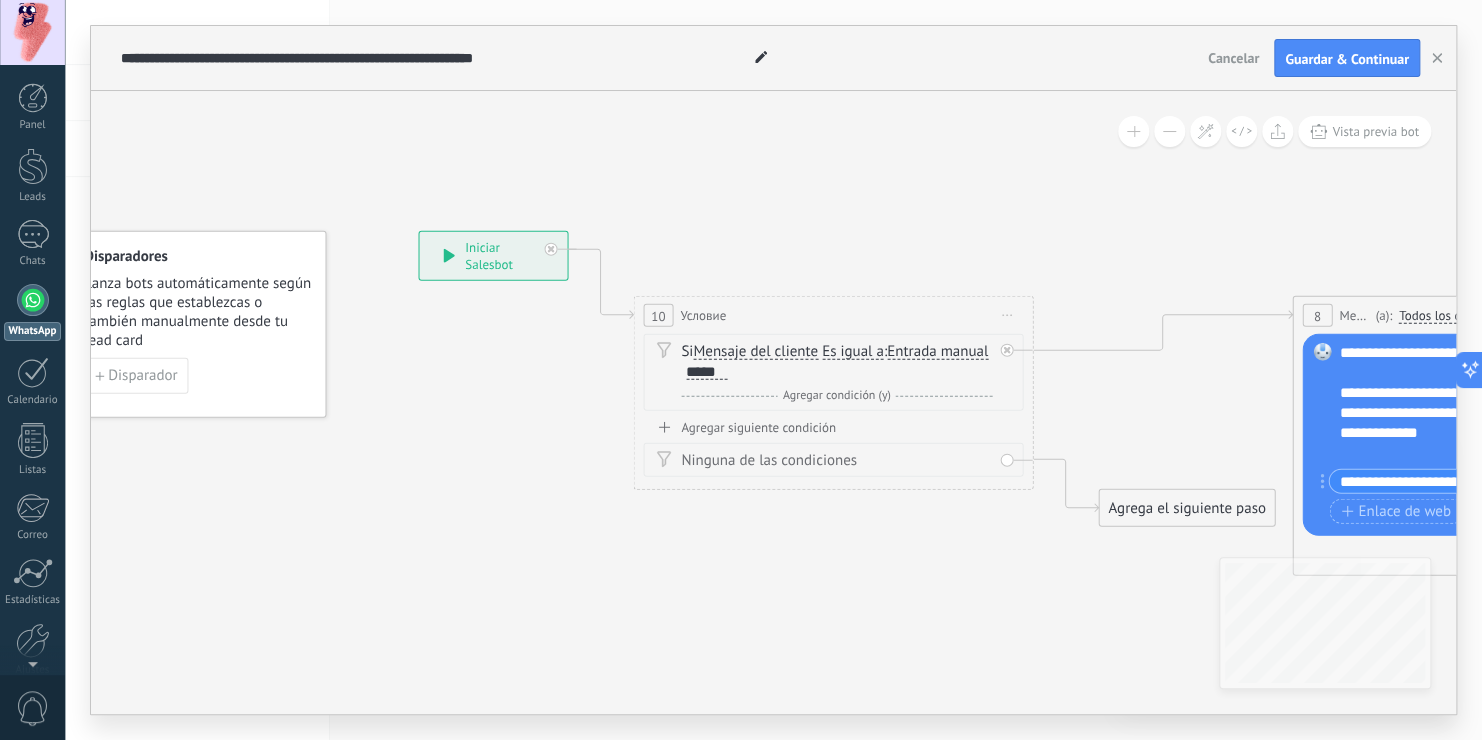 click on "Entrada manual" at bounding box center (937, 352) 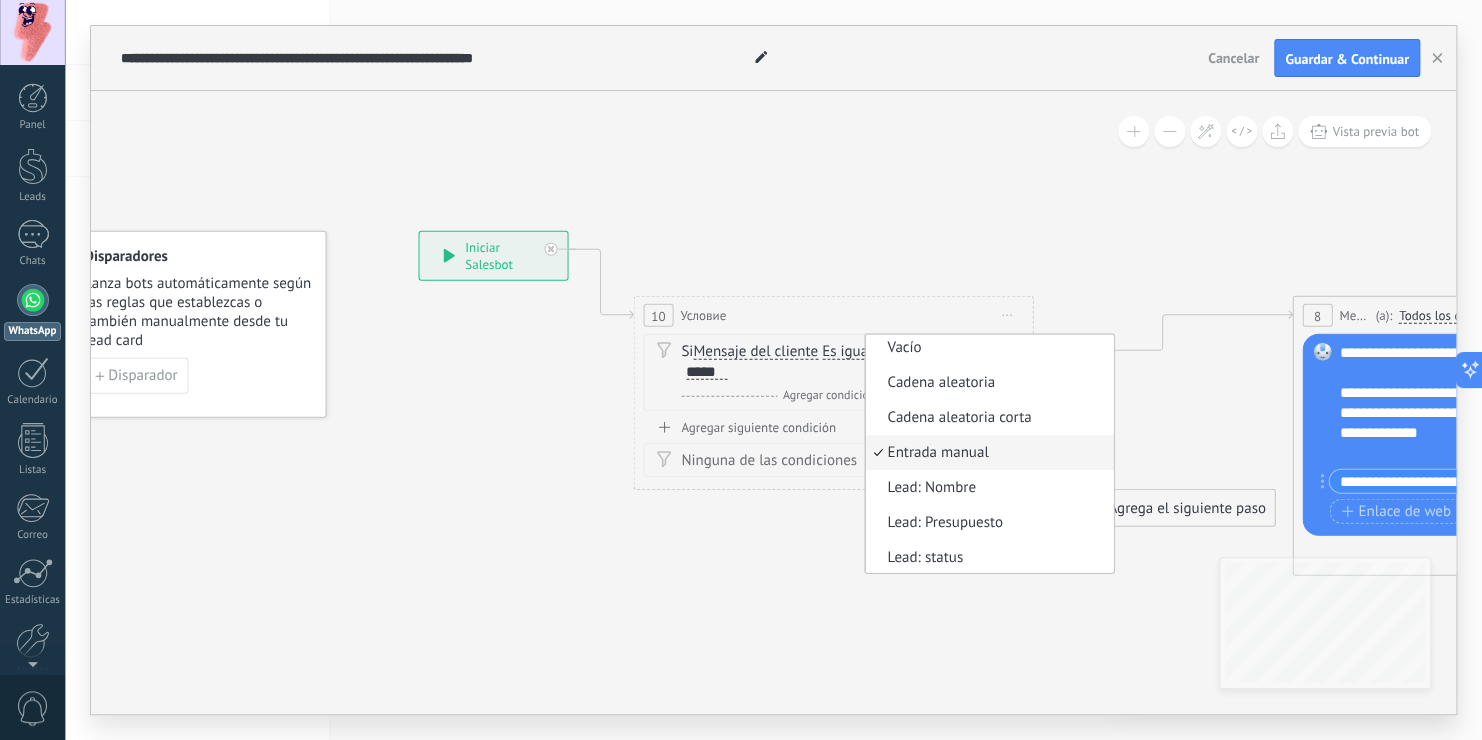 click on "Vacío" at bounding box center [986, 348] 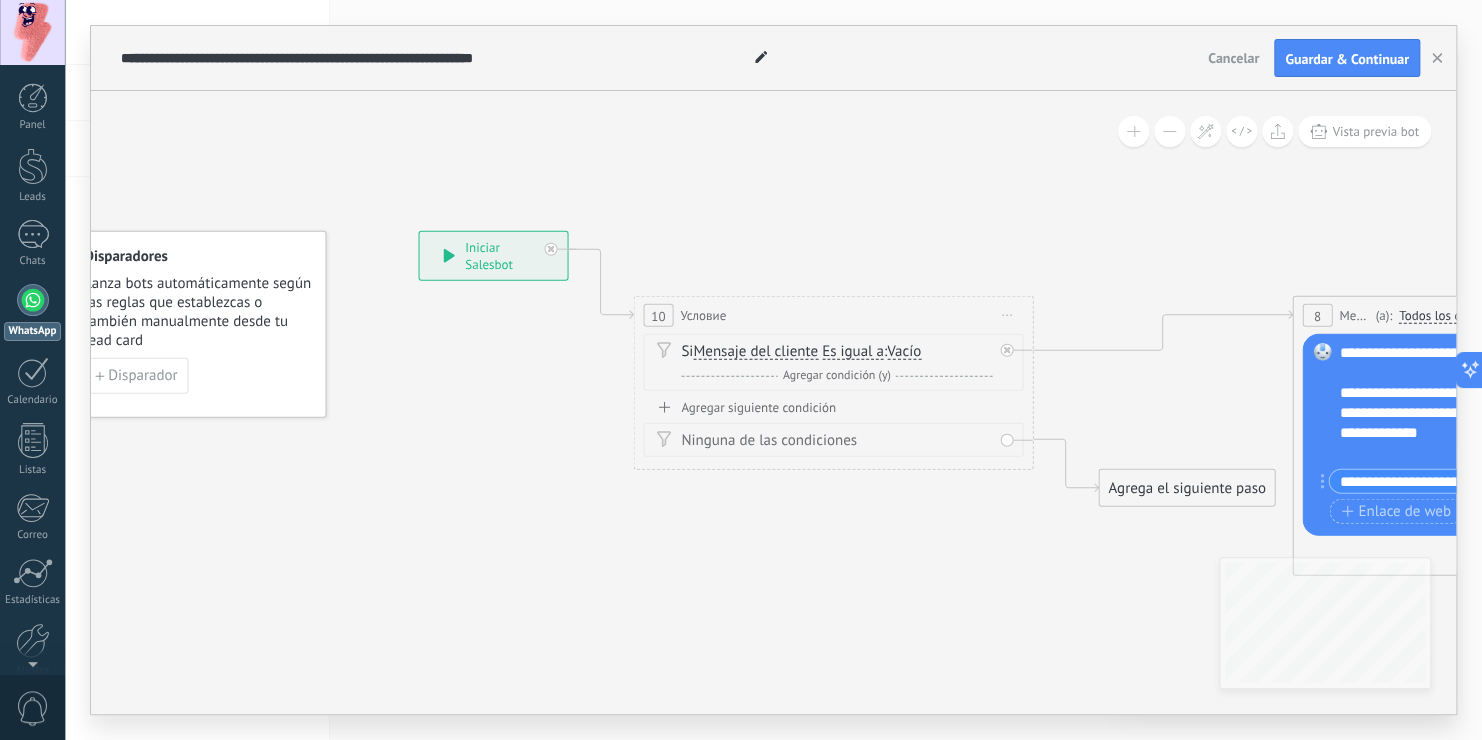 click on "Y
Agregar condición (y)" at bounding box center (836, 376) 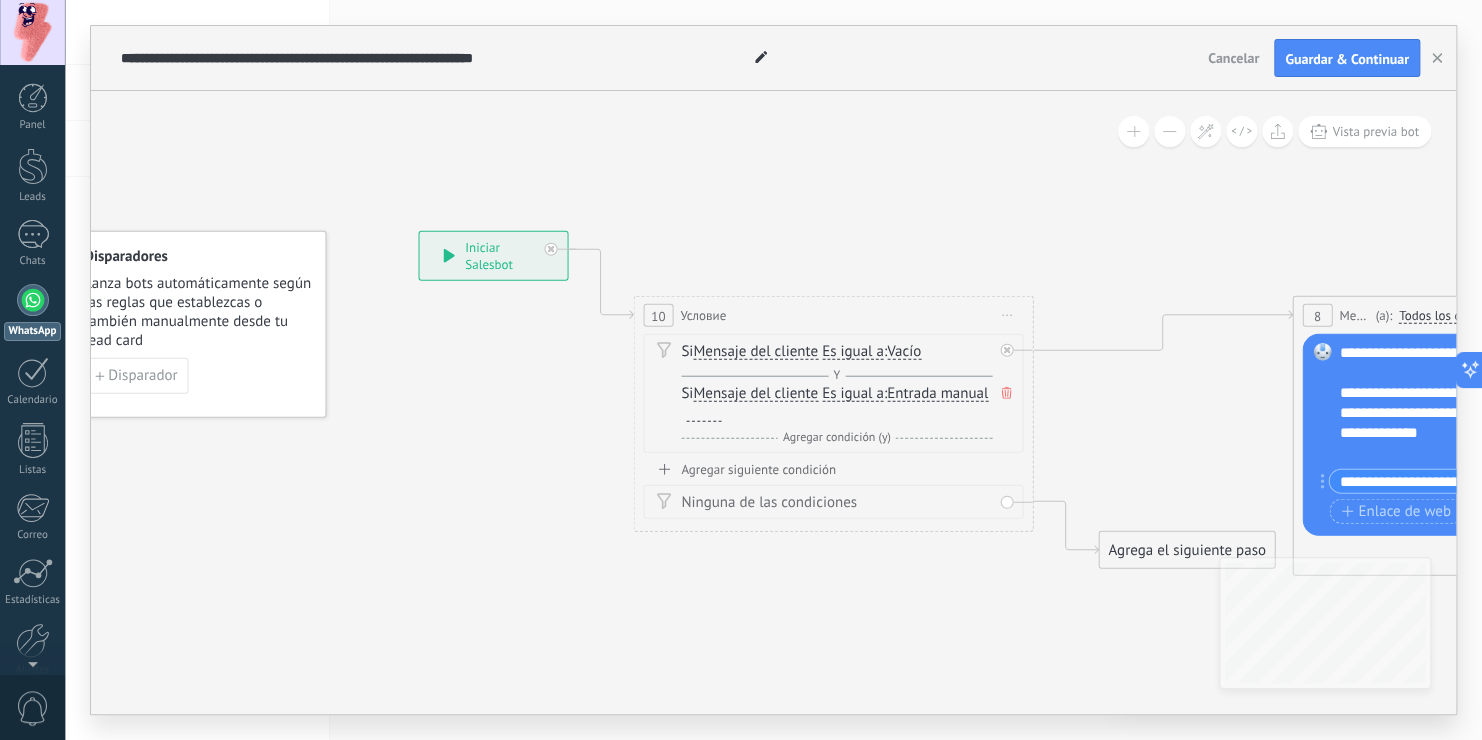 click on "Y
Agregar condición (y)" at bounding box center [836, 376] 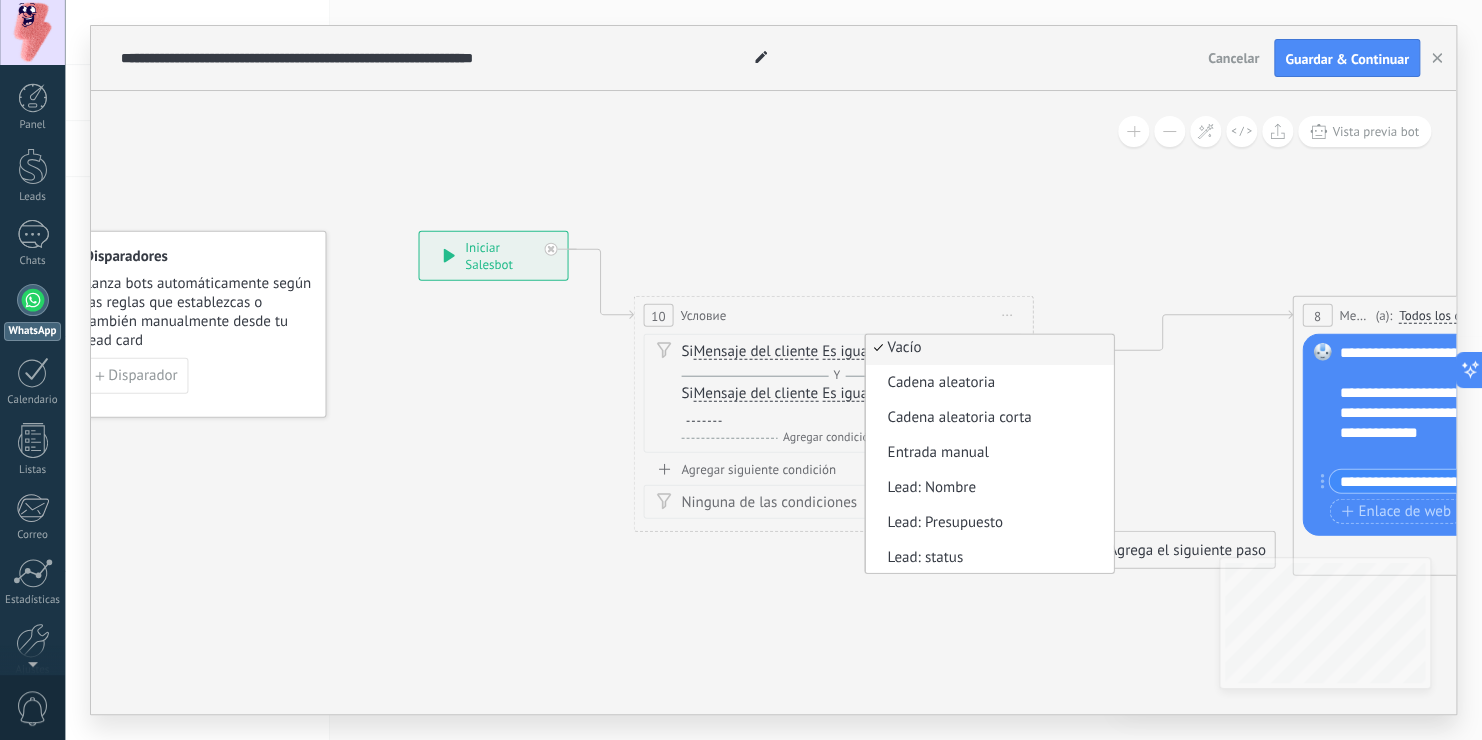 scroll, scrollTop: 0, scrollLeft: 0, axis: both 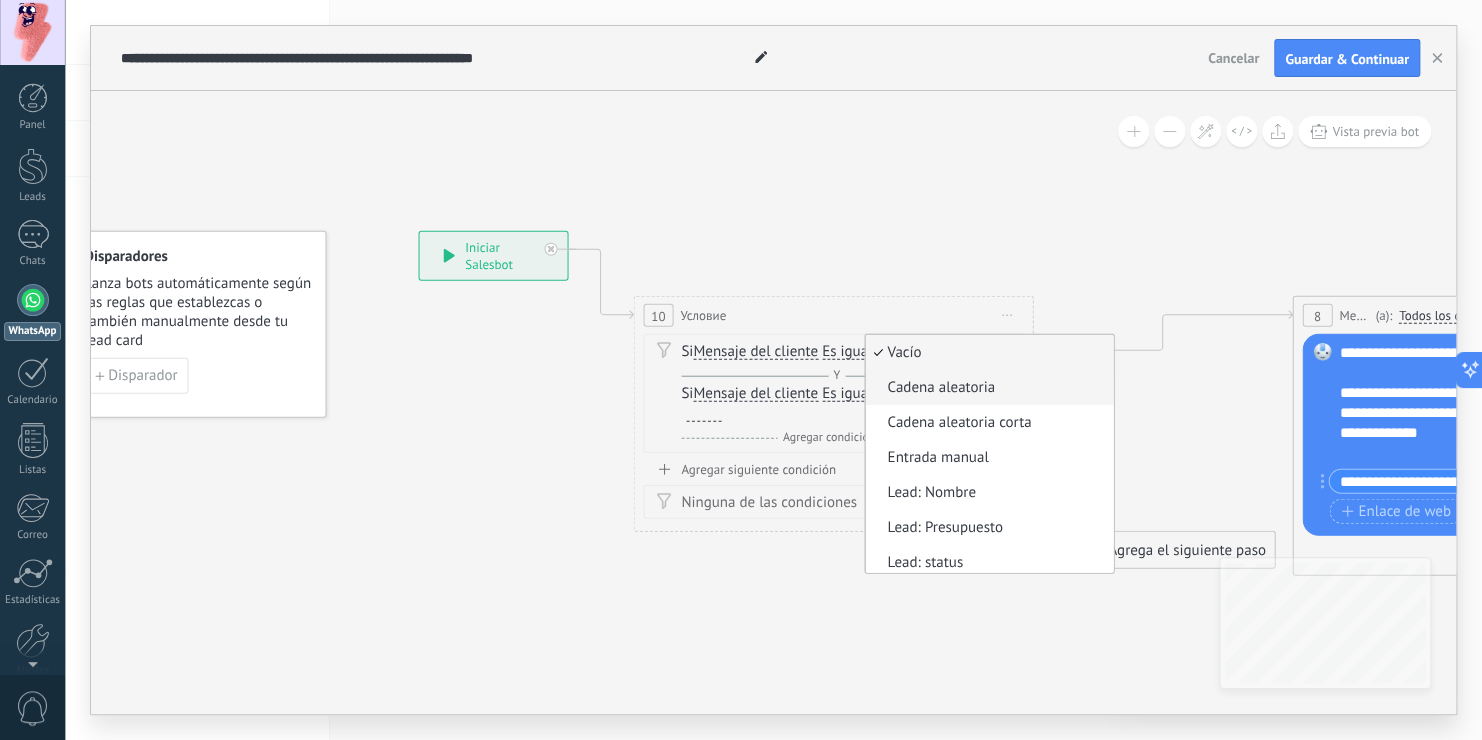 click on "Cadena aleatoria" at bounding box center (986, 388) 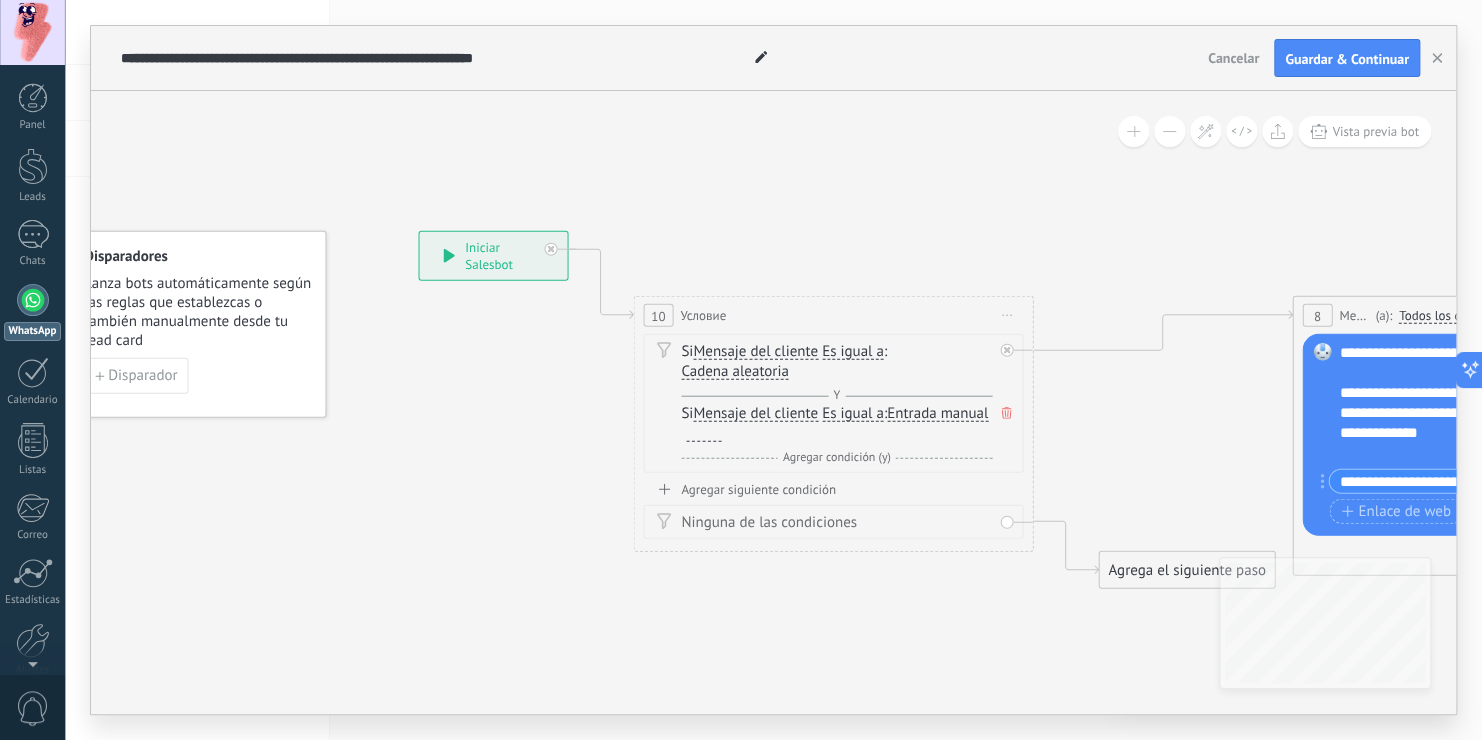 type 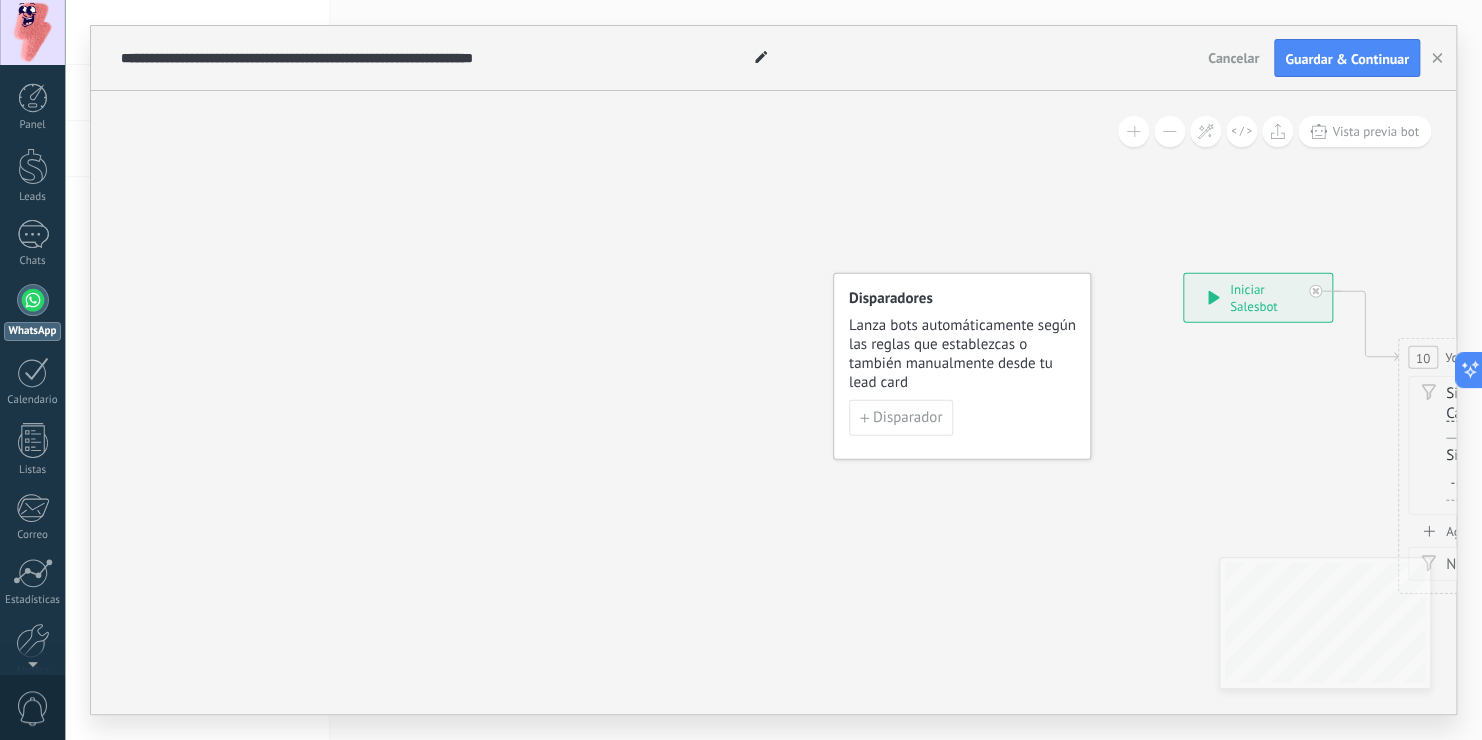click on "Cancelar" at bounding box center [1233, 58] 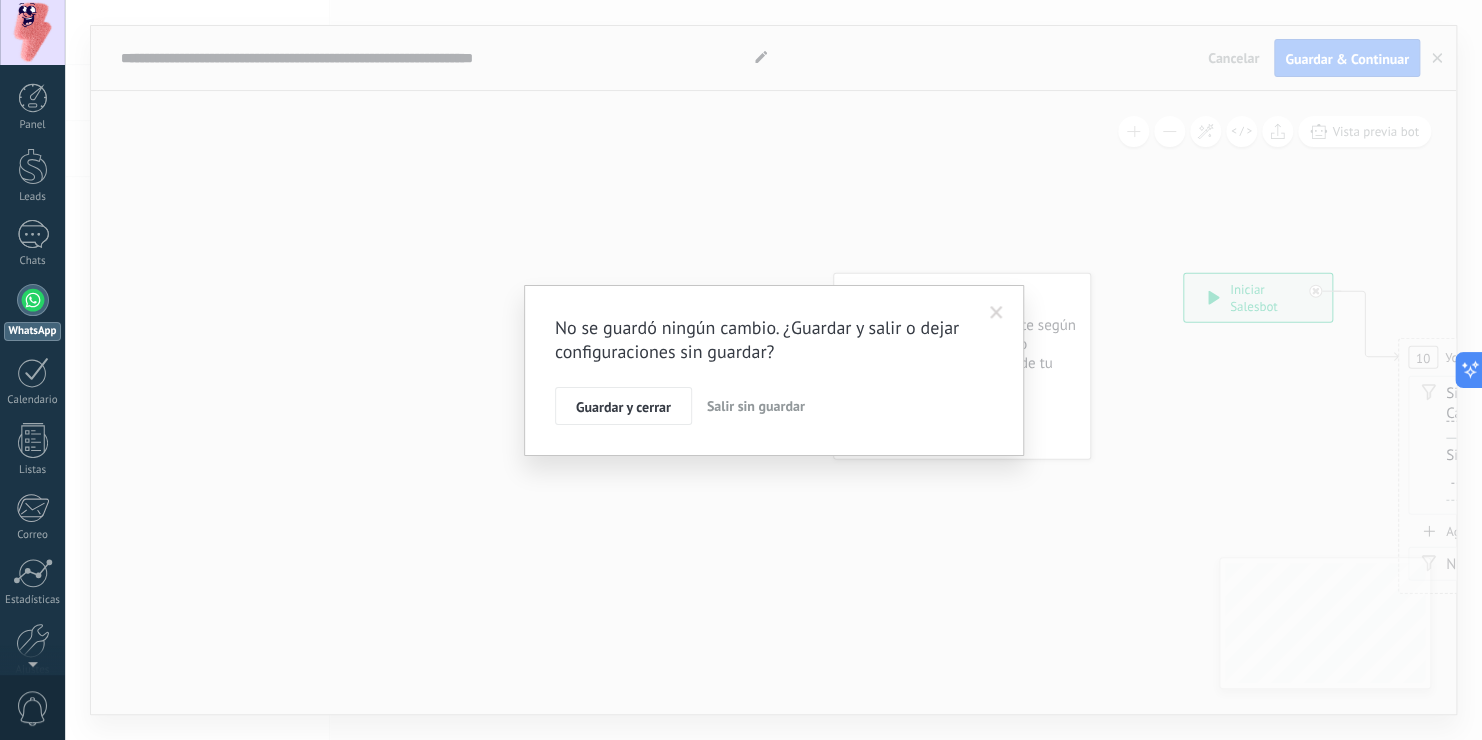 type 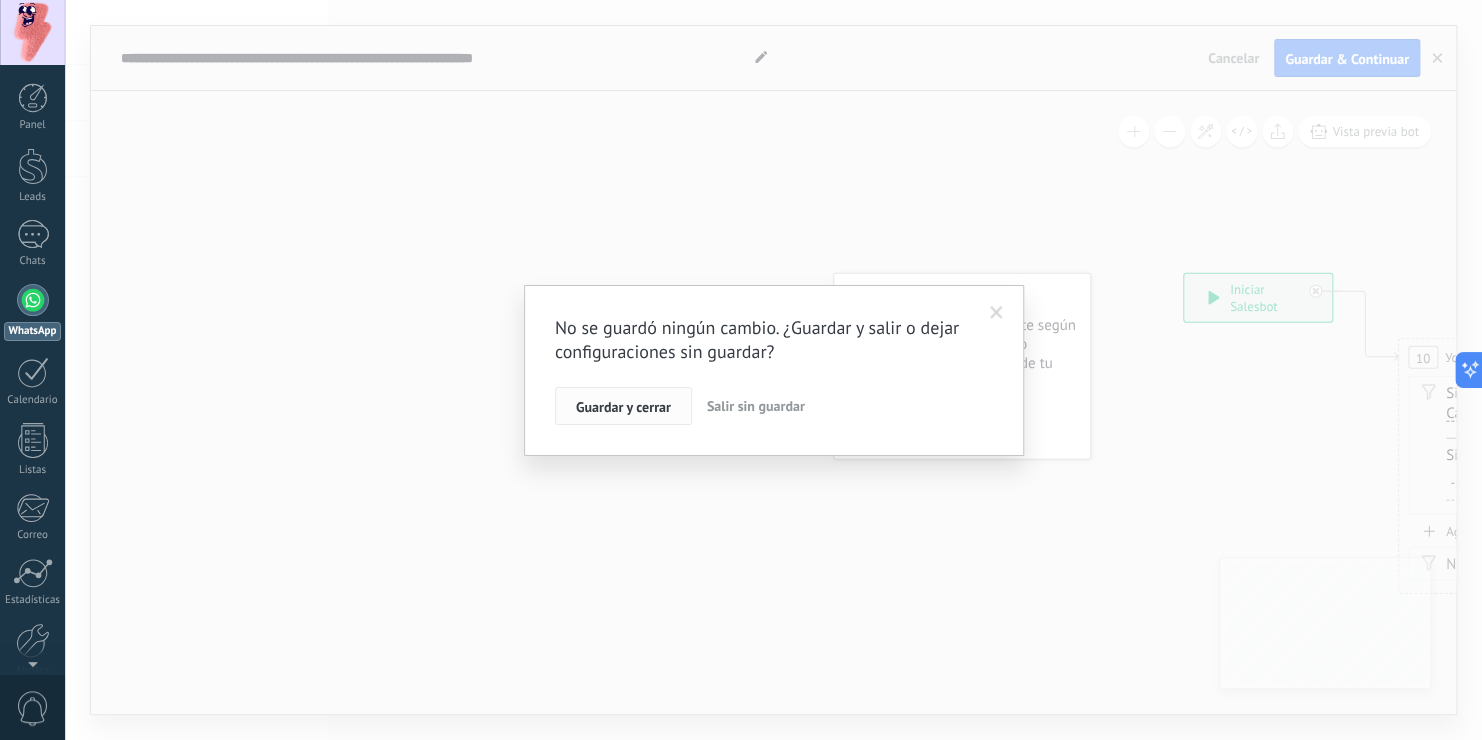 click on "Guardar y cerrar" at bounding box center [623, 407] 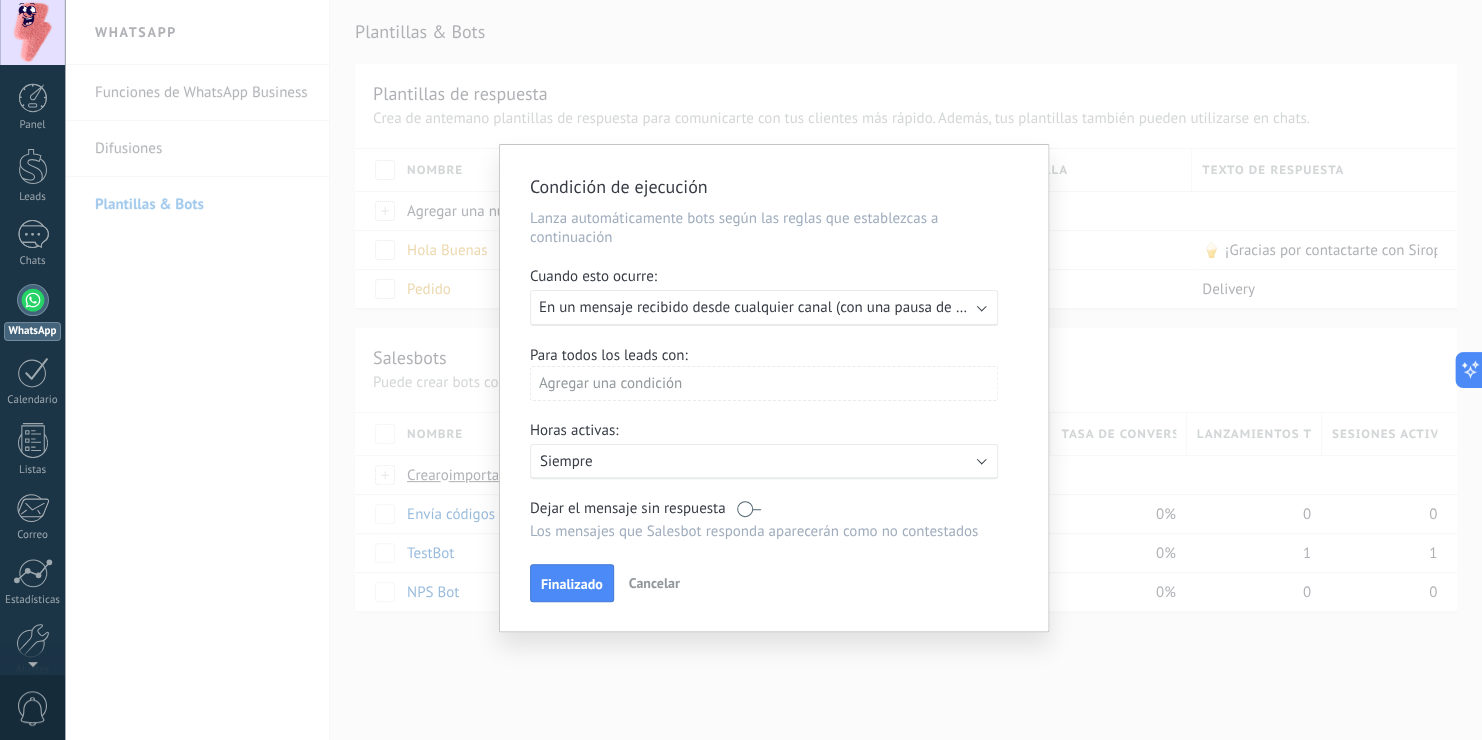 click on "Cancelar" at bounding box center (654, 583) 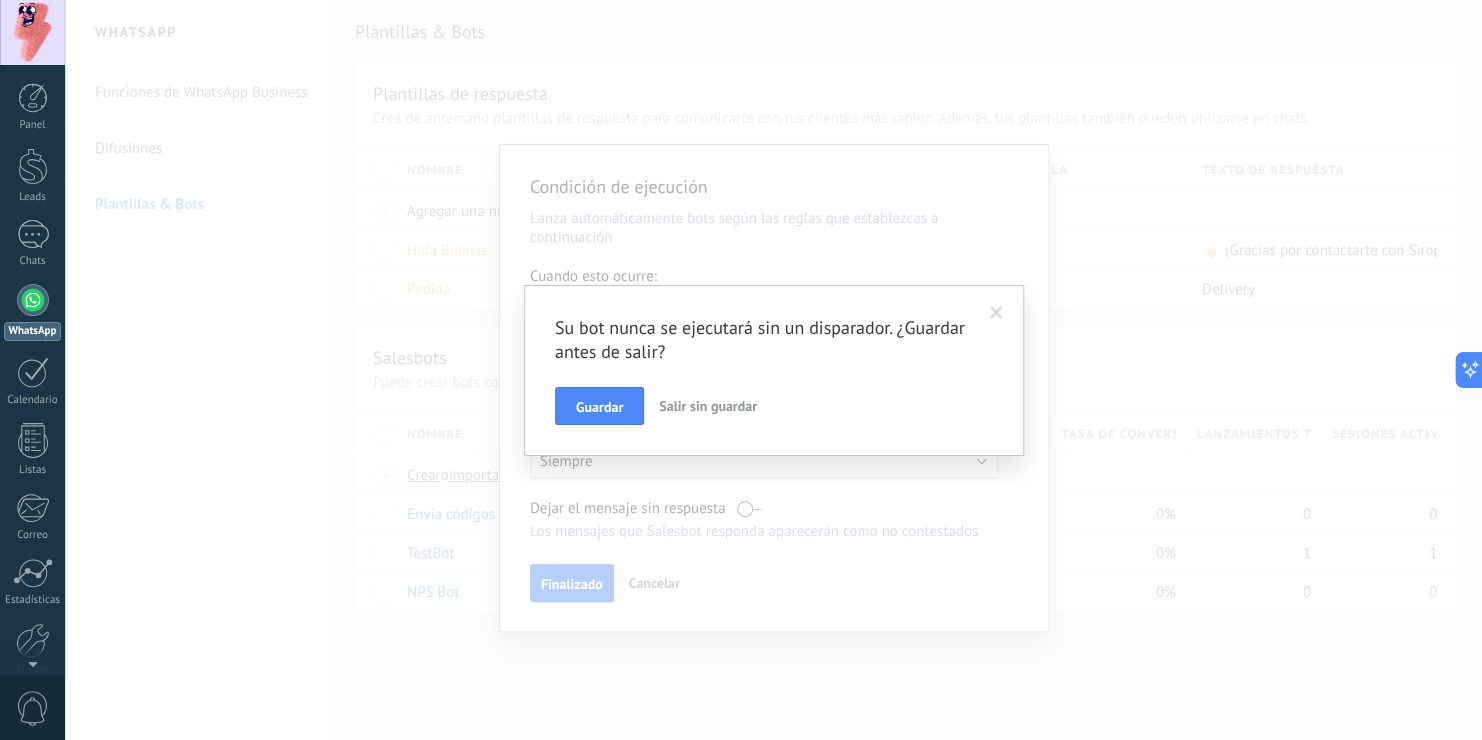 click on "Salir sin guardar" at bounding box center (708, 406) 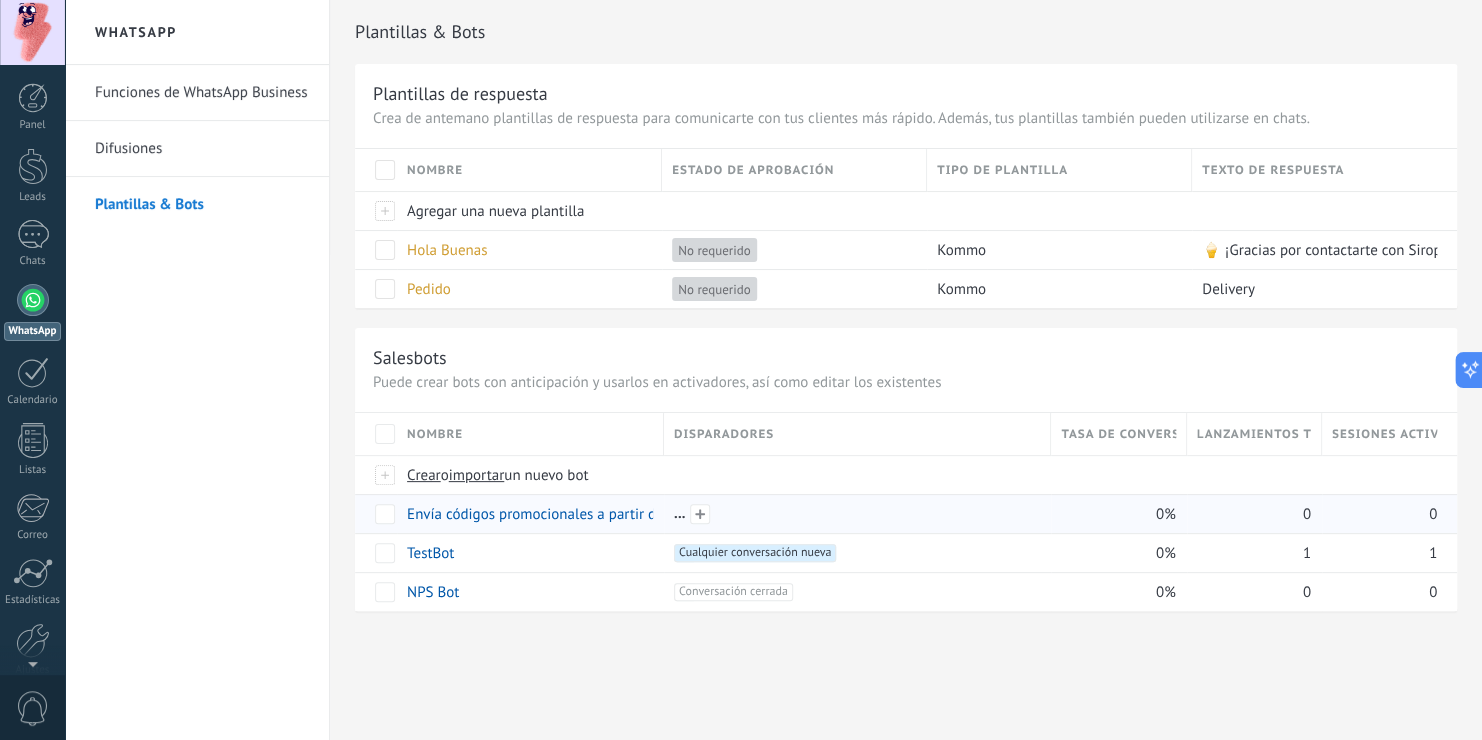 drag, startPoint x: 673, startPoint y: 515, endPoint x: 777, endPoint y: 516, distance: 104.00481 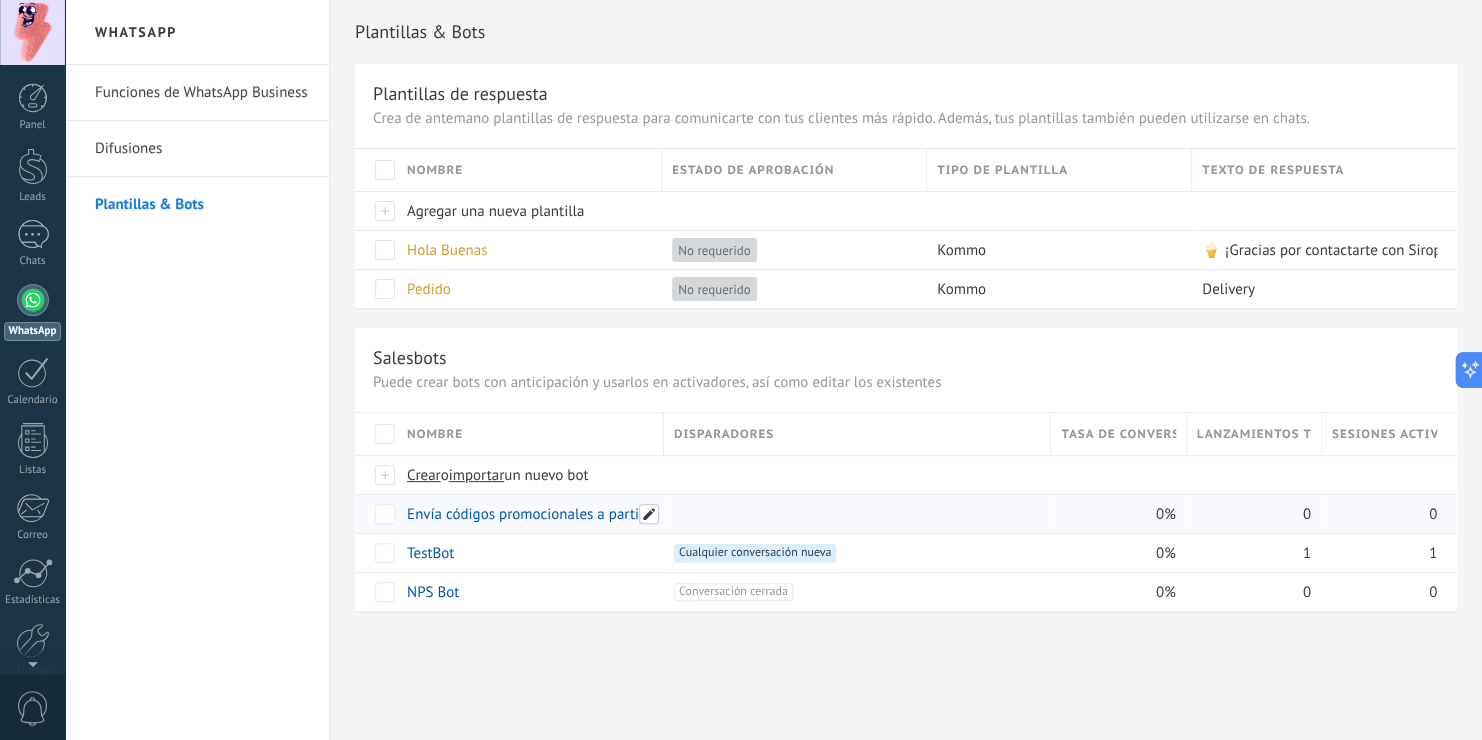 click at bounding box center (649, 514) 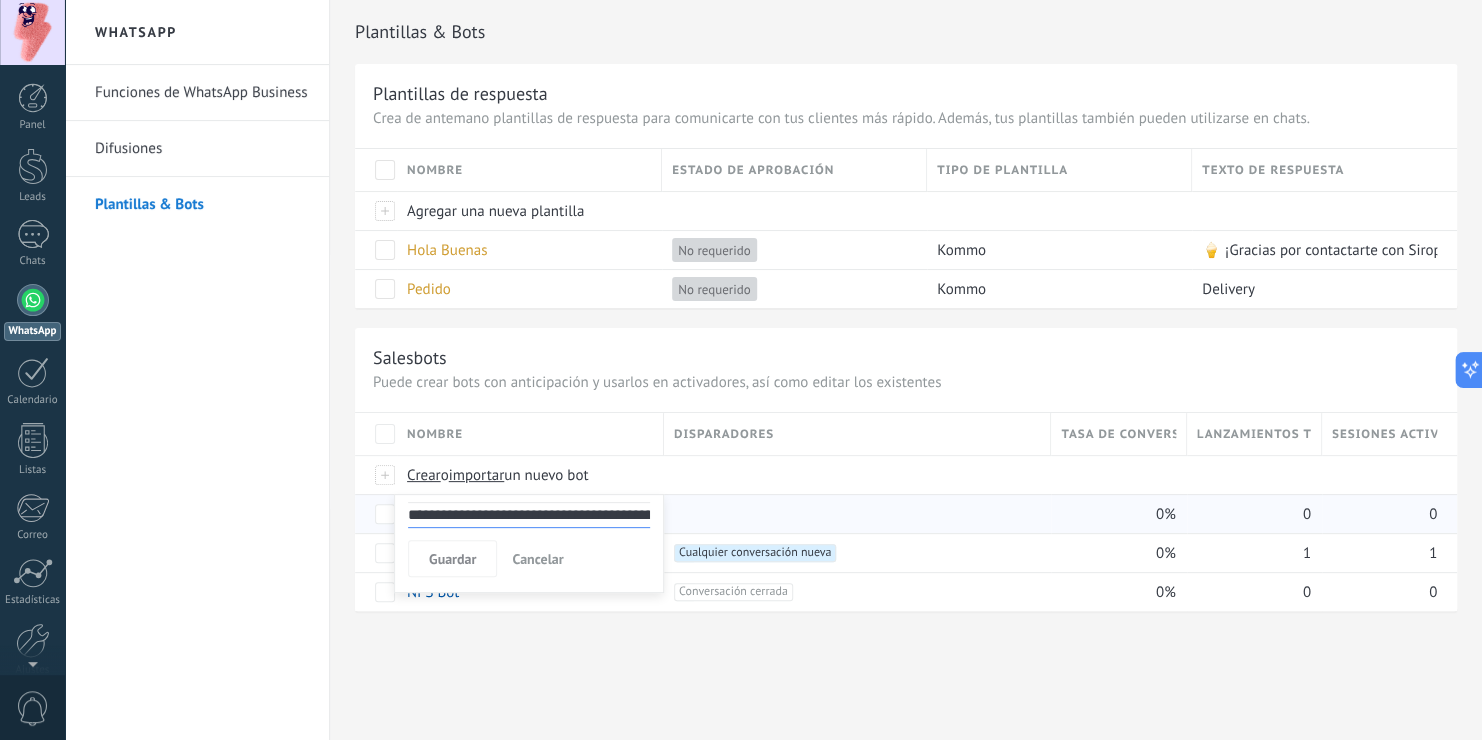 click on "Cancelar" at bounding box center (537, 559) 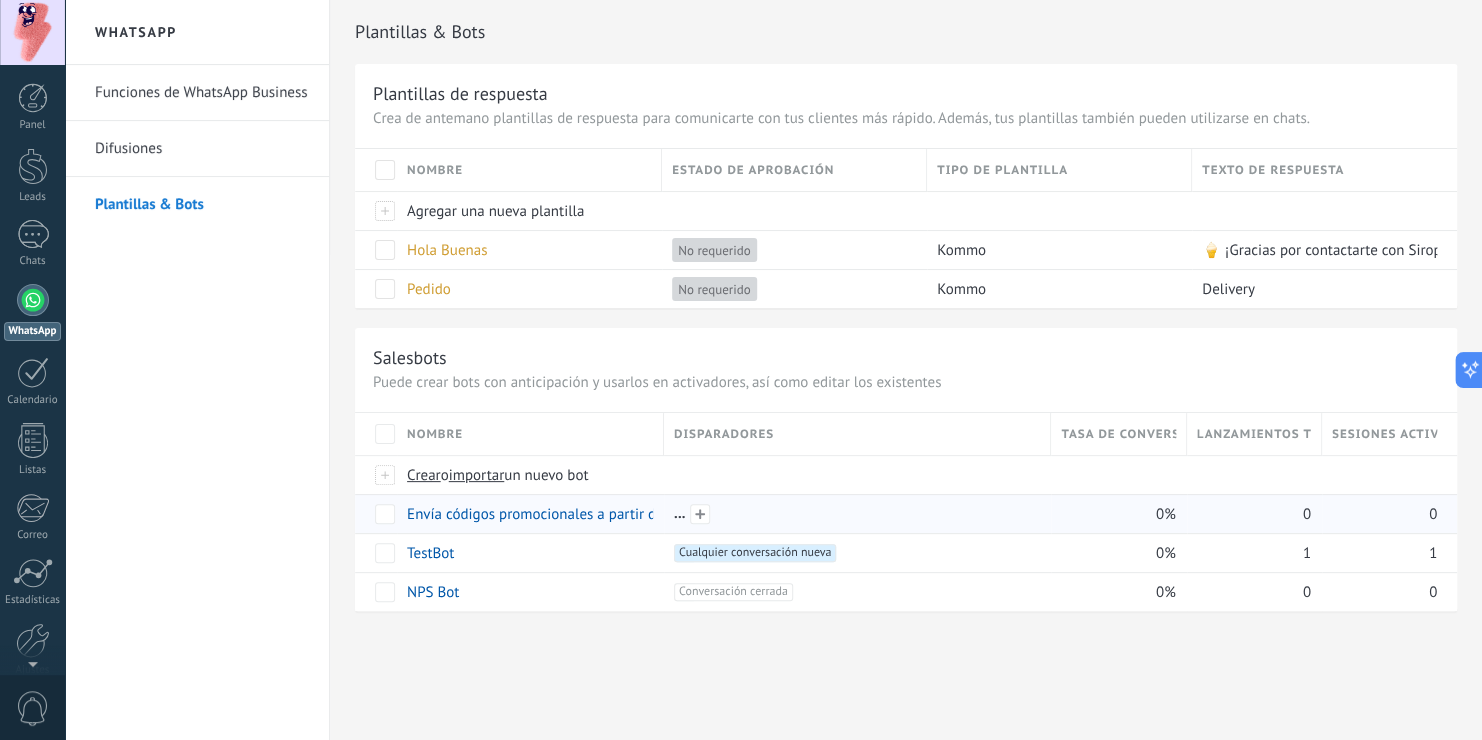 click at bounding box center (857, 514) 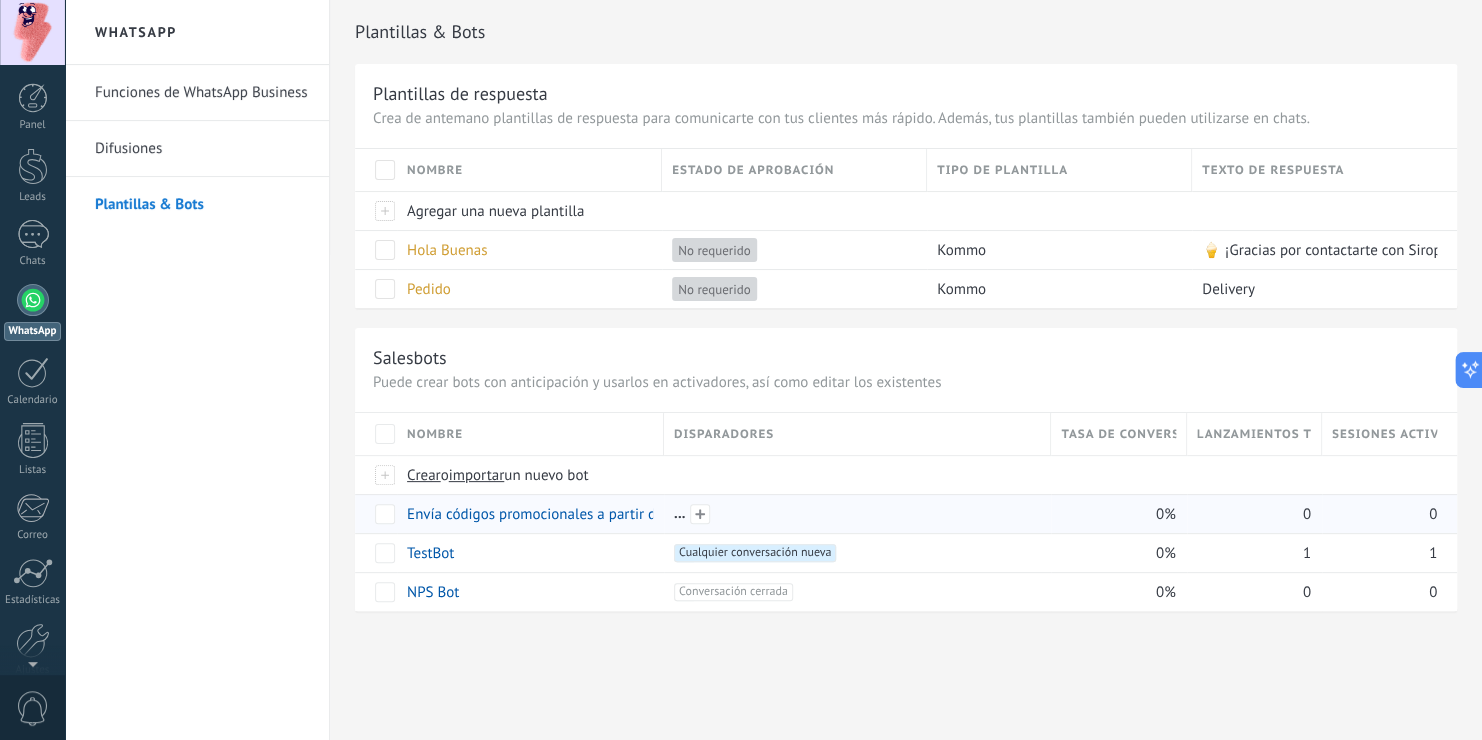click at bounding box center (857, 514) 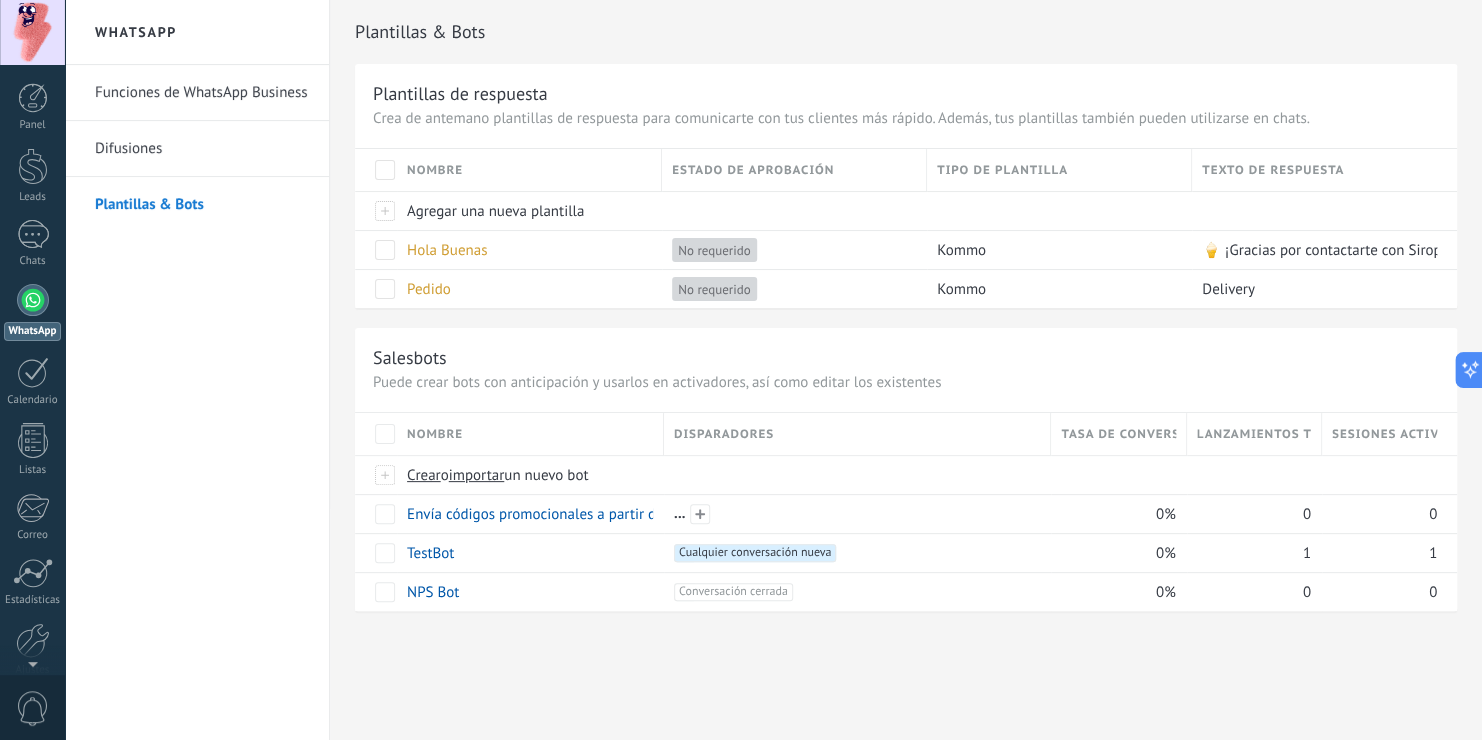 drag, startPoint x: 813, startPoint y: 505, endPoint x: 224, endPoint y: 378, distance: 602.5363 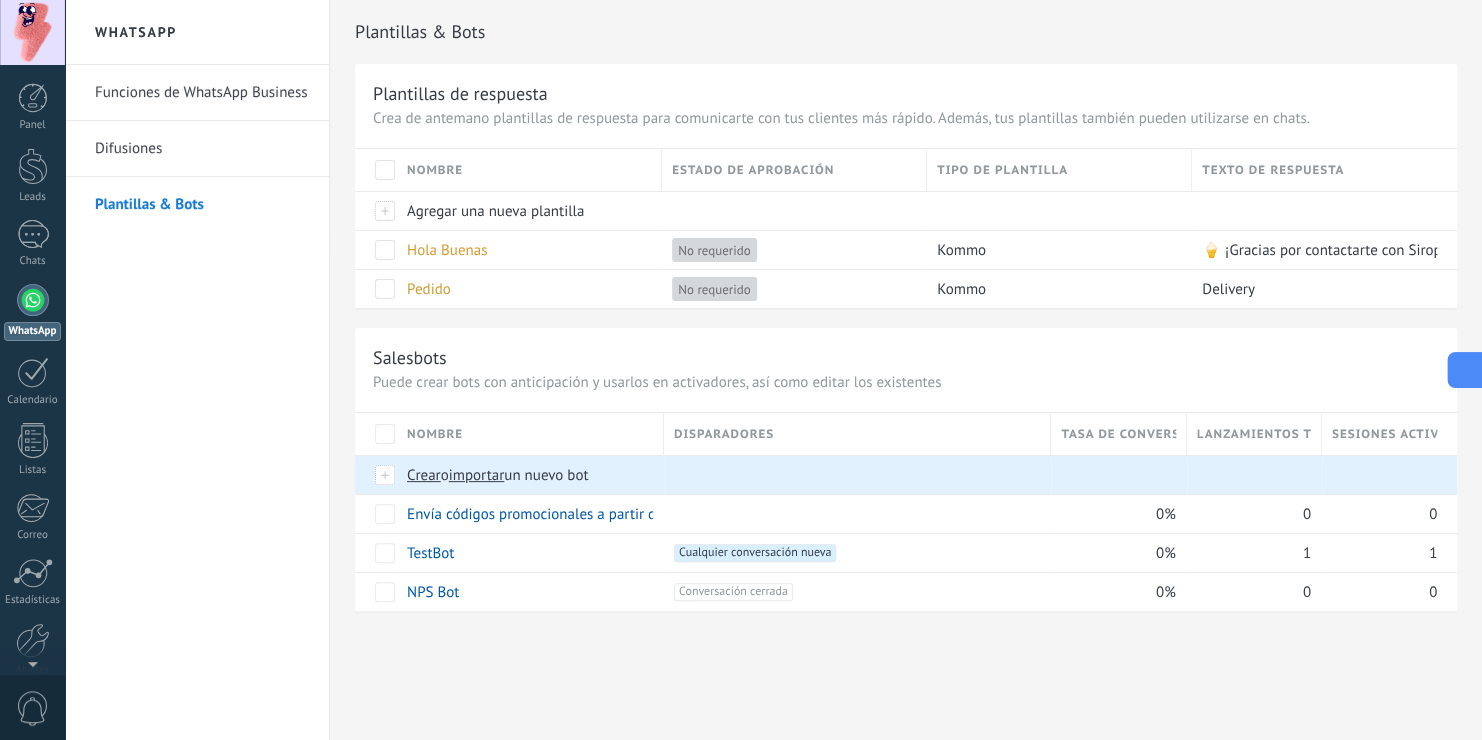 click 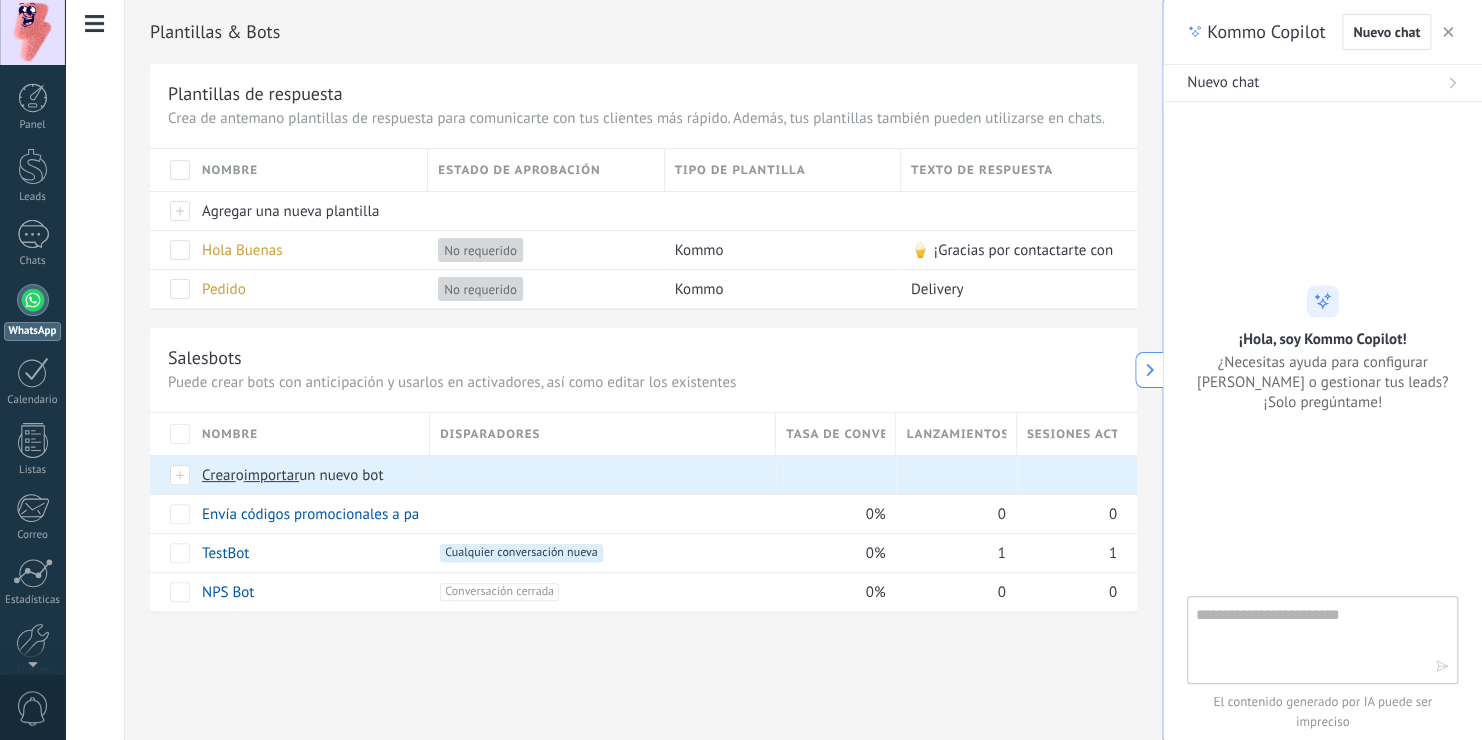 click at bounding box center [1308, 639] 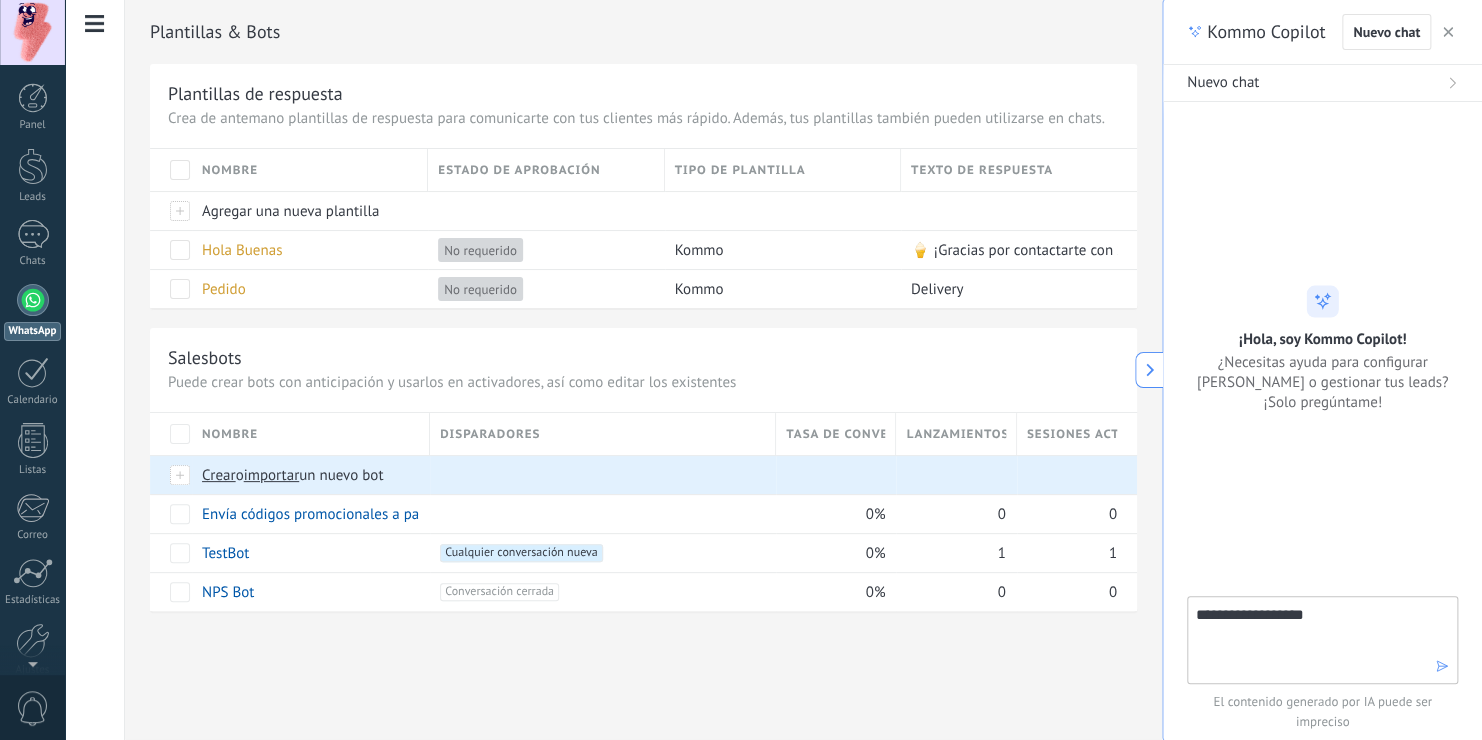 type on "**********" 